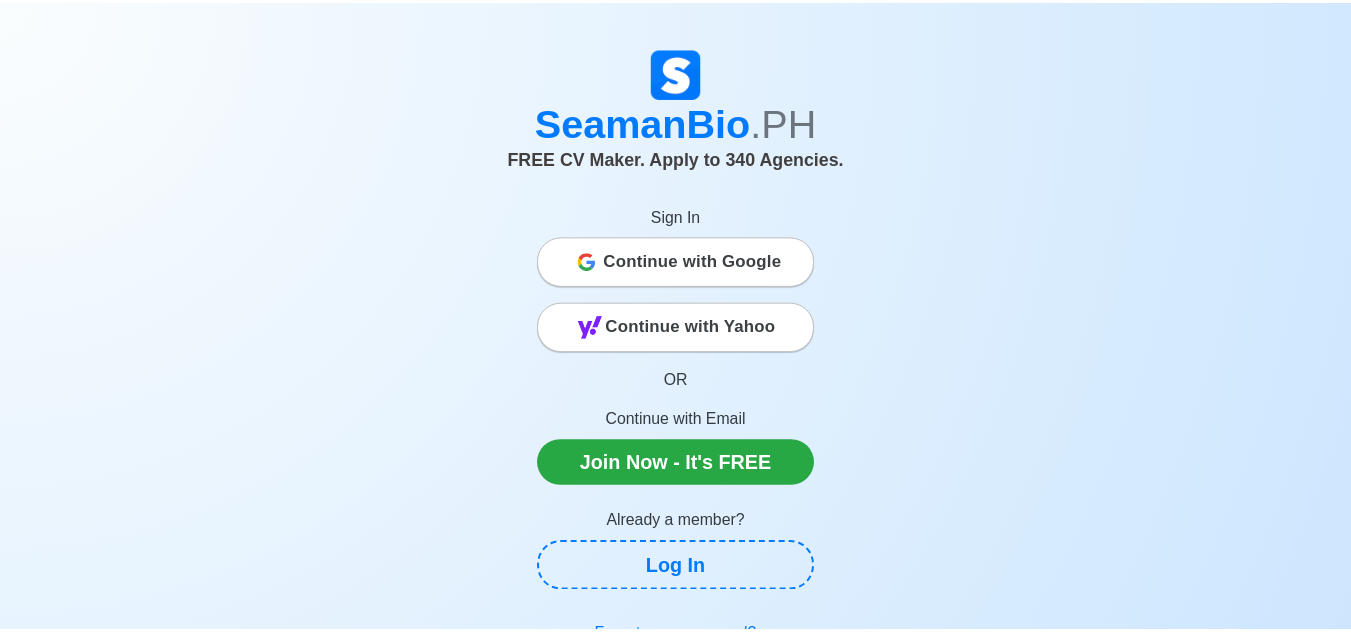 scroll, scrollTop: 0, scrollLeft: 0, axis: both 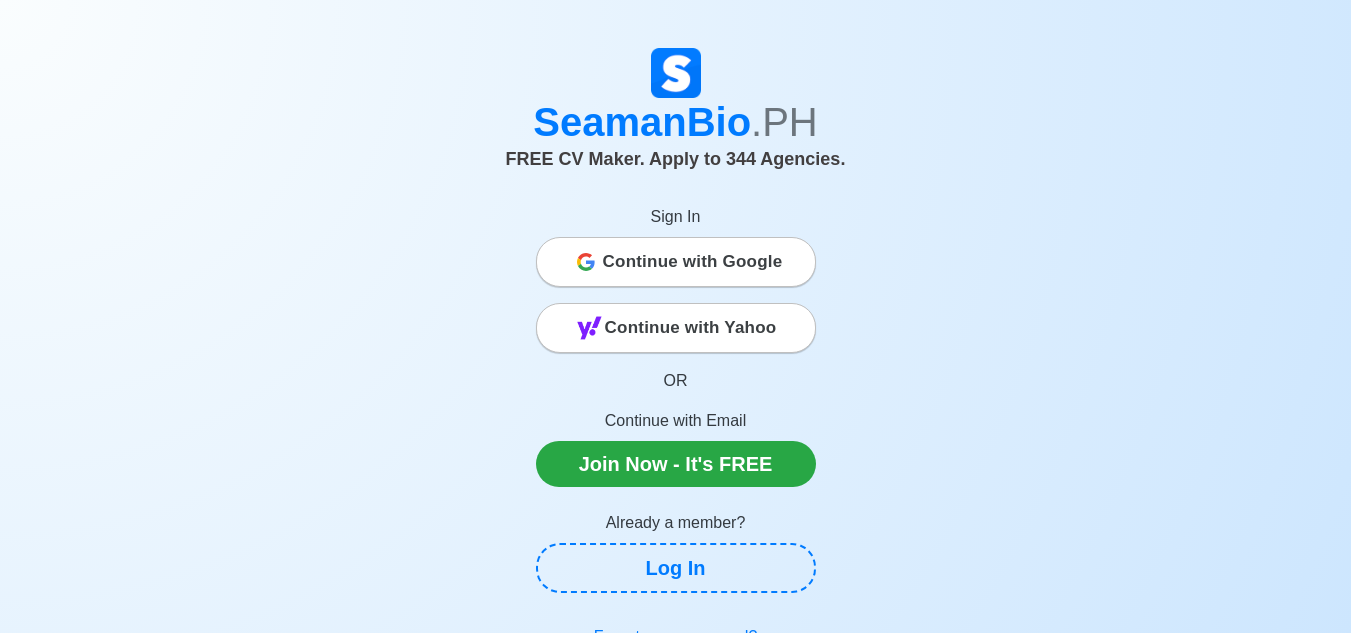 click on "Continue with Google" at bounding box center (693, 262) 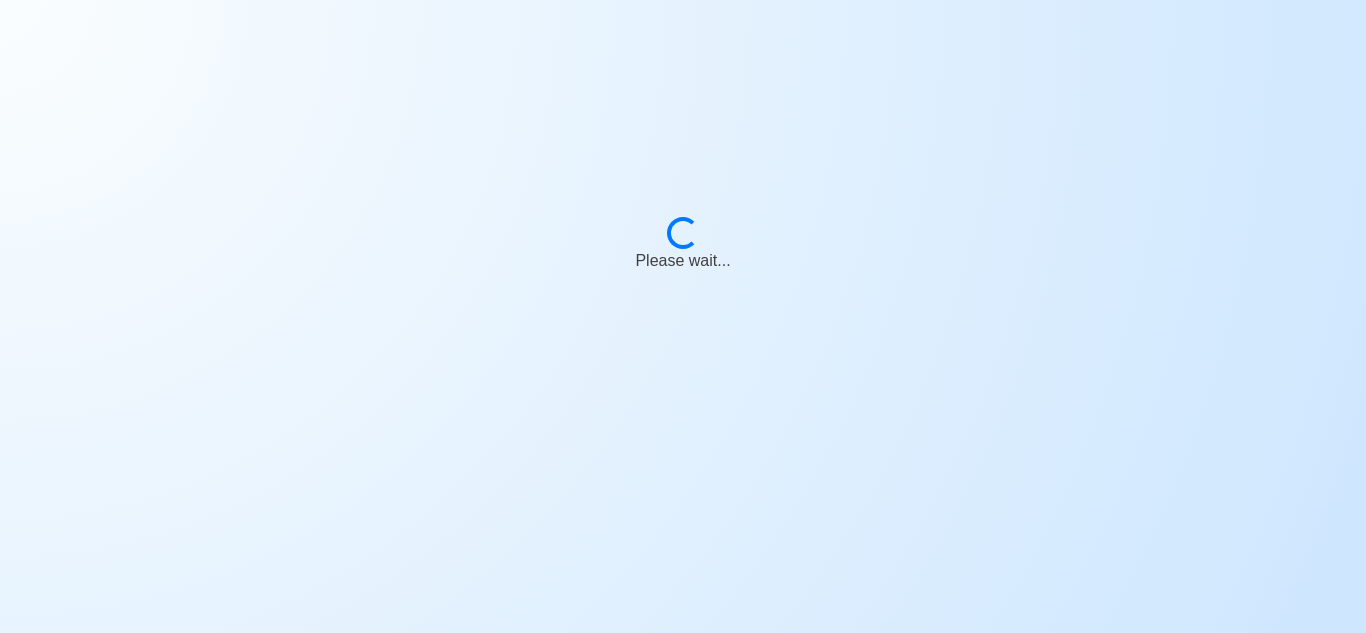 scroll, scrollTop: 0, scrollLeft: 0, axis: both 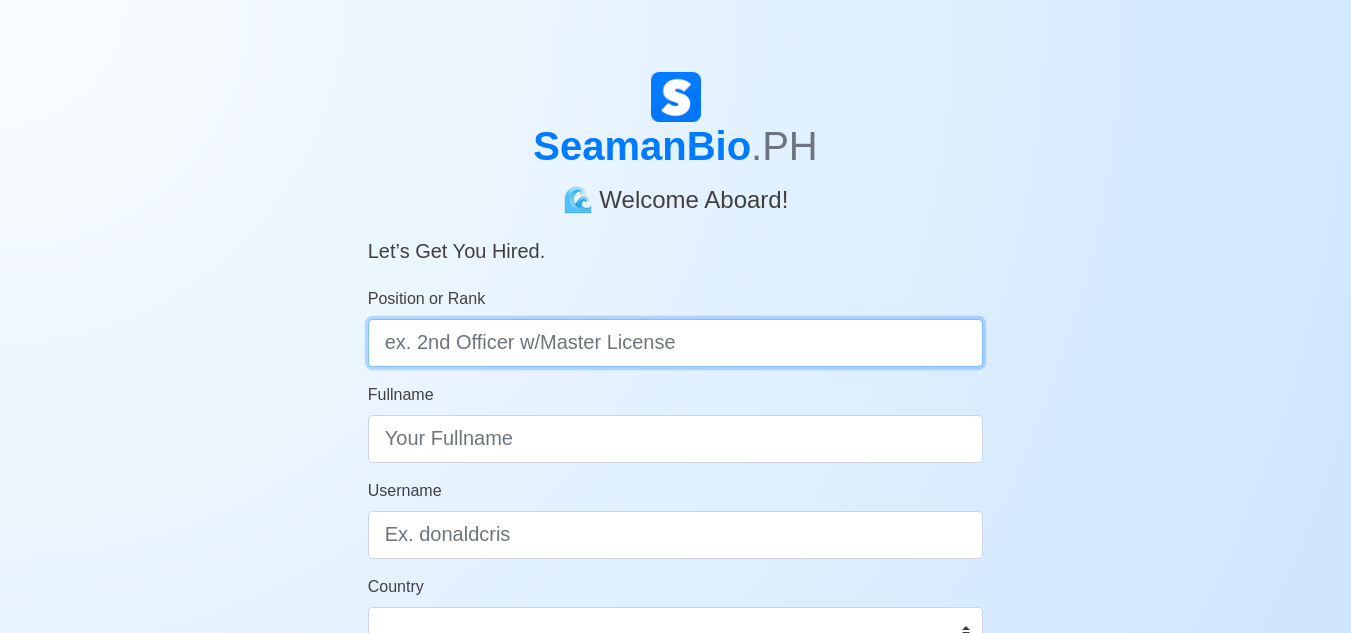 click on "Position or Rank" at bounding box center (676, 343) 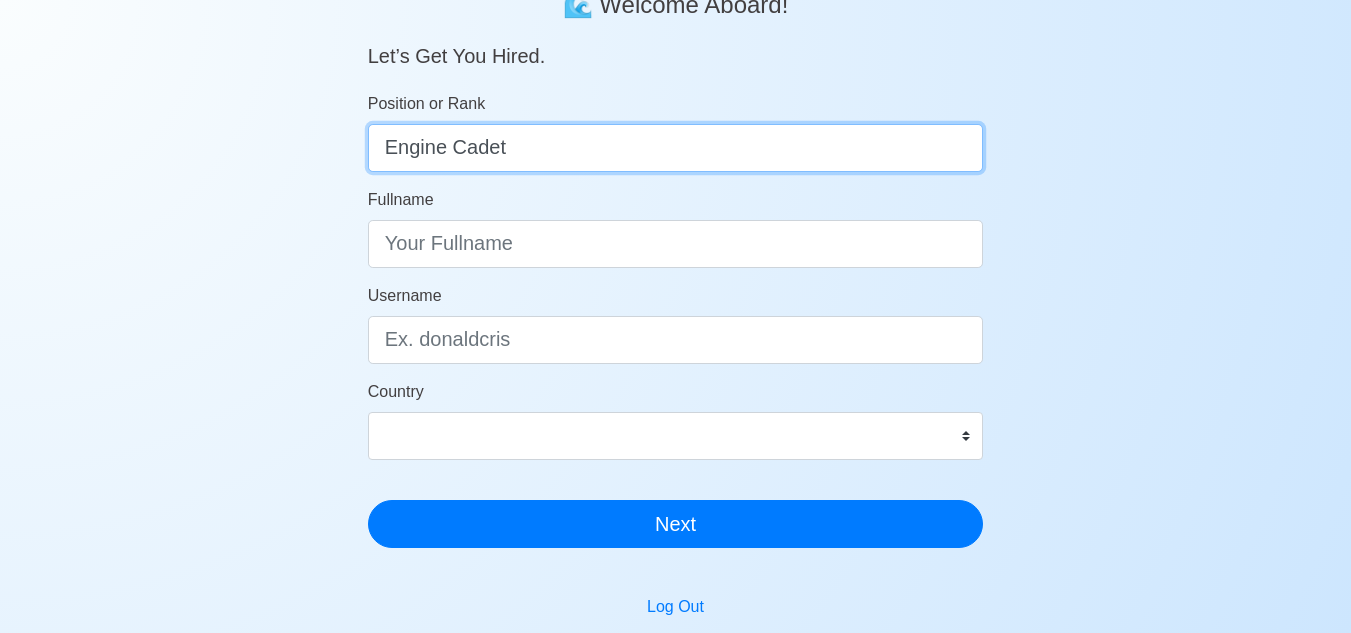 scroll, scrollTop: 262, scrollLeft: 0, axis: vertical 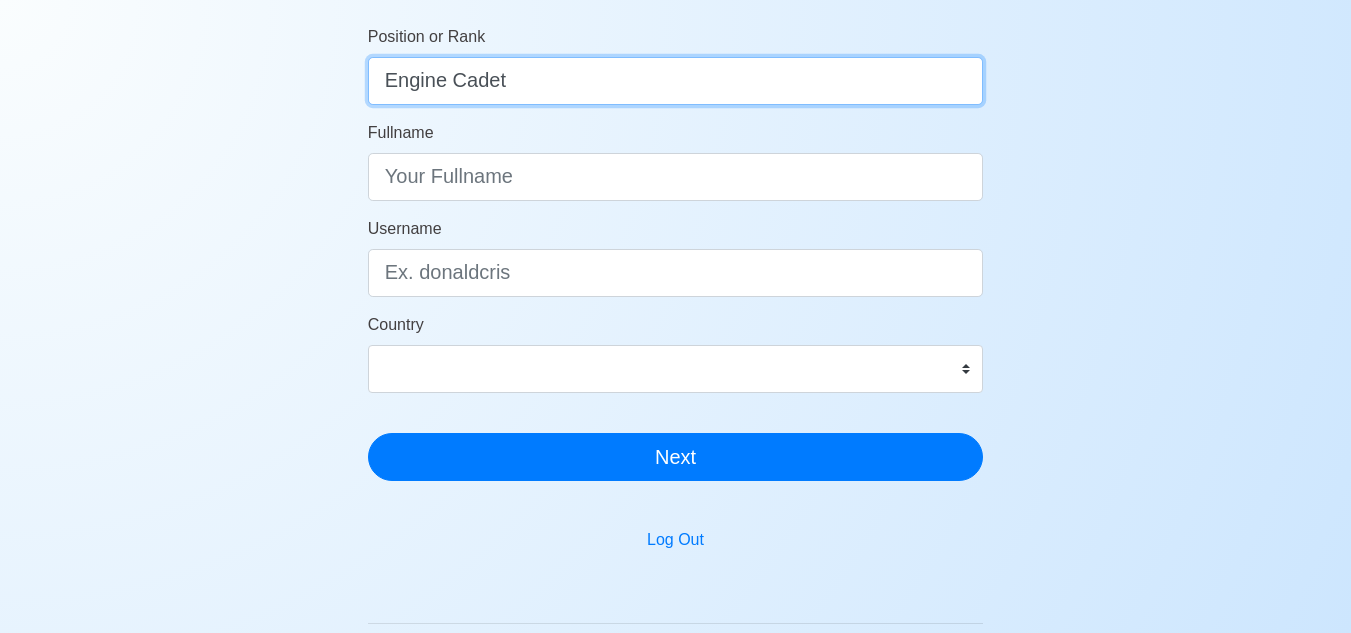 type on "Engine Cadet" 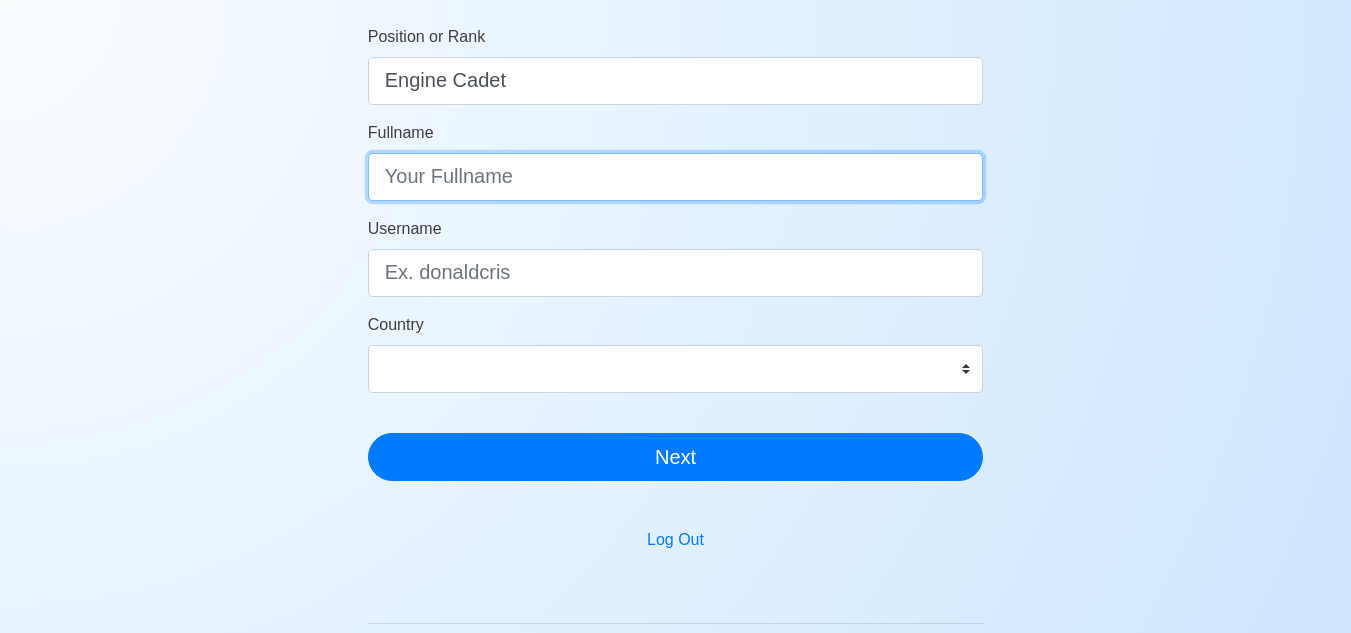 click on "Fullname" at bounding box center [676, 177] 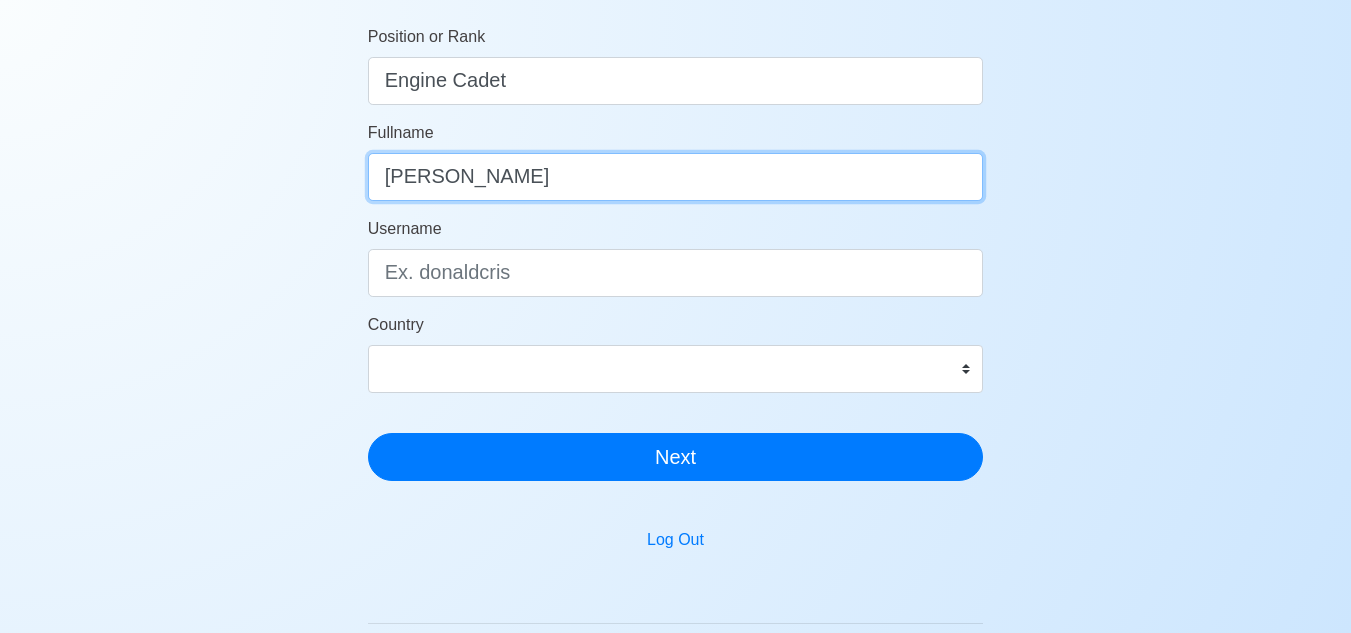 type on "Kenneth Estareja Jarilla" 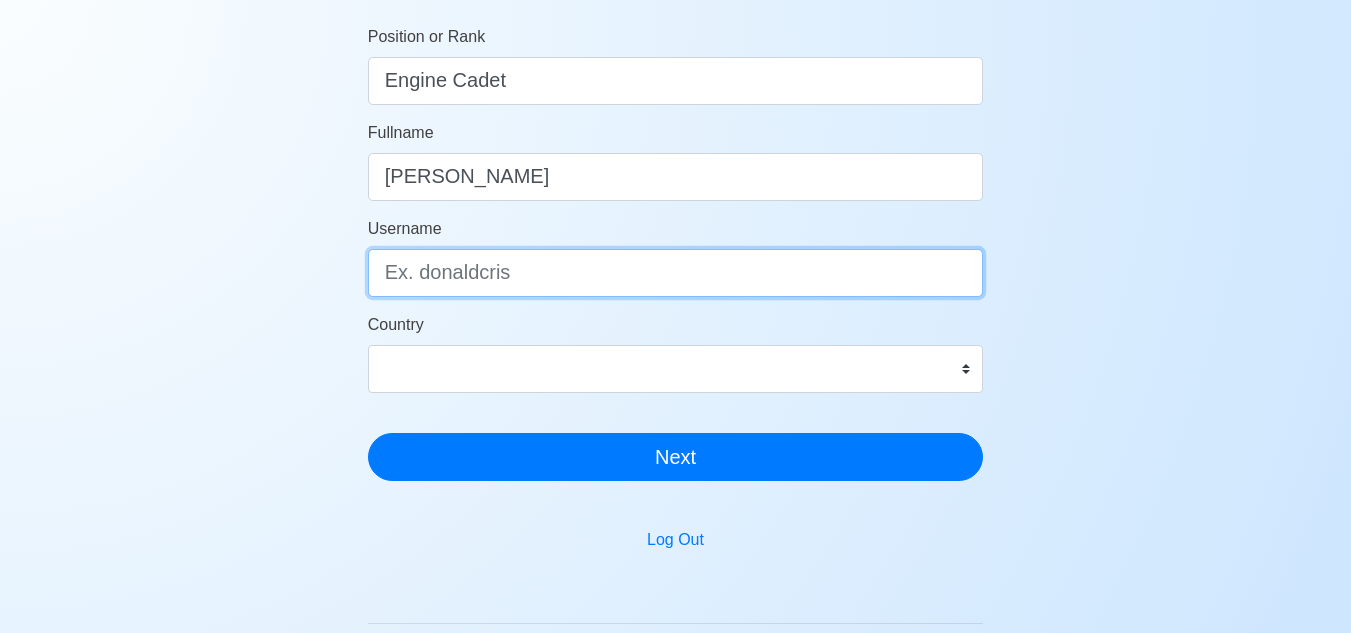click on "Username" at bounding box center (676, 273) 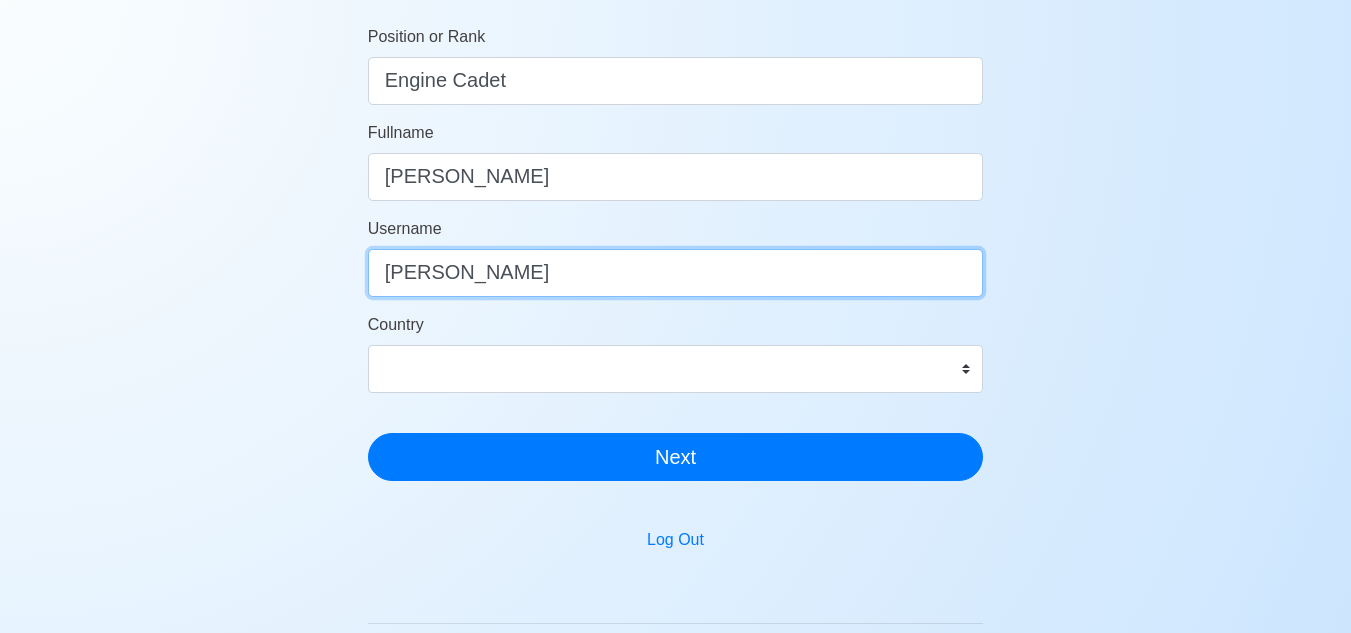 type on "J" 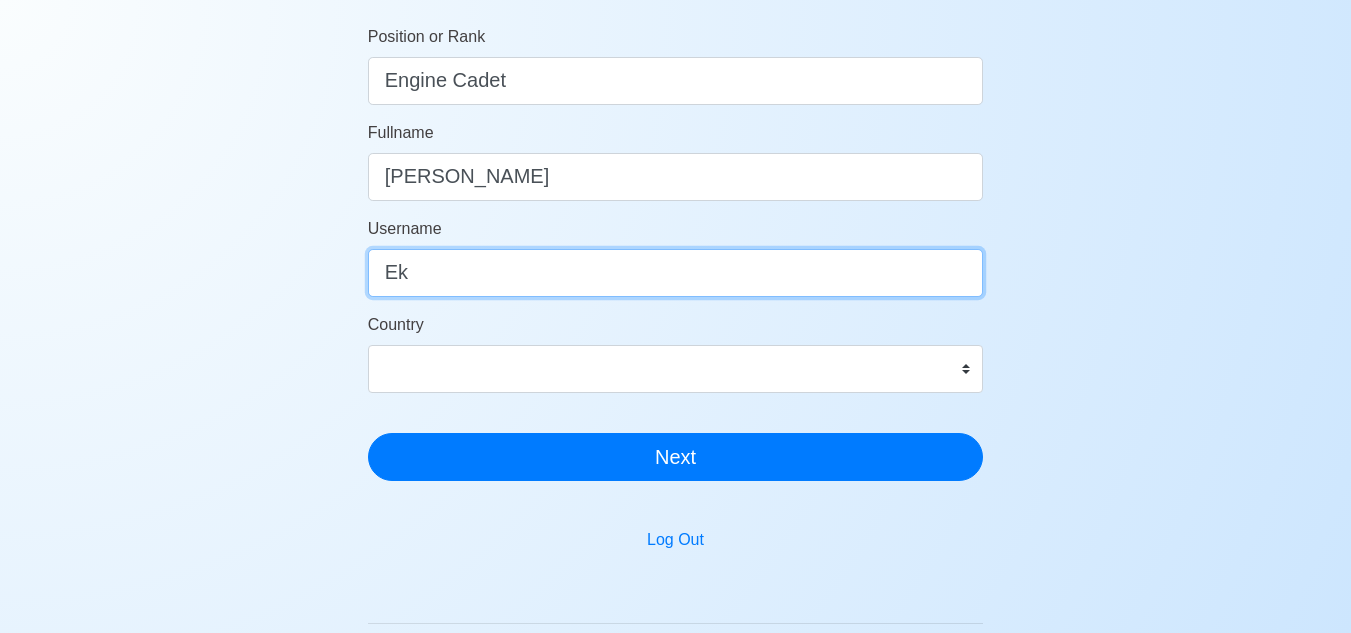 type on "E" 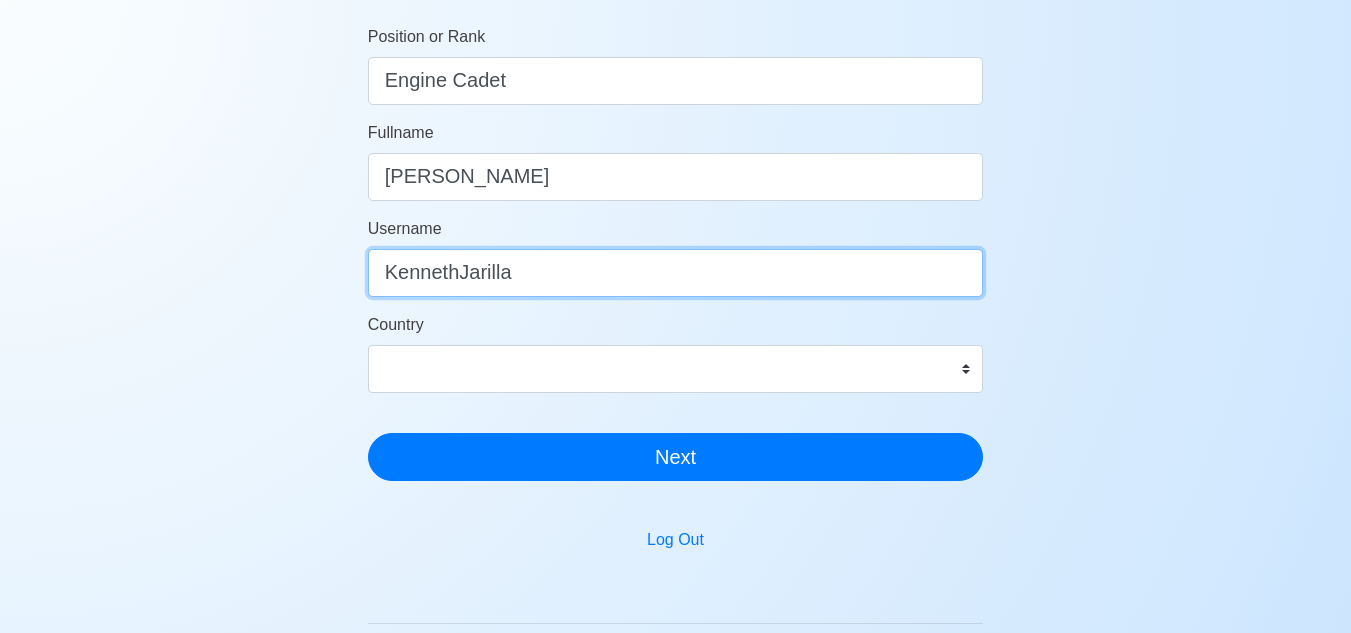 type on "KennethJarilla" 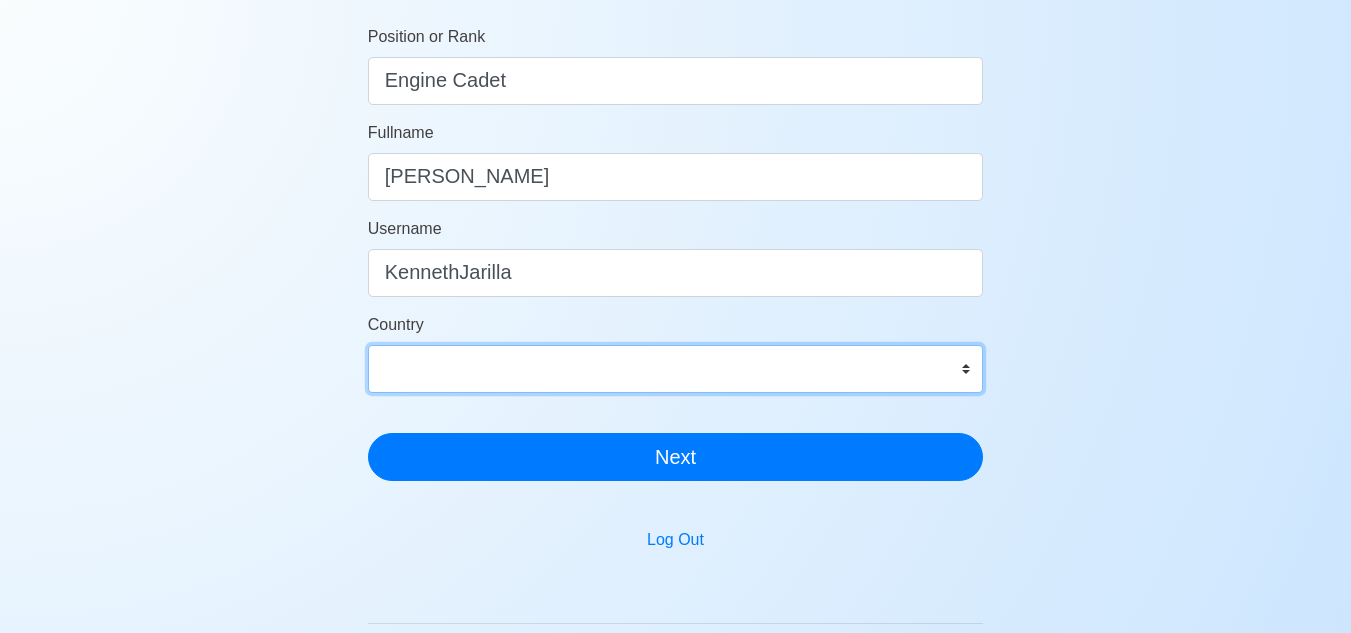 click on "Afghanistan Åland Islands Albania Algeria American Samoa Andorra Angola Anguilla Antarctica Antigua and Barbuda Argentina Armenia Aruba Australia Austria Azerbaijan Bahamas Bahrain Bangladesh Barbados Belarus Belgium Belize Benin Bermuda Bhutan Bolivia, Plurinational State of Bonaire, Sint Eustatius and Saba Bosnia and Herzegovina Botswana Bouvet Island Brazil British Indian Ocean Territory Brunei Darussalam Bulgaria Burkina Faso Burundi Cabo Verde Cambodia Cameroon Canada Cayman Islands Central African Republic Chad Chile China Christmas Island Cocos (Keeling) Islands Colombia Comoros Congo Congo, Democratic Republic of the Cook Islands Costa Rica Croatia Cuba Curaçao Cyprus Czechia Côte d'Ivoire Denmark Djibouti Dominica Dominican Republic Ecuador Egypt El Salvador Equatorial Guinea Eritrea Estonia Eswatini Ethiopia Falkland Islands (Malvinas) Faroe Islands Fiji Finland France French Guiana French Polynesia French Southern Territories Gabon Gambia Georgia Germany Ghana Gibraltar Greece Greenland Grenada" at bounding box center (676, 369) 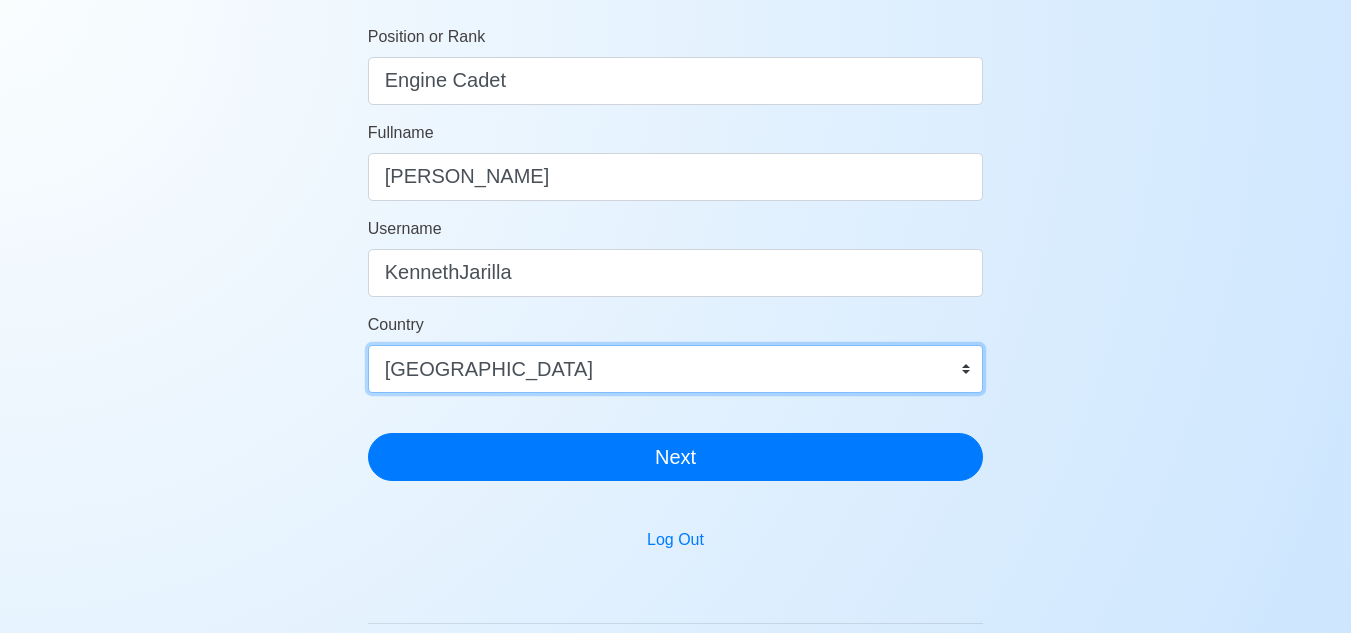 click on "Afghanistan Åland Islands Albania Algeria American Samoa Andorra Angola Anguilla Antarctica Antigua and Barbuda Argentina Armenia Aruba Australia Austria Azerbaijan Bahamas Bahrain Bangladesh Barbados Belarus Belgium Belize Benin Bermuda Bhutan Bolivia, Plurinational State of Bonaire, Sint Eustatius and Saba Bosnia and Herzegovina Botswana Bouvet Island Brazil British Indian Ocean Territory Brunei Darussalam Bulgaria Burkina Faso Burundi Cabo Verde Cambodia Cameroon Canada Cayman Islands Central African Republic Chad Chile China Christmas Island Cocos (Keeling) Islands Colombia Comoros Congo Congo, Democratic Republic of the Cook Islands Costa Rica Croatia Cuba Curaçao Cyprus Czechia Côte d'Ivoire Denmark Djibouti Dominica Dominican Republic Ecuador Egypt El Salvador Equatorial Guinea Eritrea Estonia Eswatini Ethiopia Falkland Islands (Malvinas) Faroe Islands Fiji Finland France French Guiana French Polynesia French Southern Territories Gabon Gambia Georgia Germany Ghana Gibraltar Greece Greenland Grenada" at bounding box center (676, 369) 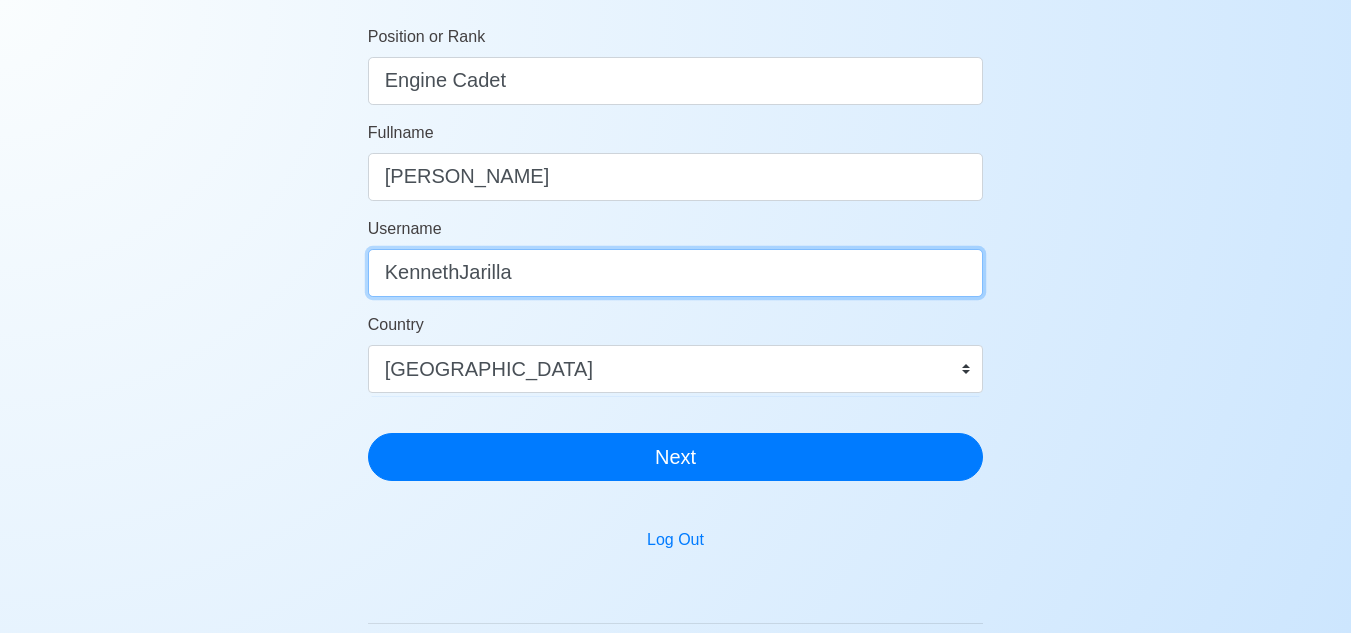 click on "KennethJarilla" at bounding box center (676, 273) 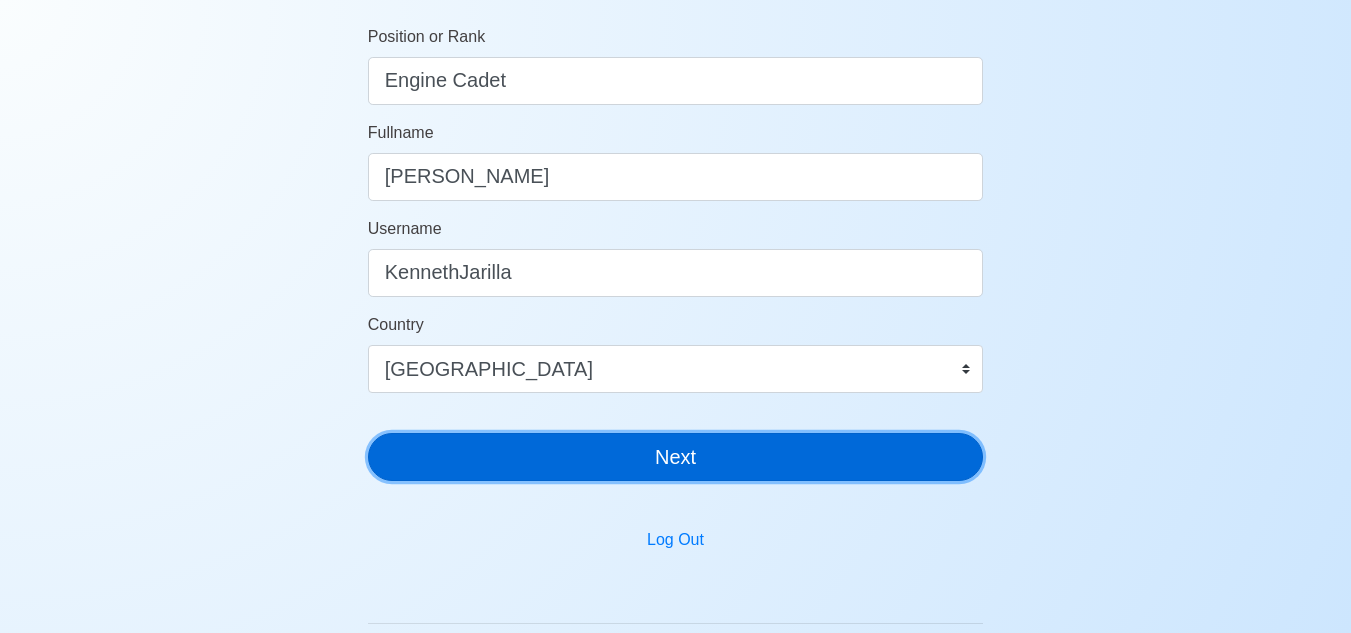 click on "Next" at bounding box center [676, 457] 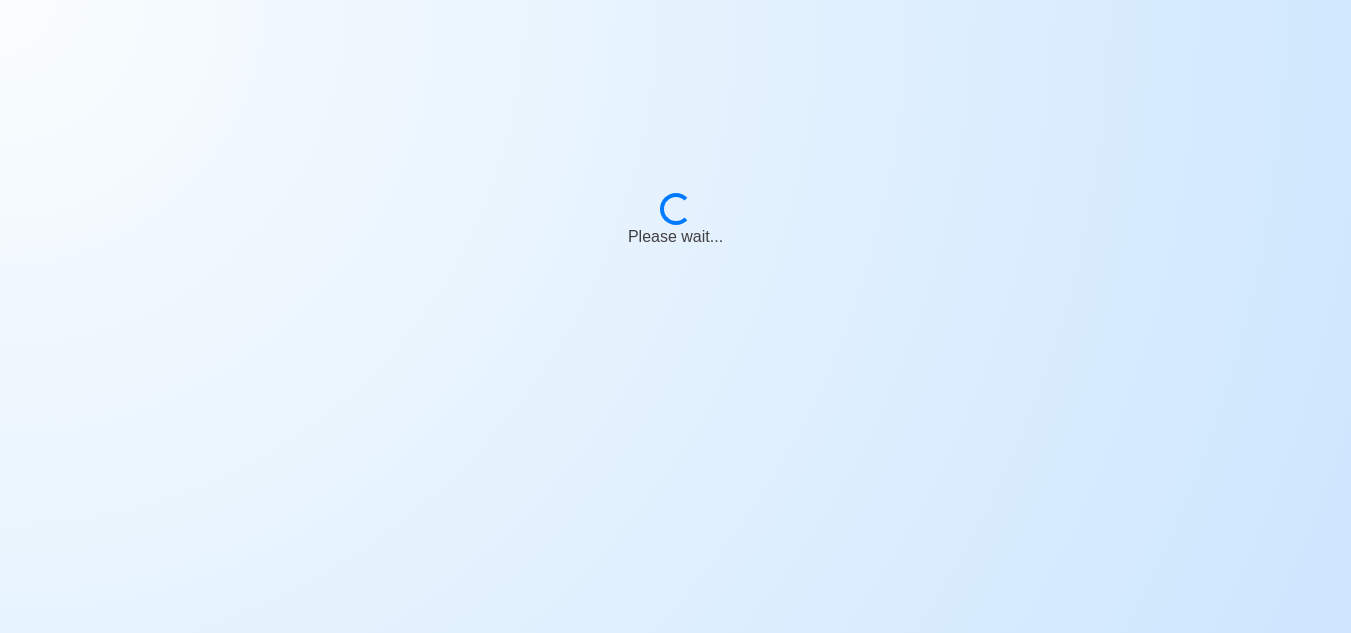 scroll, scrollTop: 24, scrollLeft: 0, axis: vertical 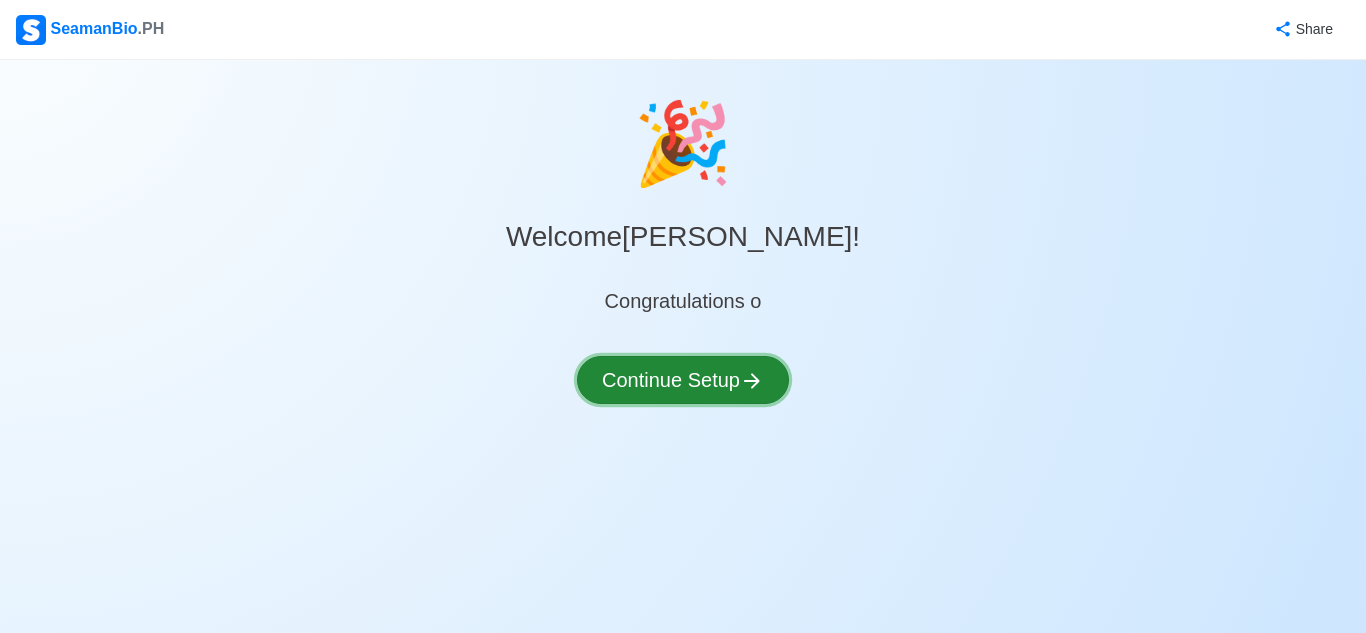 click on "Continue Setup" at bounding box center (683, 380) 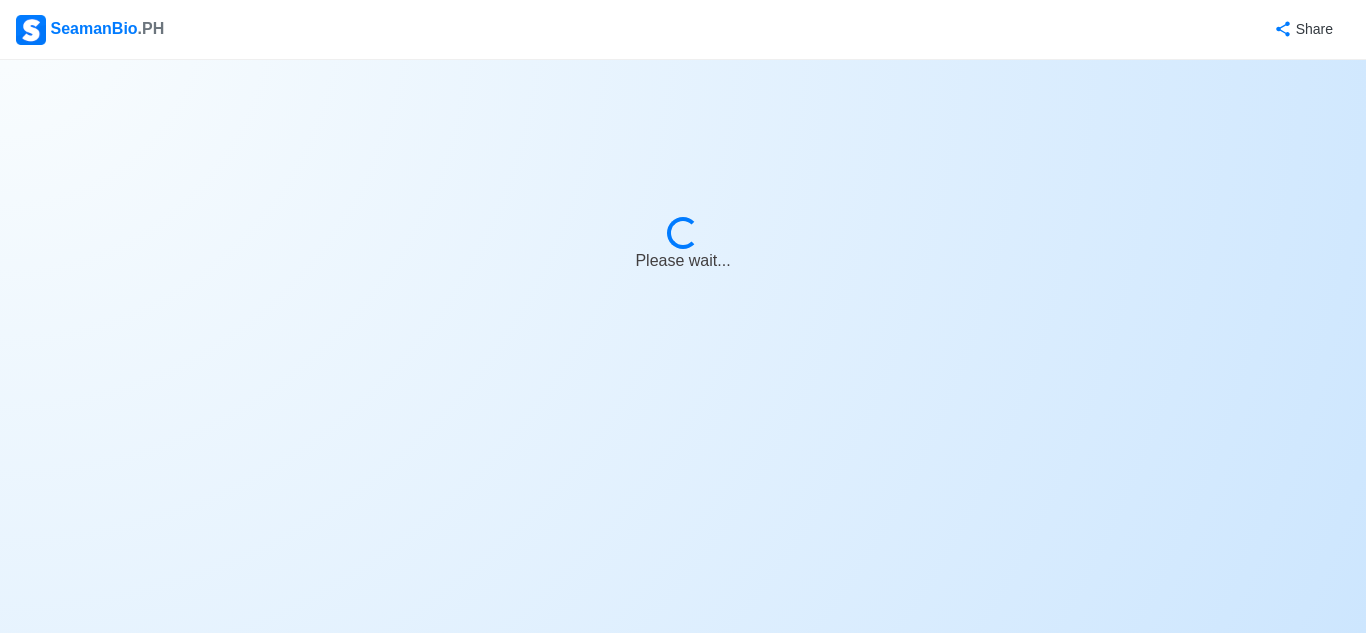 select on "Visible for Hiring" 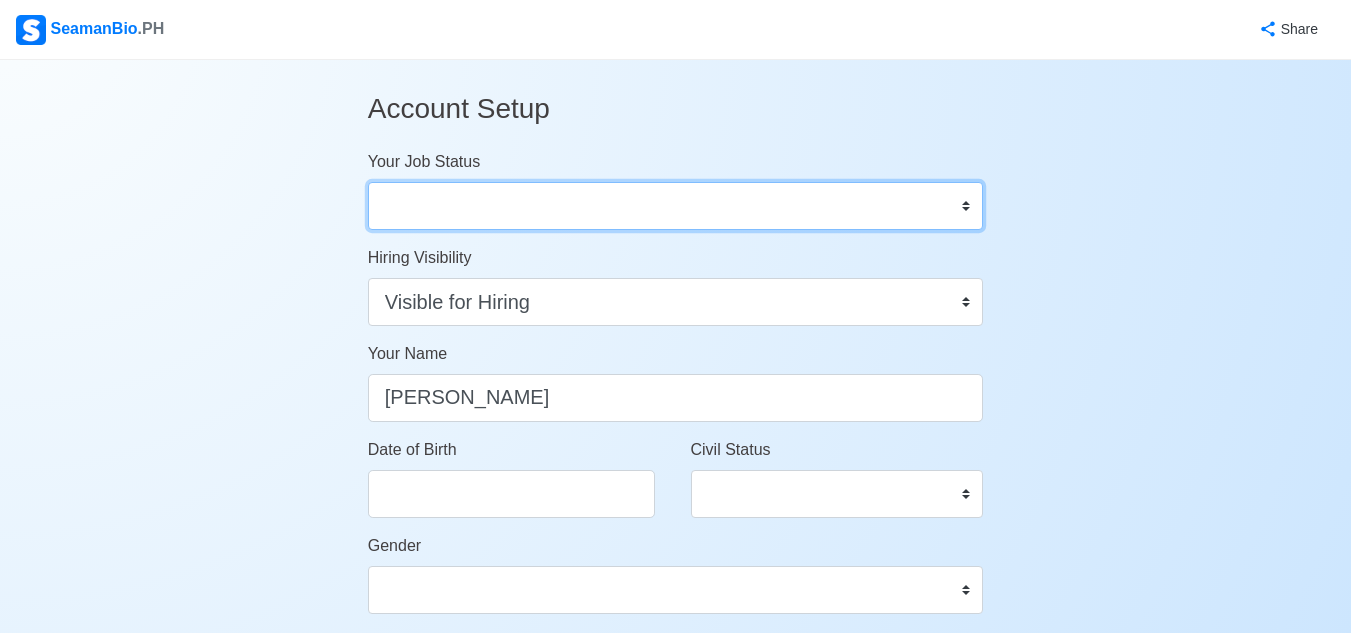click on "Onboard Actively Looking for Job Not Looking for Job" at bounding box center [676, 206] 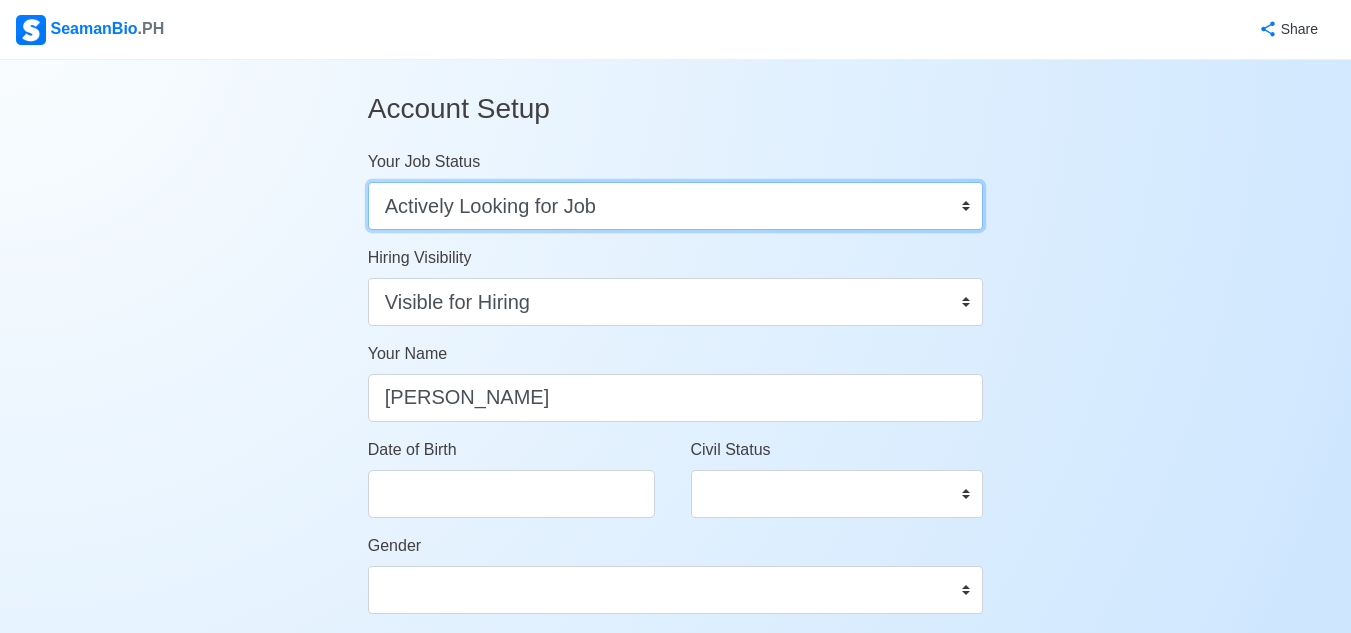 click on "Onboard Actively Looking for Job Not Looking for Job" at bounding box center (676, 206) 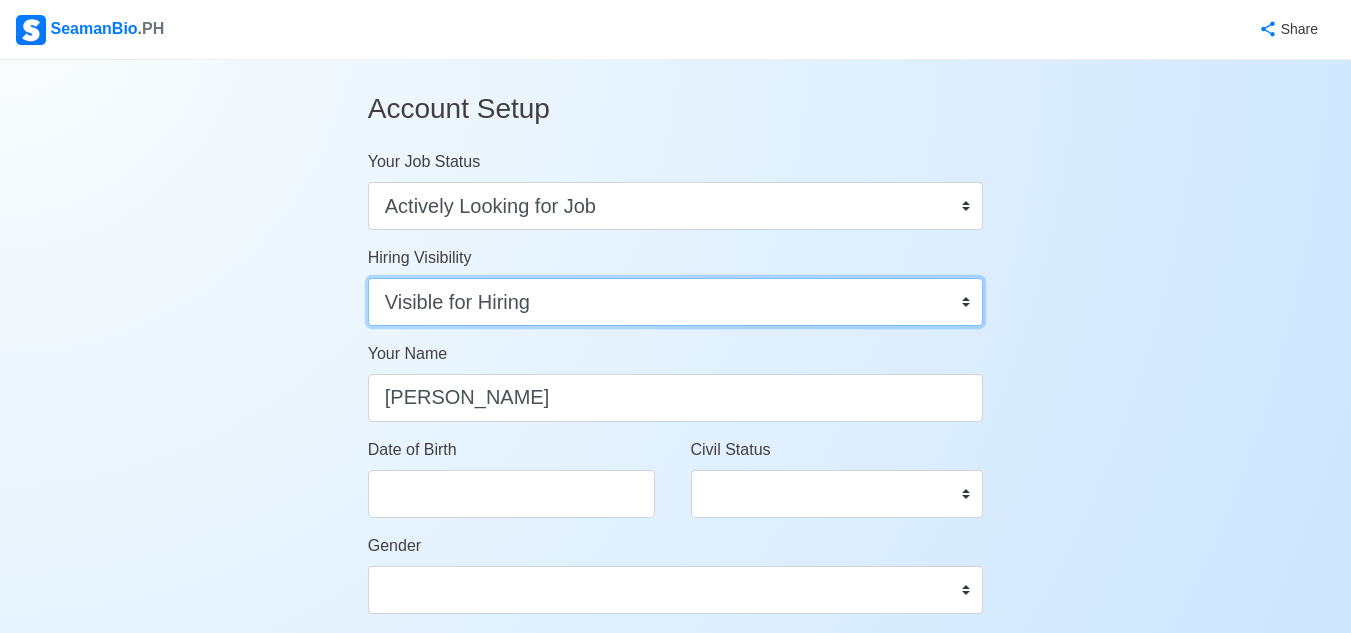 click on "Visible for Hiring Not Visible for Hiring" at bounding box center [676, 302] 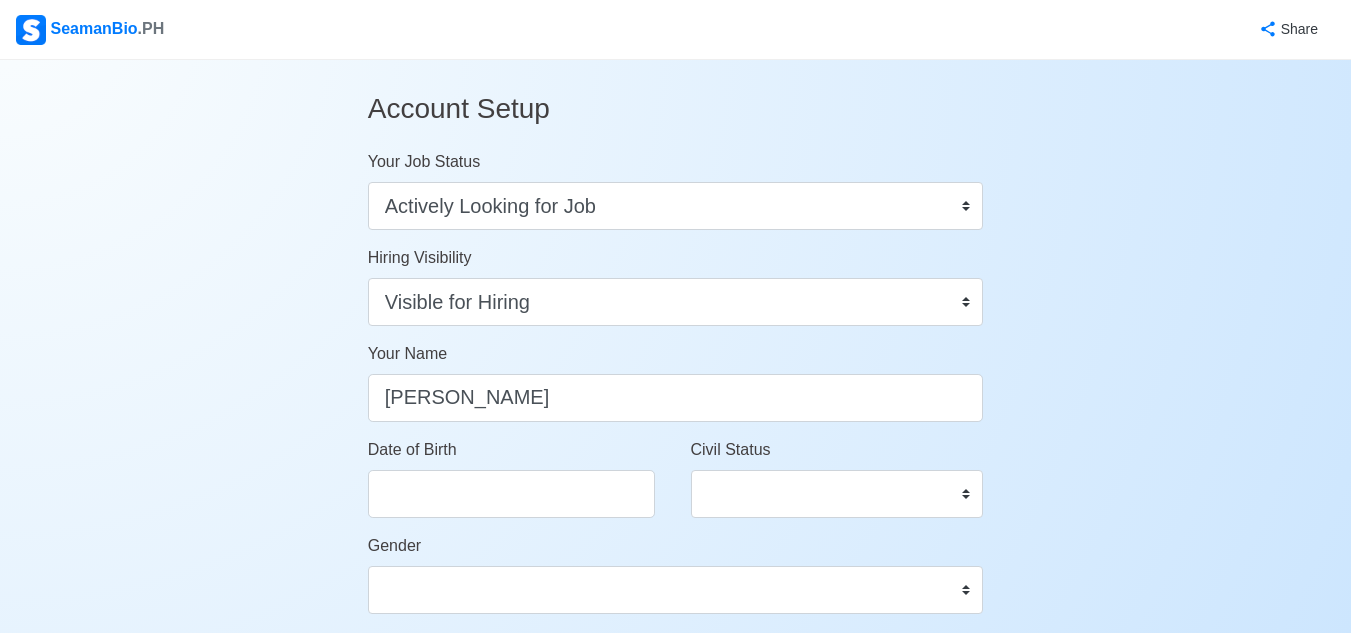 click on "Account Setup Your Job Status Onboard Actively Looking for Job Not Looking for Job Hiring Visibility Visible for Hiring Not Visible for Hiring Your Name Kenneth Estareja Jarilla Date of Birth     Civil Status Single Married Widowed Separated Gender Male Female Height (cm) Weight (kg) Phone Number 🔔 Make sure your phone number is contactable. When you apply & got shortlisted, agencies will contact you. Address Country Afghanistan Åland Islands Albania Algeria American Samoa Andorra Angola Anguilla Antarctica Antigua and Barbuda Argentina Armenia Aruba Australia Austria Azerbaijan Bahamas Bahrain Bangladesh Barbados Belarus Belgium Belize Benin Bermuda Bhutan Bolivia, Plurinational State of Bonaire, Sint Eustatius and Saba Bosnia and Herzegovina Botswana Bouvet Island Brazil British Indian Ocean Territory Brunei Darussalam Bulgaria Burkina Faso Burundi Cabo Verde Cambodia Cameroon Canada Cayman Islands Central African Republic Chad Chile China Christmas Island Cocos (Keeling) Islands Colombia Comoros 0" at bounding box center (675, 936) 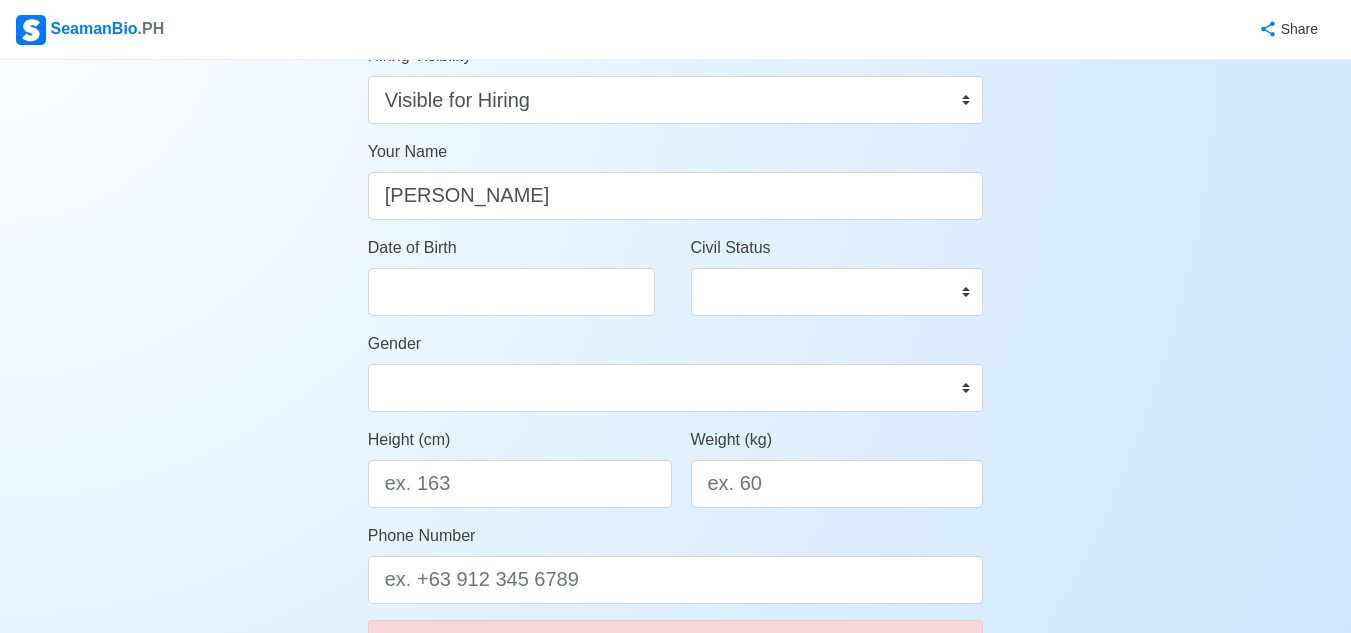 scroll, scrollTop: 283, scrollLeft: 0, axis: vertical 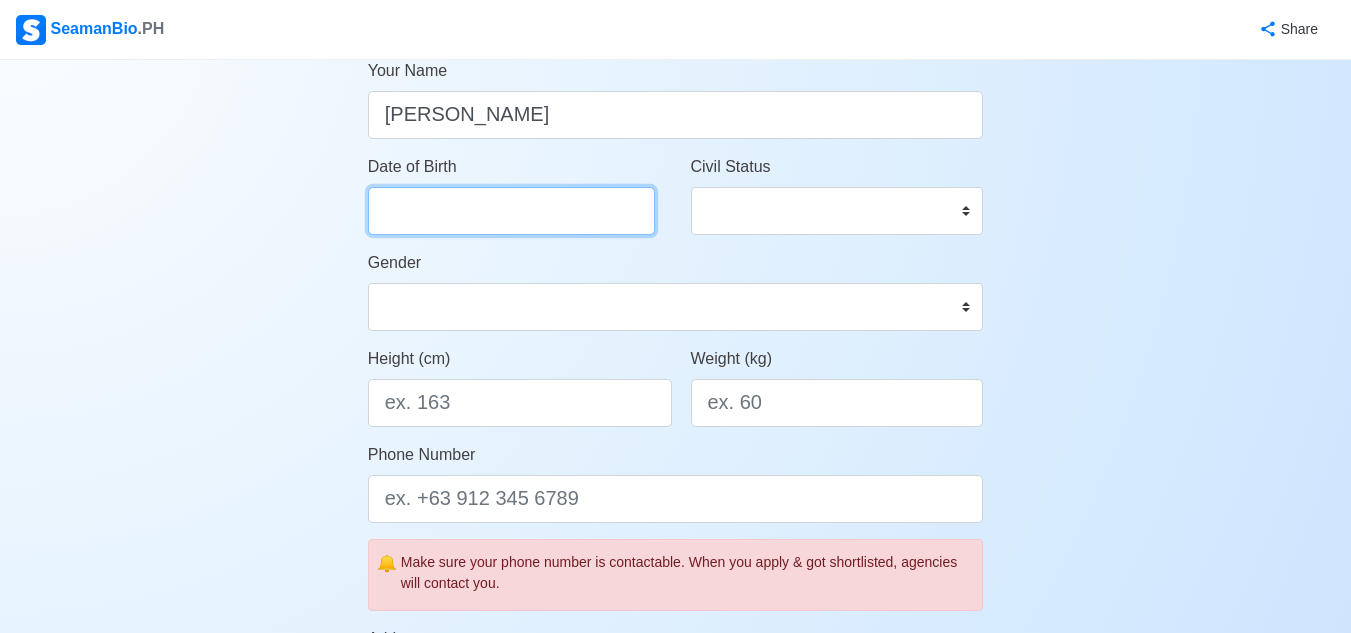 click on "Date of Birth" at bounding box center [511, 211] 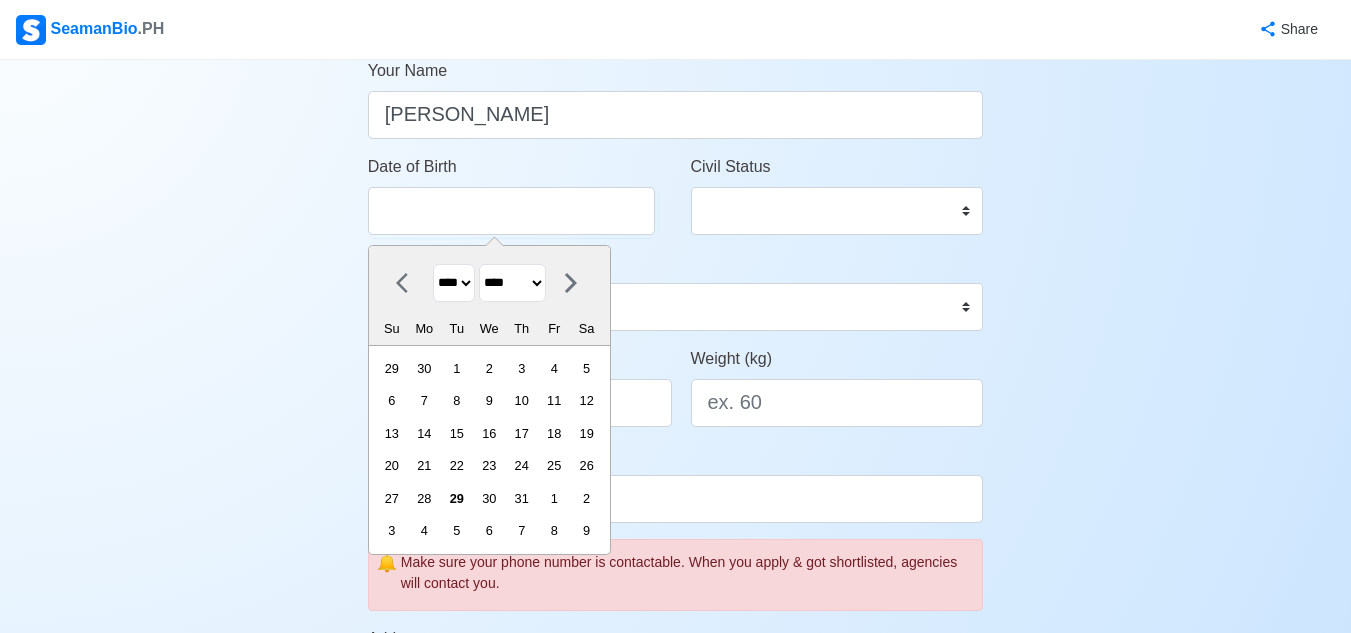 click on "**** **** **** **** **** **** **** **** **** **** **** **** **** **** **** **** **** **** **** **** **** **** **** **** **** **** **** **** **** **** **** **** **** **** **** **** **** **** **** **** **** **** **** **** **** **** **** **** **** **** **** **** **** **** **** **** **** **** **** **** **** **** **** **** **** **** **** **** **** **** **** **** **** **** **** **** **** **** **** **** **** **** **** **** **** **** **** **** **** **** **** **** **** **** **** **** **** **** **** **** **** **** **** **** **** ****" at bounding box center (454, 283) 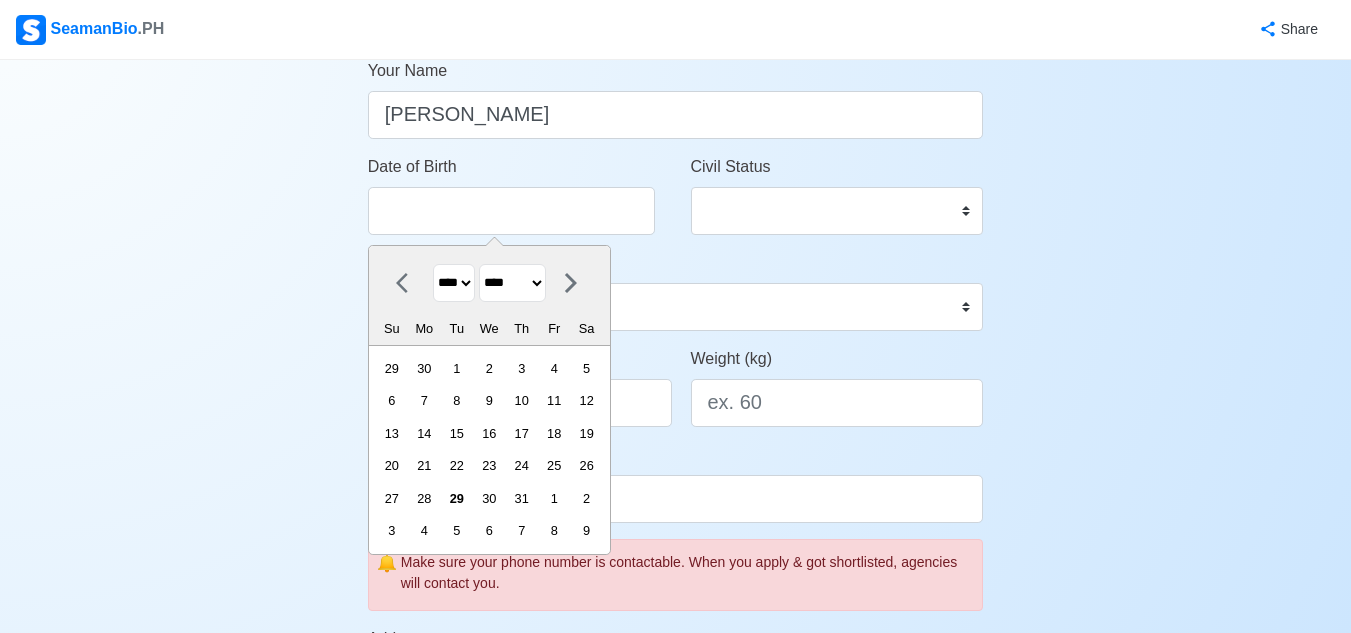 select on "****" 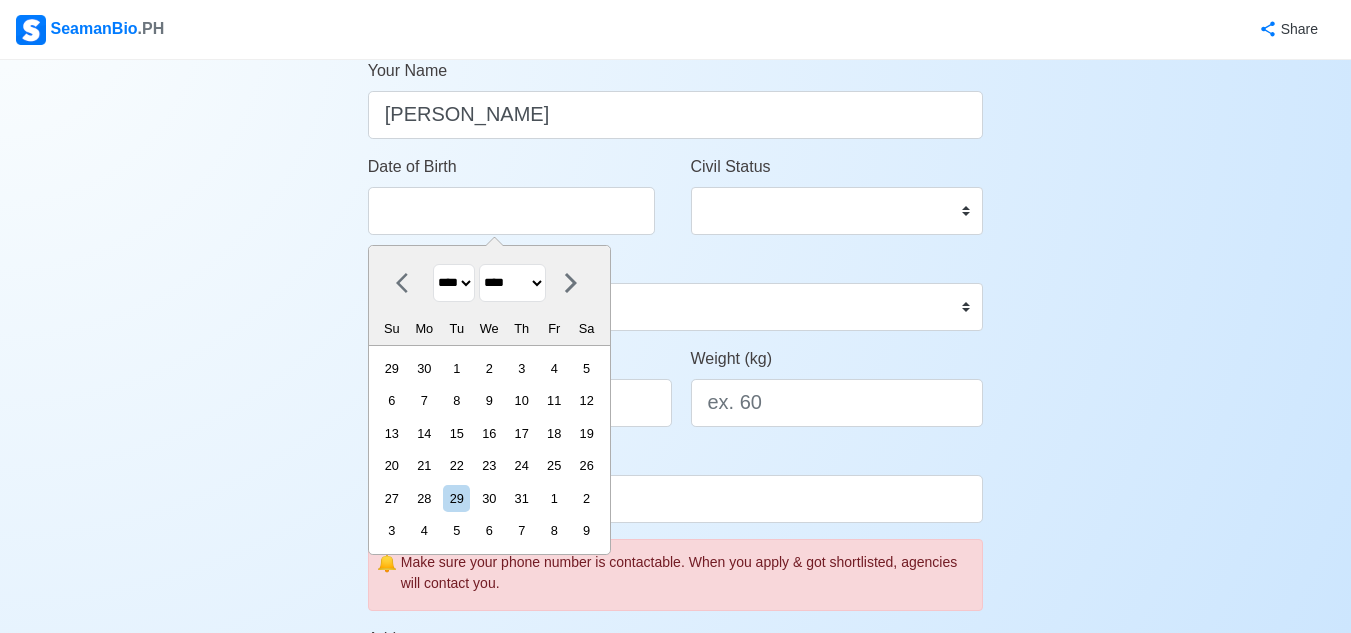 click on "******* ******** ***** ***** *** **** **** ****** ********* ******* ******** ********" at bounding box center (512, 283) 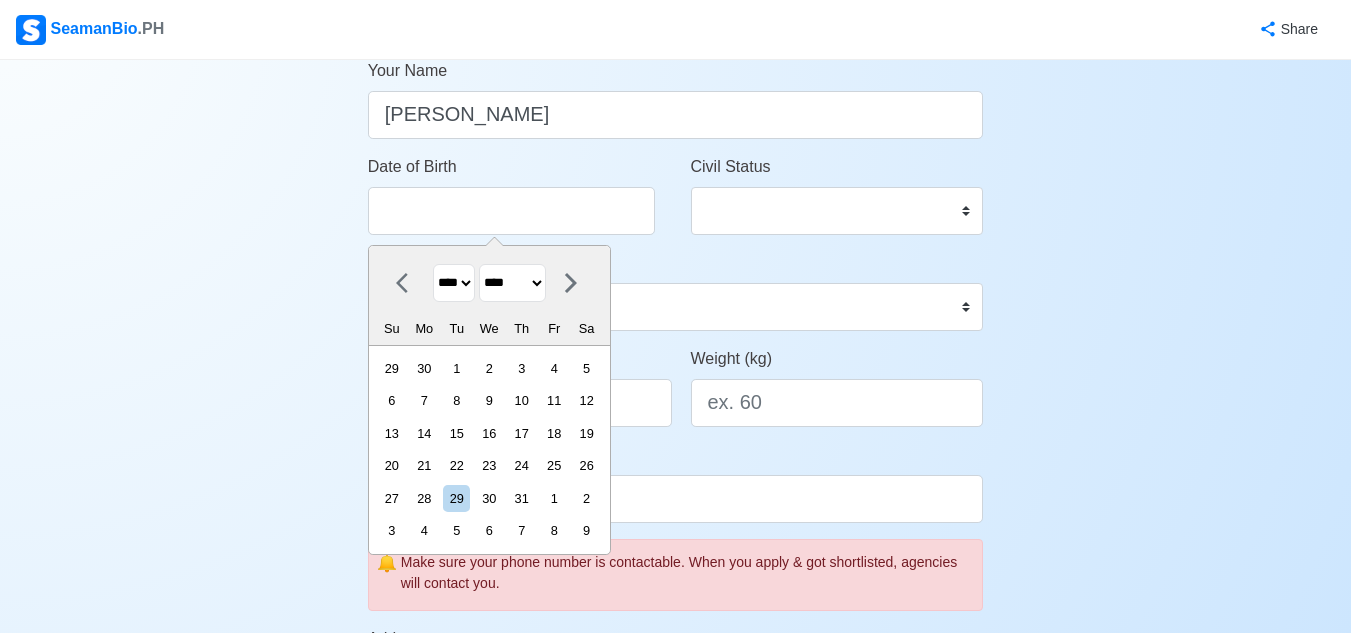 select on "*********" 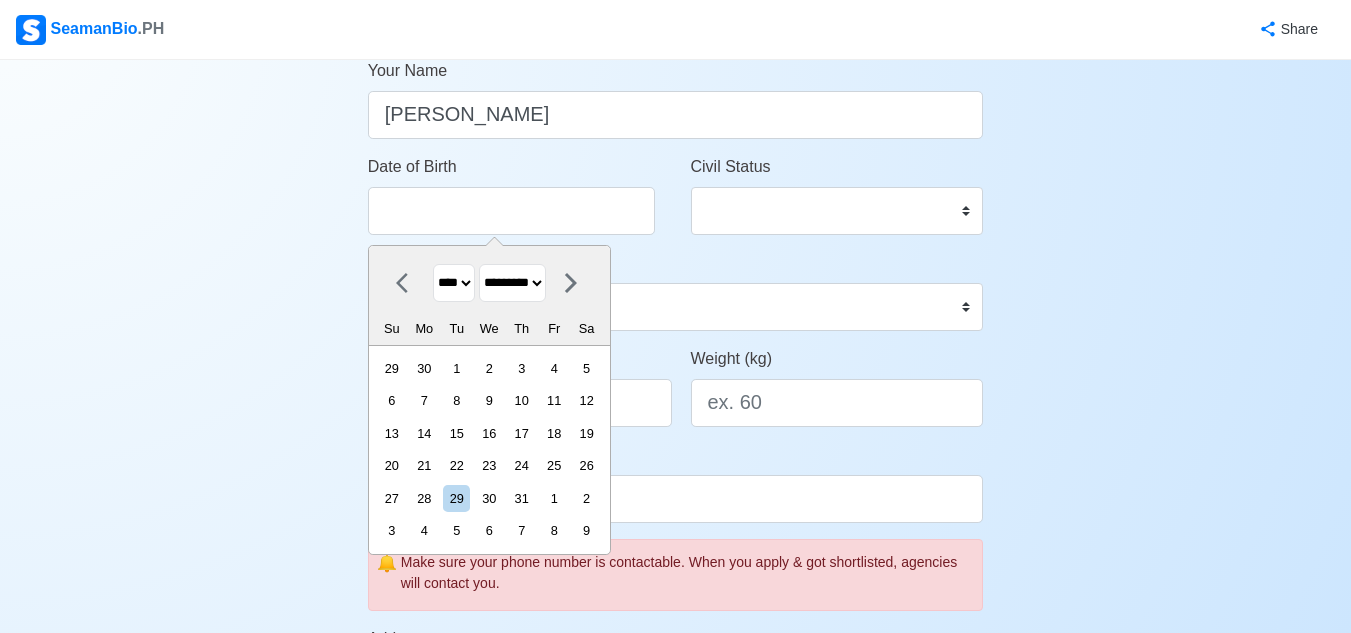 click on "******* ******** ***** ***** *** **** **** ****** ********* ******* ******** ********" at bounding box center [512, 283] 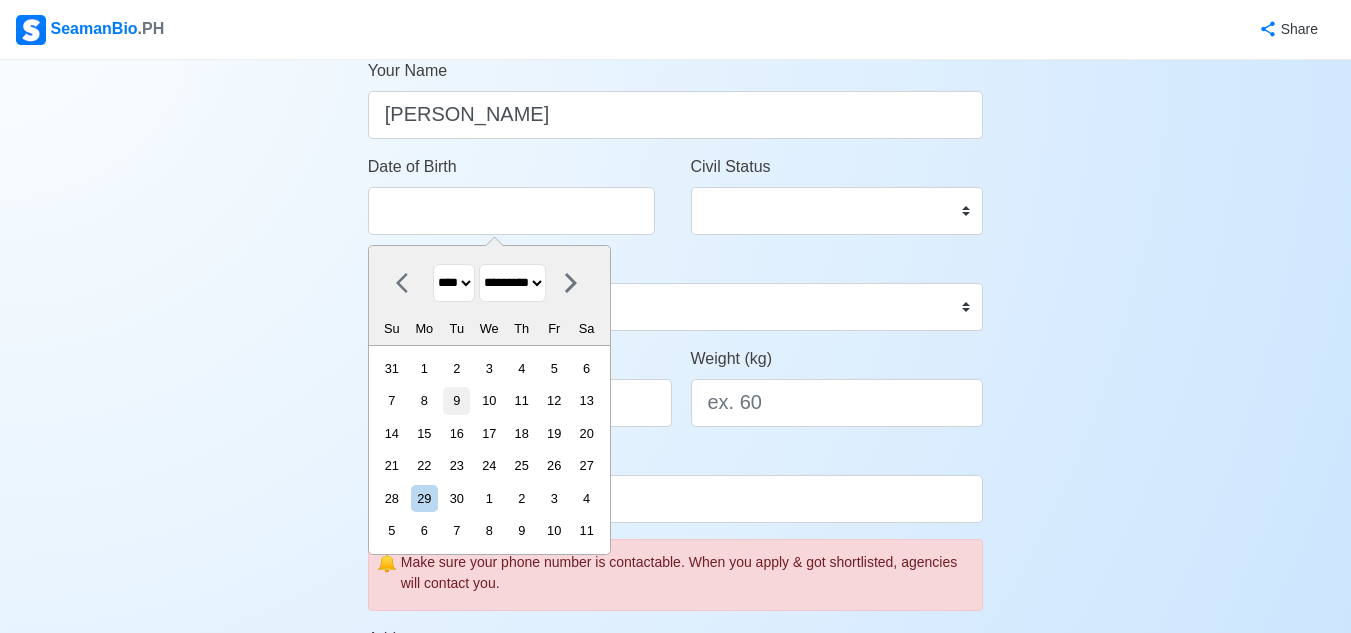 click on "9" at bounding box center (456, 400) 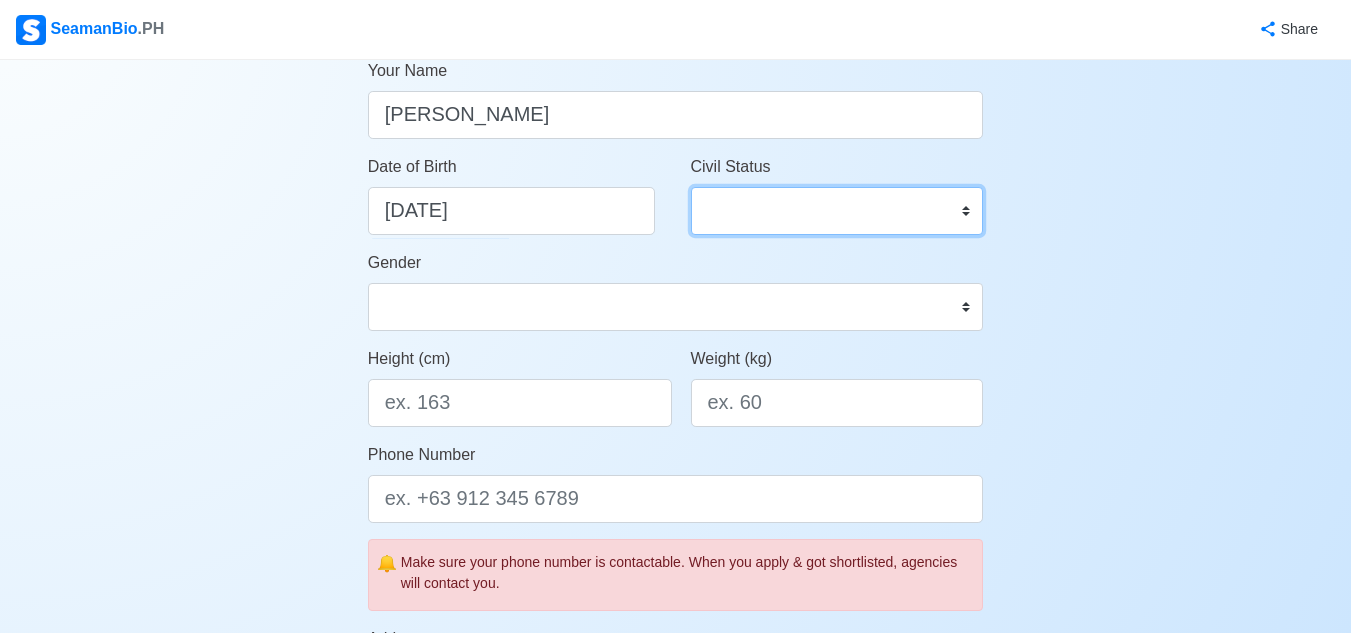 click on "Single Married Widowed Separated" at bounding box center [837, 211] 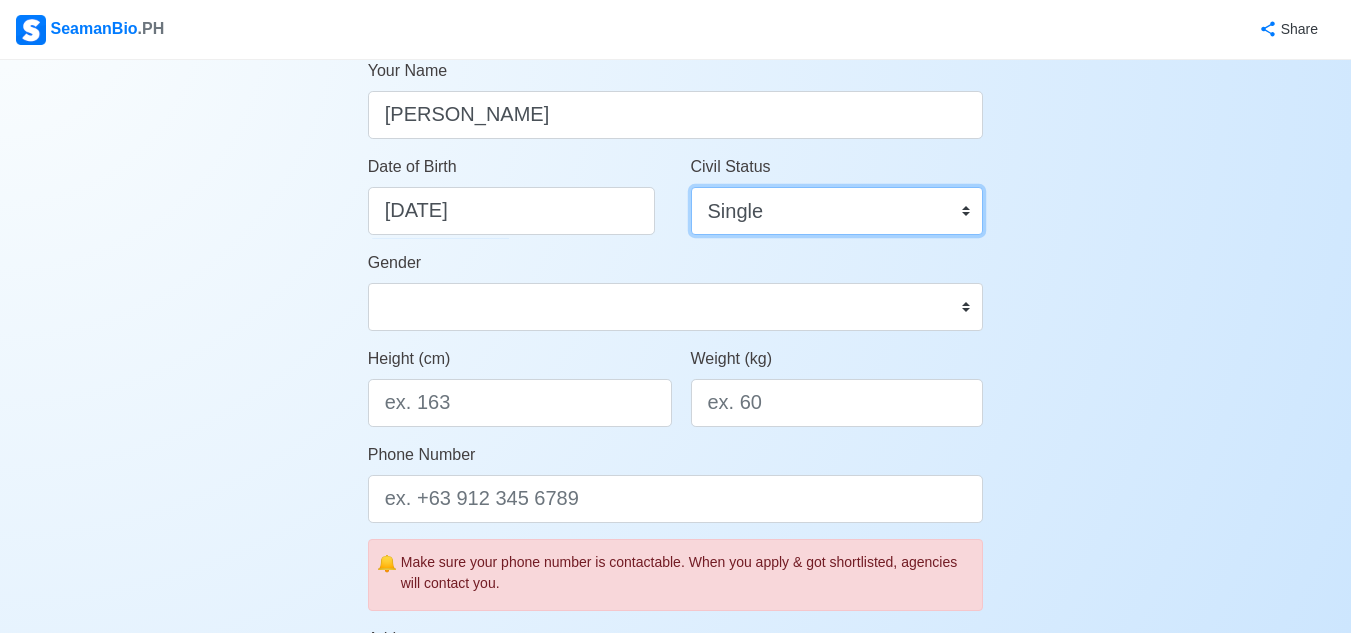 click on "Single Married Widowed Separated" at bounding box center (837, 211) 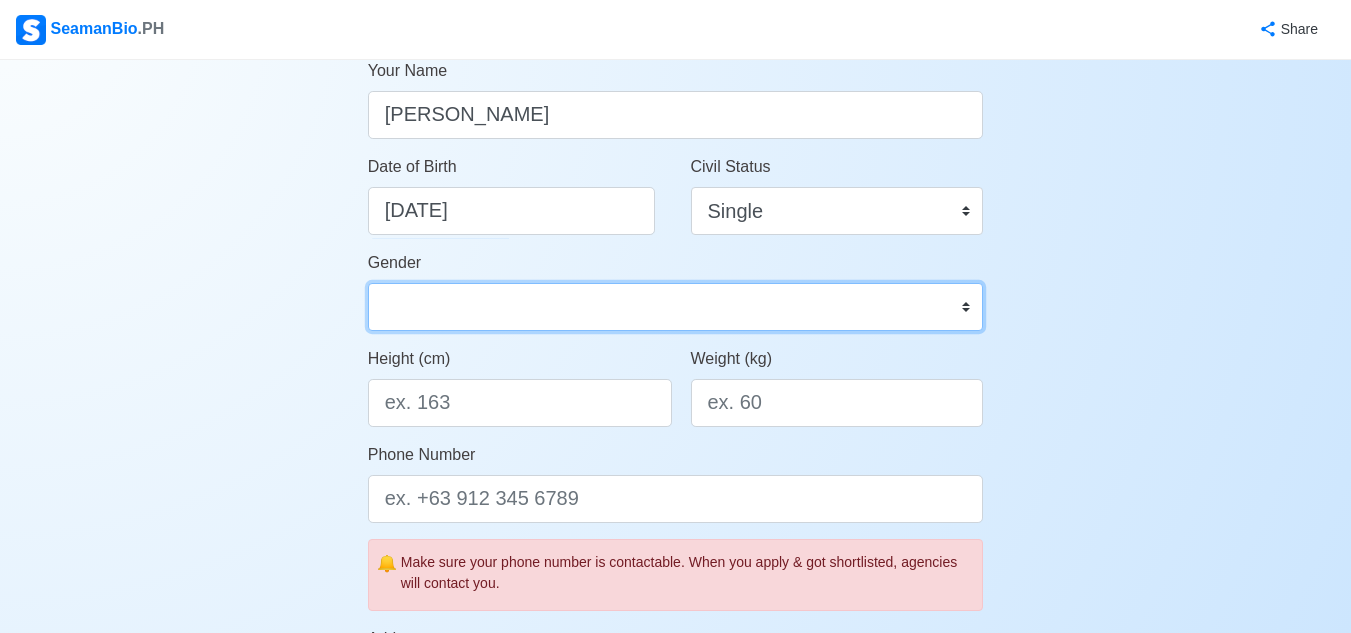 click on "Male Female" at bounding box center [676, 307] 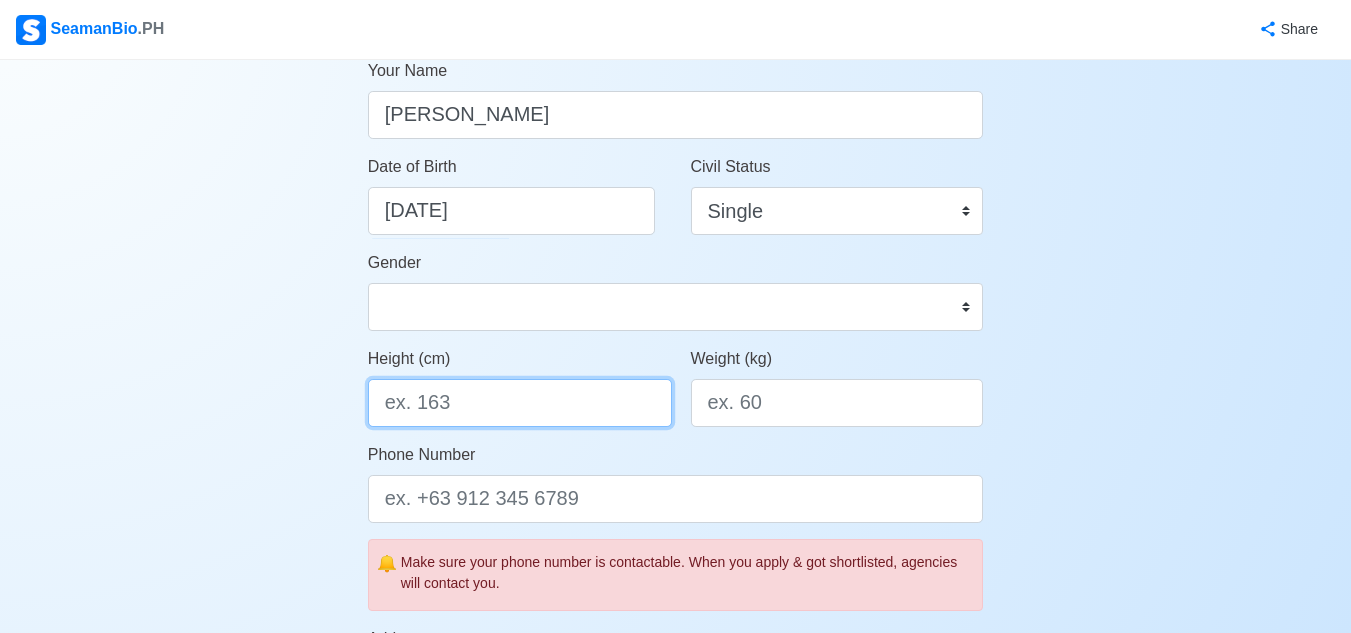 click on "Height (cm)" at bounding box center [520, 403] 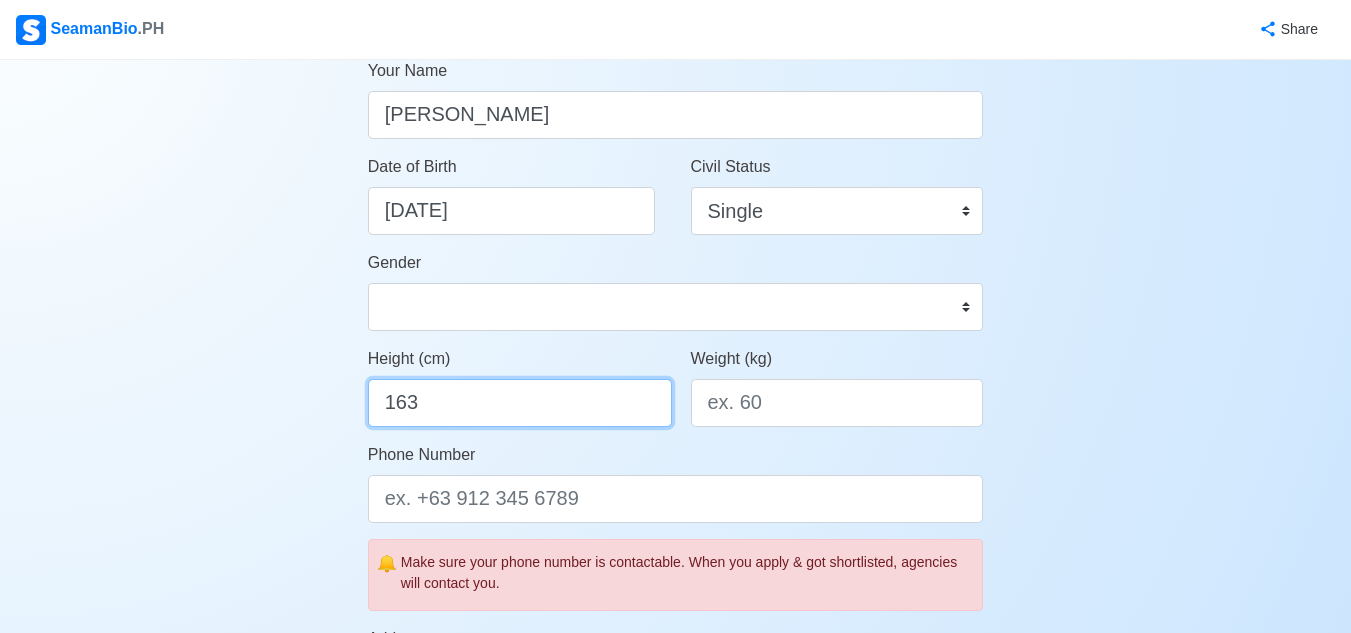 type on "163" 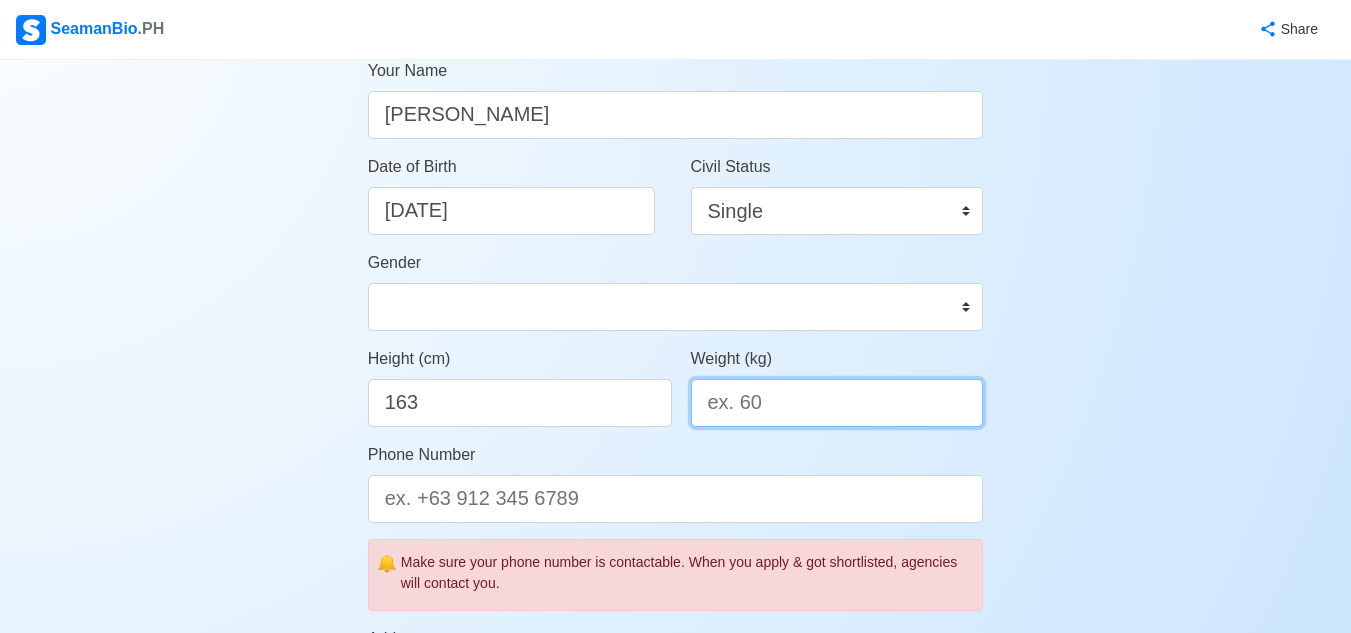 click on "Weight (kg)" at bounding box center (837, 403) 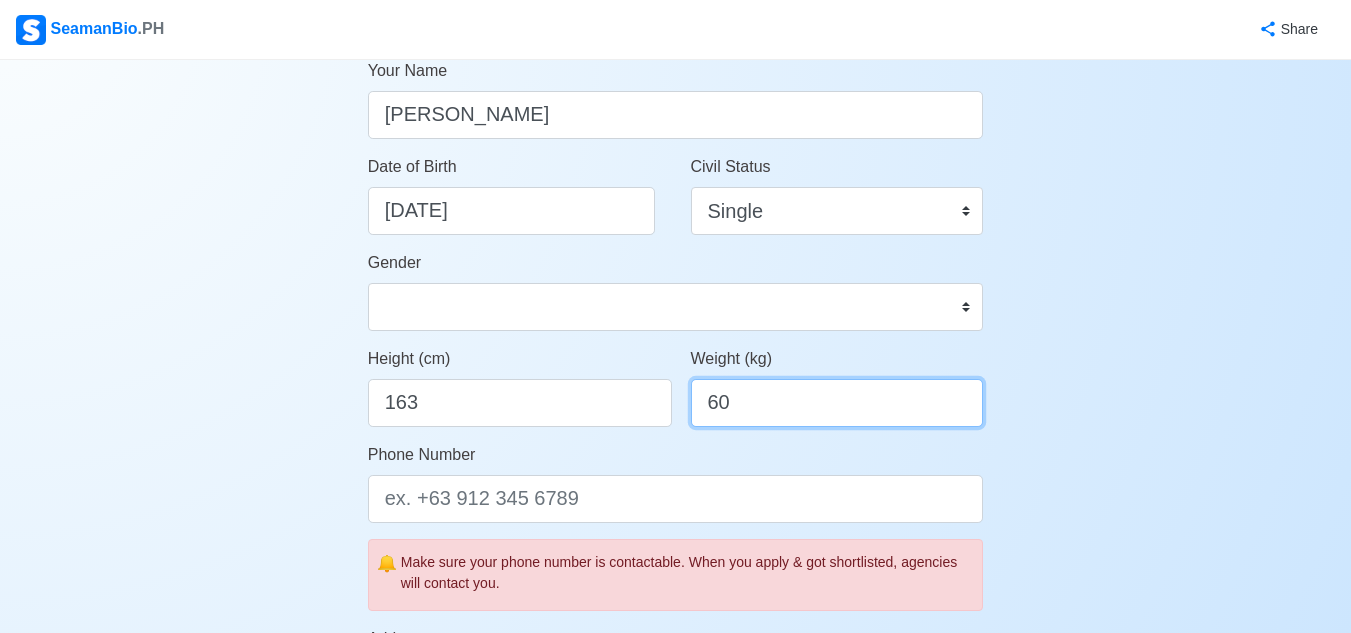 type on "60" 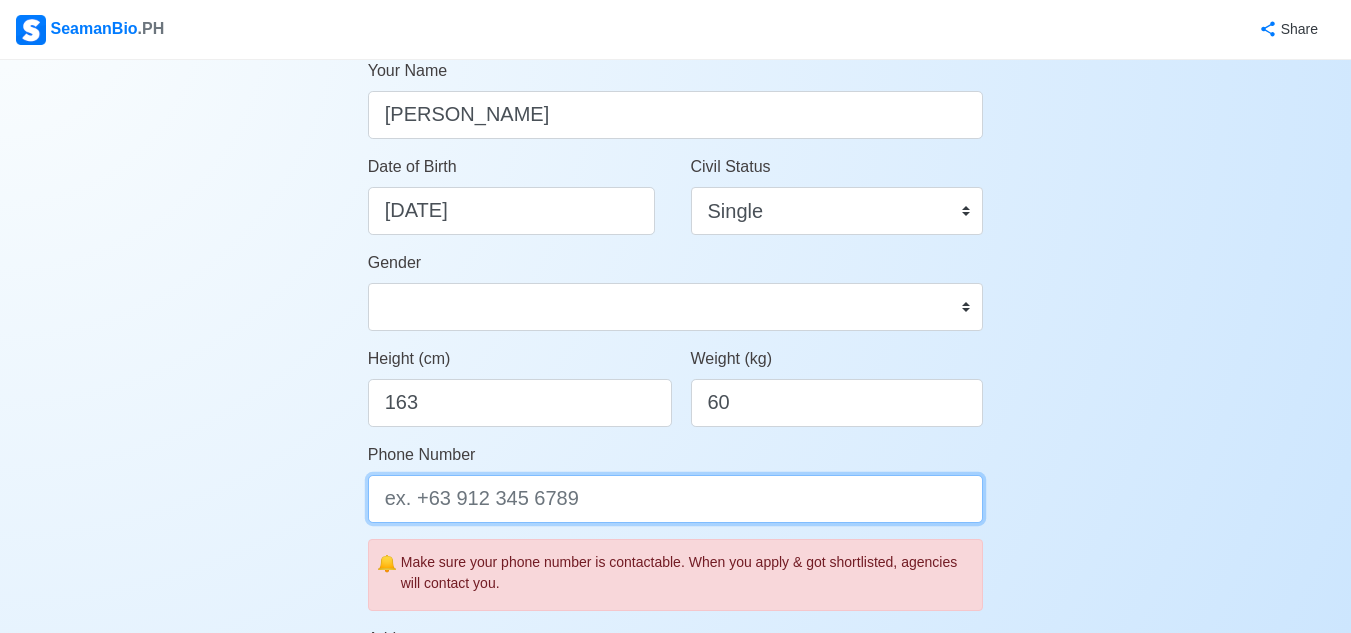 click on "Phone Number" at bounding box center (676, 499) 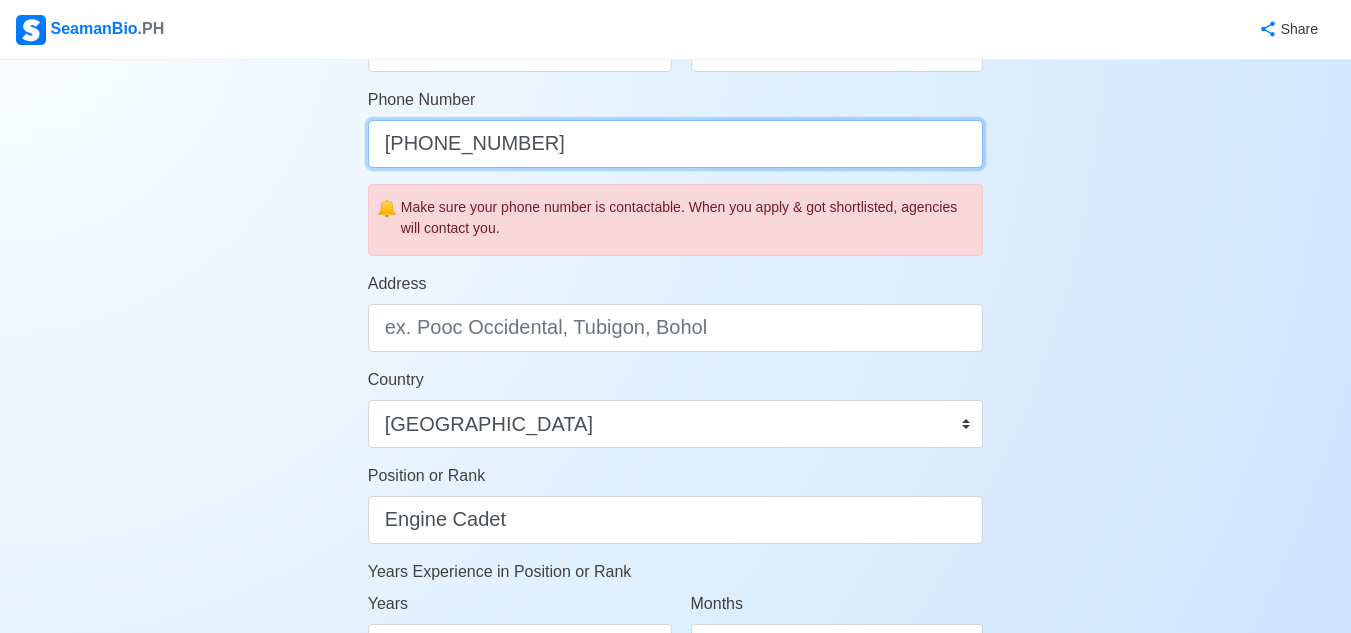 scroll, scrollTop: 642, scrollLeft: 0, axis: vertical 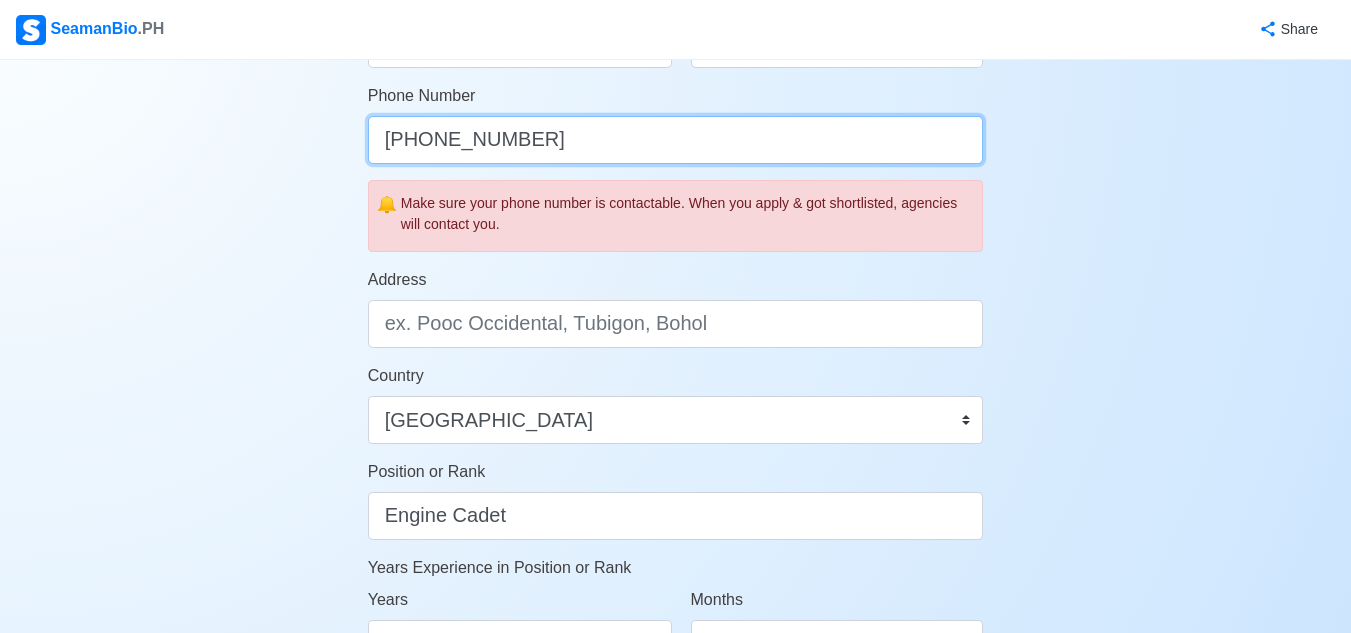 type on "[PHONE_NUMBER]" 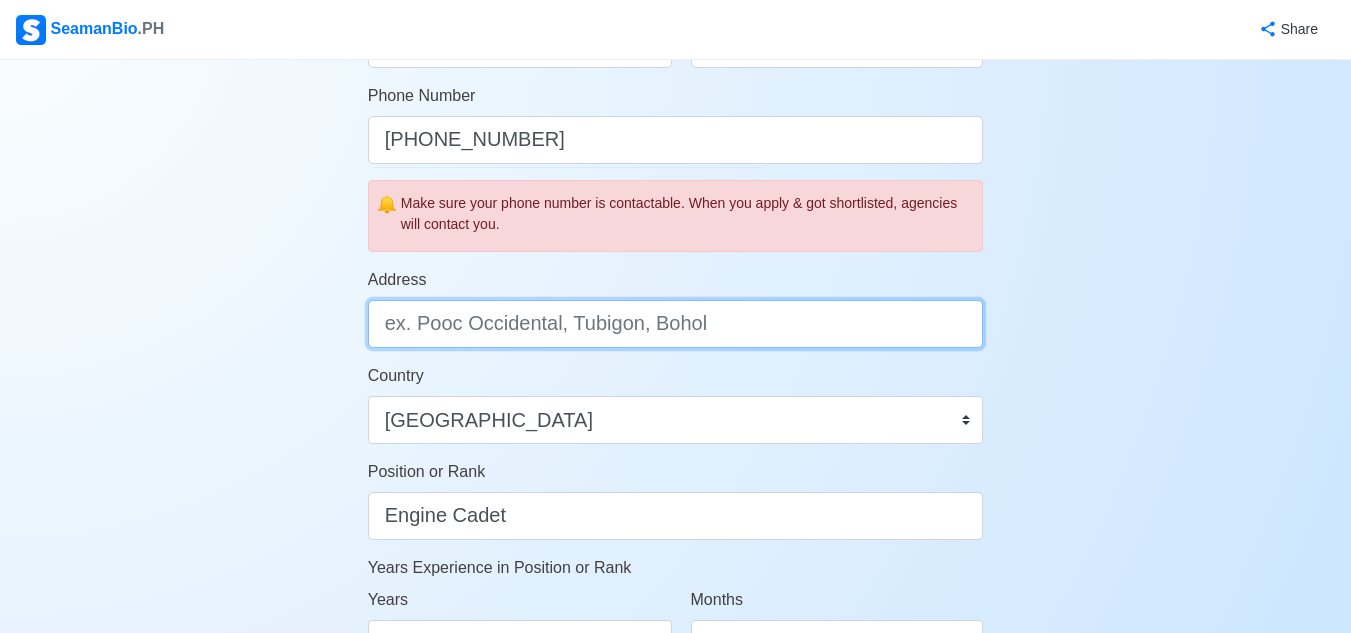 click on "Address" at bounding box center [676, 324] 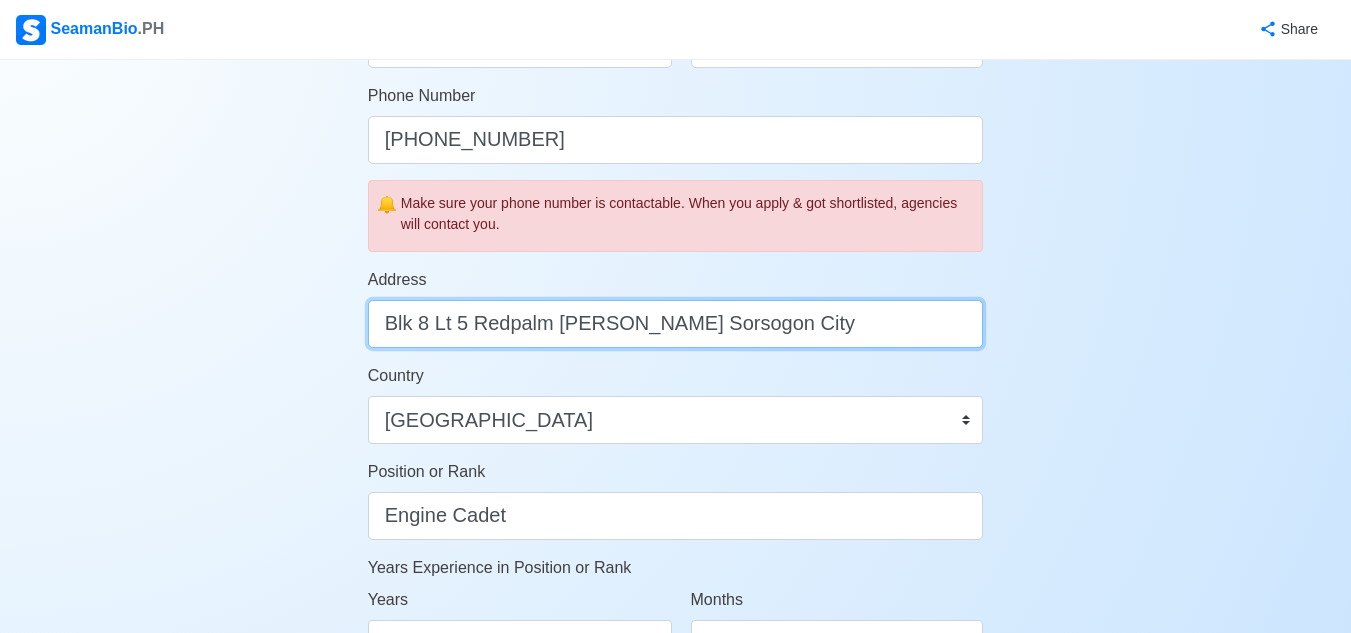 type on "Blk 8 Lt 5 Redpalm Pang Pang Sorsogon City" 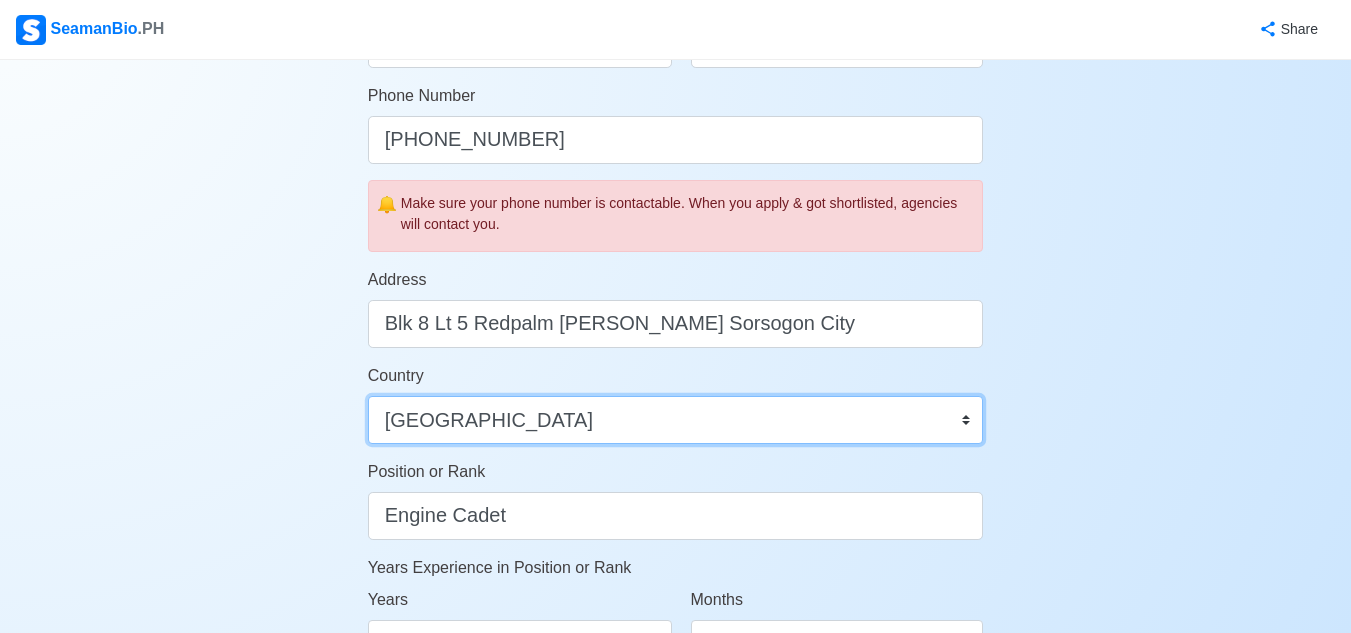 click on "Afghanistan Åland Islands Albania Algeria American Samoa Andorra Angola Anguilla Antarctica Antigua and Barbuda Argentina Armenia Aruba Australia Austria Azerbaijan Bahamas Bahrain Bangladesh Barbados Belarus Belgium Belize Benin Bermuda Bhutan Bolivia, Plurinational State of Bonaire, Sint Eustatius and Saba Bosnia and Herzegovina Botswana Bouvet Island Brazil British Indian Ocean Territory Brunei Darussalam Bulgaria Burkina Faso Burundi Cabo Verde Cambodia Cameroon Canada Cayman Islands Central African Republic Chad Chile China Christmas Island Cocos (Keeling) Islands Colombia Comoros Congo Congo, Democratic Republic of the Cook Islands Costa Rica Croatia Cuba Curaçao Cyprus Czechia Côte d'Ivoire Denmark Djibouti Dominica Dominican Republic Ecuador Egypt El Salvador Equatorial Guinea Eritrea Estonia Eswatini Ethiopia Falkland Islands (Malvinas) Faroe Islands Fiji Finland France French Guiana French Polynesia French Southern Territories Gabon Gambia Georgia Germany Ghana Gibraltar Greece Greenland Grenada" at bounding box center [676, 420] 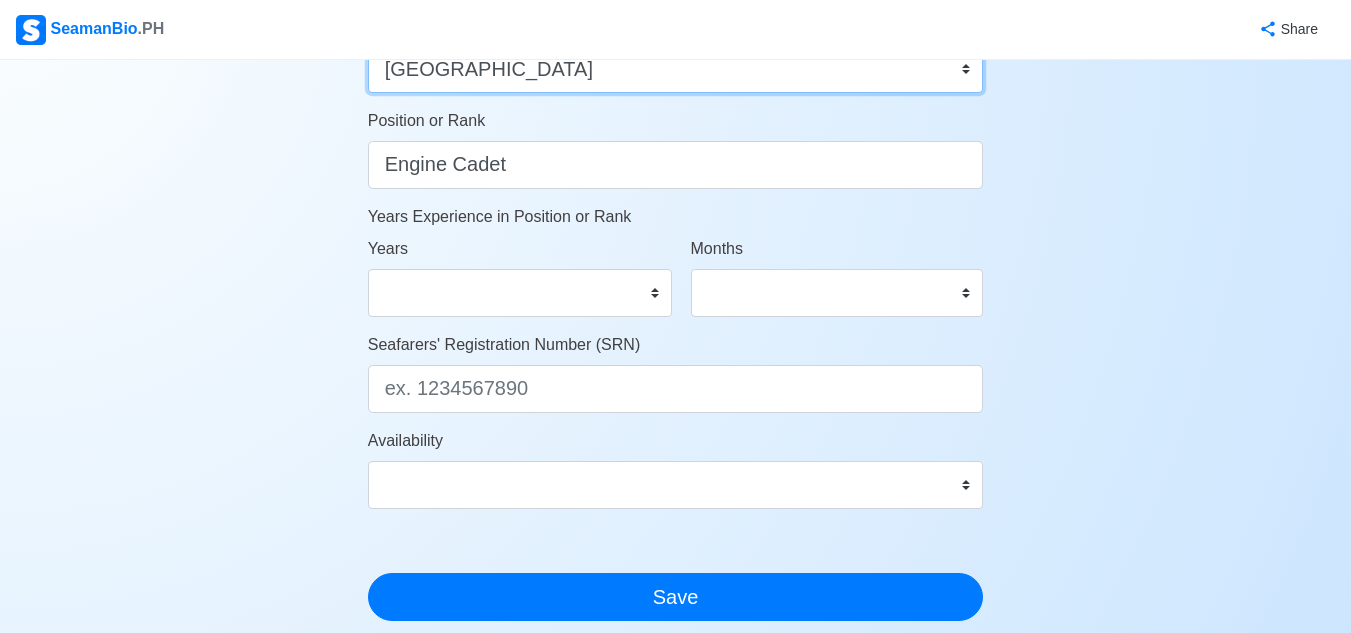 scroll, scrollTop: 997, scrollLeft: 0, axis: vertical 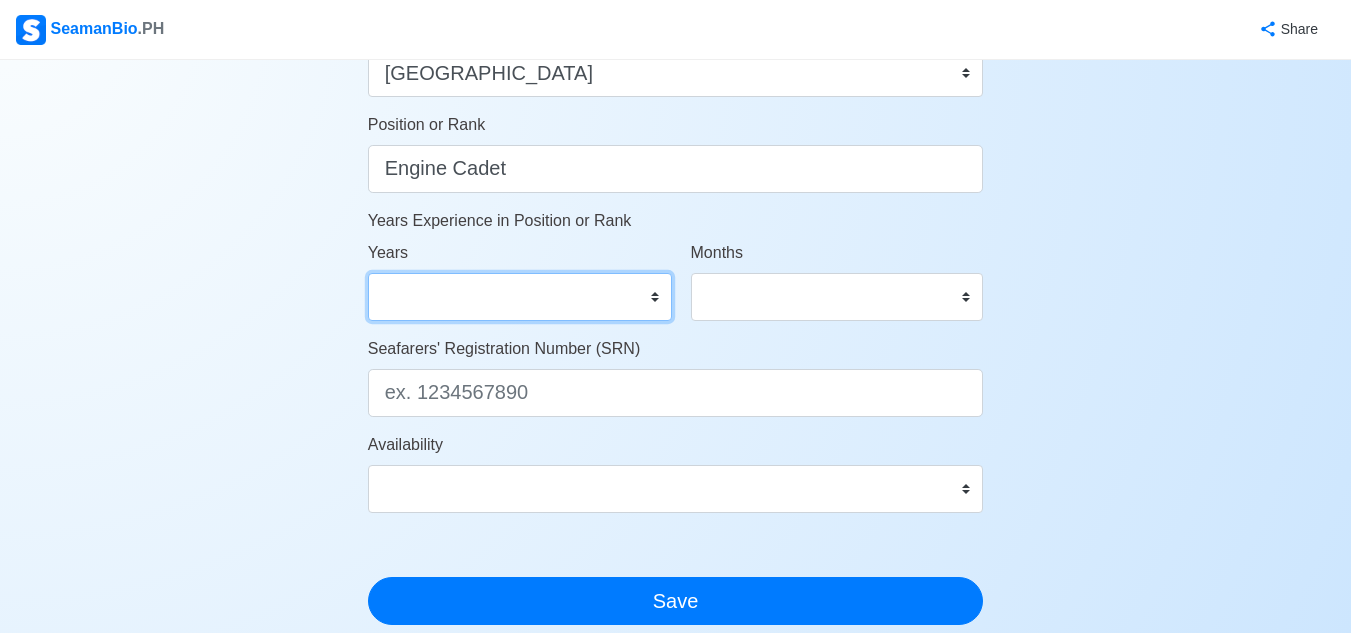 click on "0 1 2 3 4 5 6 7 8 9 10 11 12 13 14 15 16 17 18 19 20 21 22 23 24 25 26 27 28 29 30 31 32 33 34 35 36 37 38 39 40 41 42 43 44 45 46 47 48 49 50" at bounding box center [520, 297] 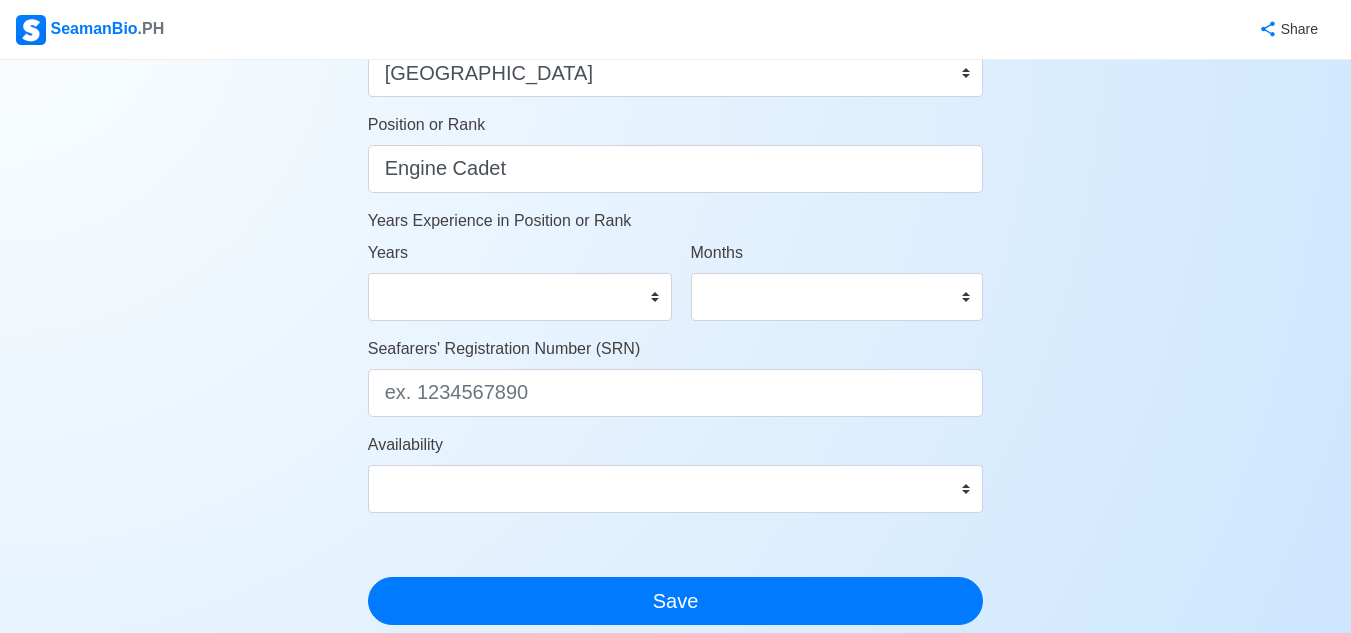 click on "Account Setup Your Job Status Onboard Actively Looking for Job Not Looking for Job Hiring Visibility Visible for Hiring Not Visible for Hiring Your Name Kenneth Estareja Jarilla Date of Birth     09/09/2003 Civil Status Single Married Widowed Separated Gender Male Female Height (cm) 163 Weight (kg) 60 Phone Number +639674283839 🔔 Make sure your phone number is contactable. When you apply & got shortlisted, agencies will contact you. Address Blk 8 Lt 5 Redpalm Pang Pang Sorsogon City Country Afghanistan Åland Islands Albania Algeria American Samoa Andorra Angola Anguilla Antarctica Antigua and Barbuda Argentina Armenia Aruba Australia Austria Azerbaijan Bahamas Bahrain Bangladesh Barbados Belarus Belgium Belize Benin Bermuda Bhutan Bolivia, Plurinational State of Bonaire, Sint Eustatius and Saba Bosnia and Herzegovina Botswana Bouvet Island Brazil British Indian Ocean Territory Brunei Darussalam Bulgaria Burkina Faso Burundi Cabo Verde Cambodia Cameroon Canada Cayman Islands Central African Republic 0" at bounding box center [675, -53] 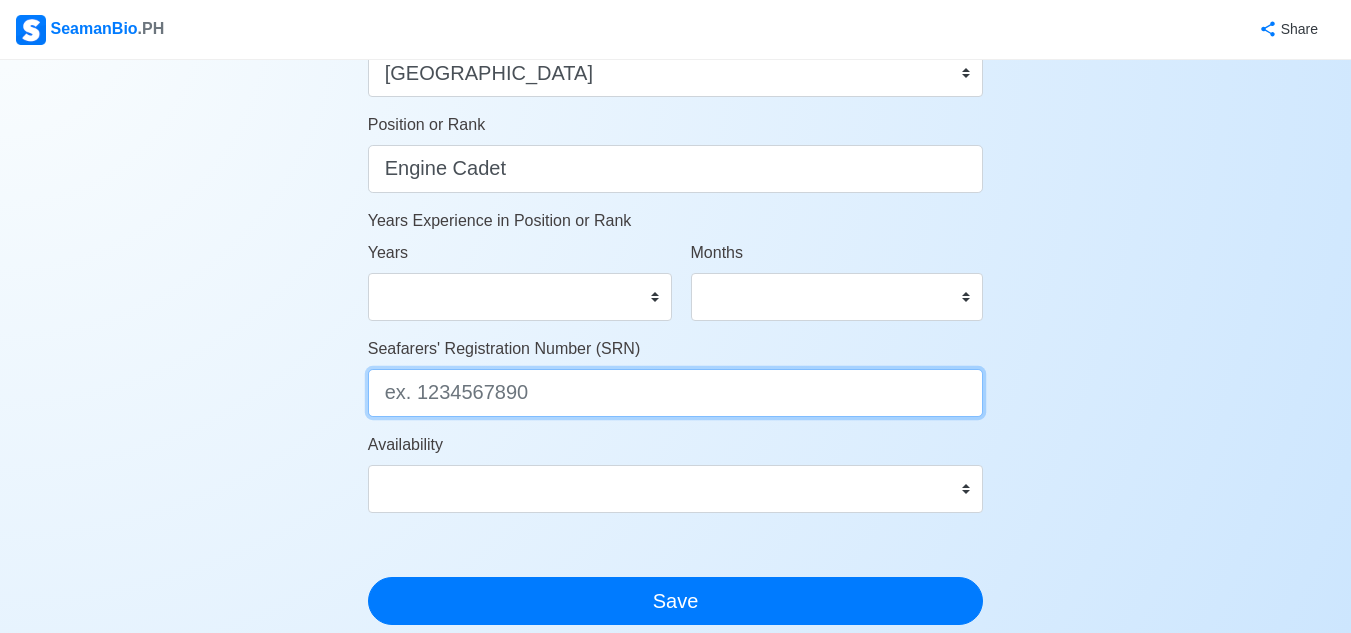 click on "Seafarers' Registration Number (SRN)" at bounding box center [676, 393] 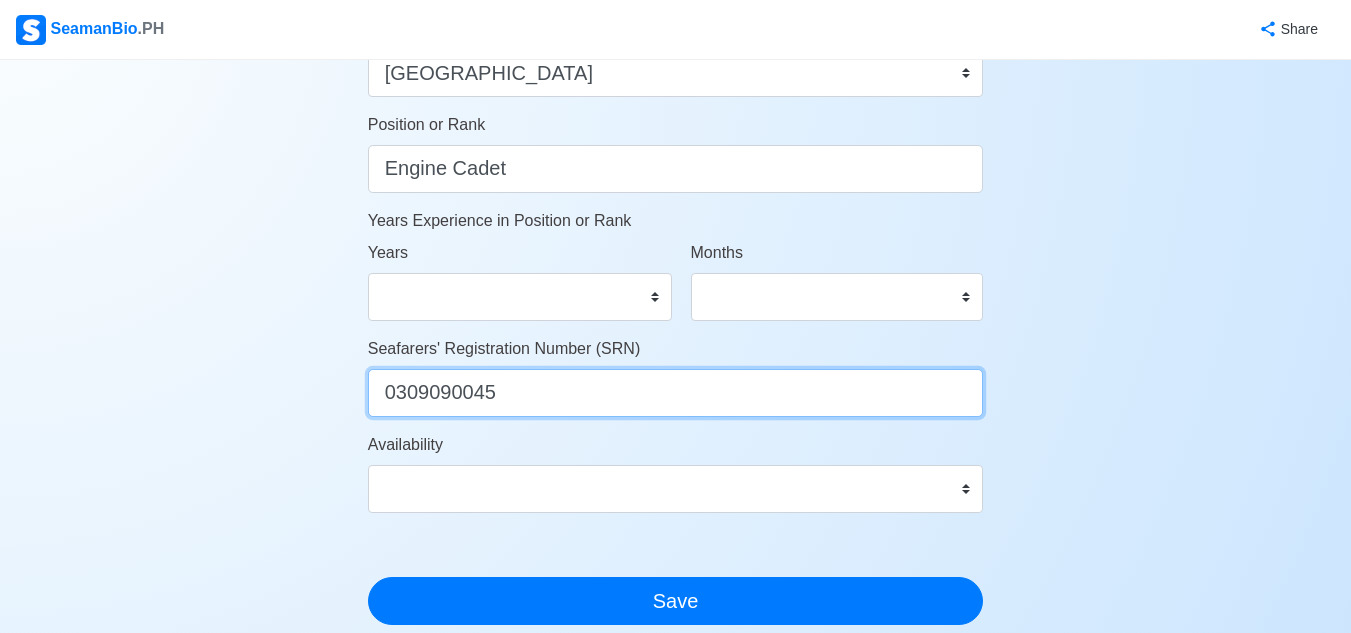 type on "0309090045" 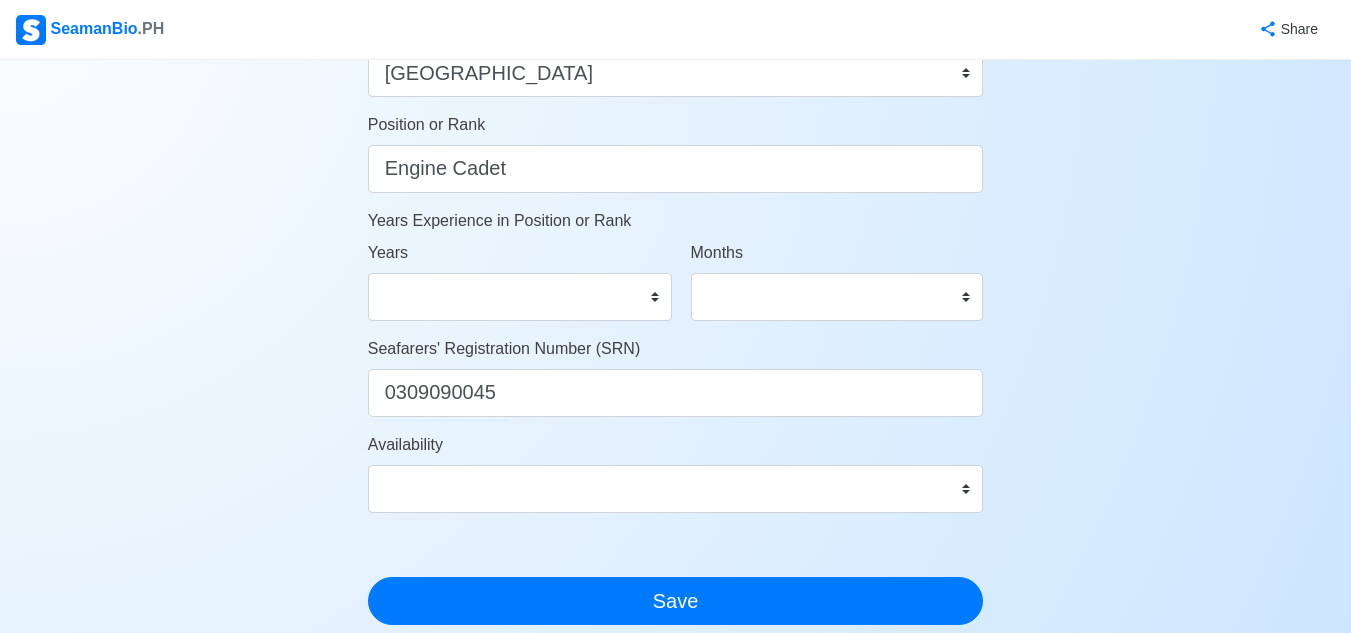 click on "Availability Immediate Aug 2025  Sep 2025  Oct 2025  Nov 2025  Dec 2025  Jan 2026  Feb 2026  Mar 2026  Apr 2026" at bounding box center (676, 473) 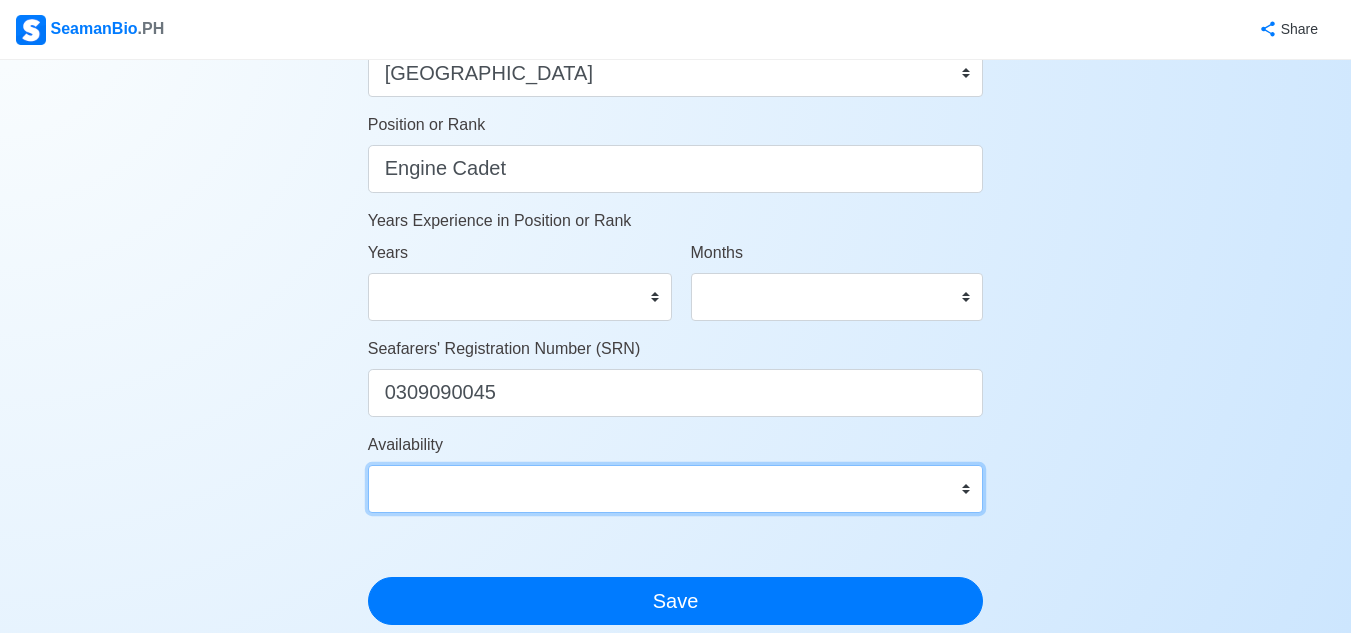click on "Immediate Aug 2025  Sep 2025  Oct 2025  Nov 2025  Dec 2025  Jan 2026  Feb 2026  Mar 2026  Apr 2026" at bounding box center [676, 489] 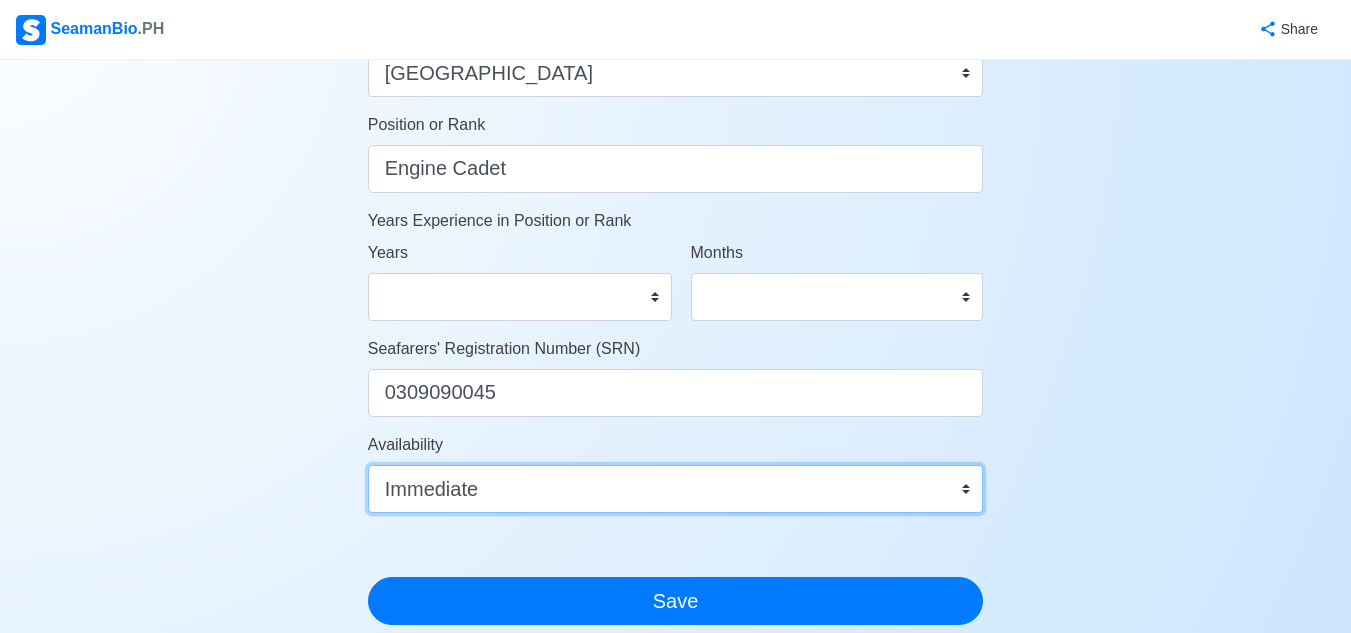 click on "Immediate Aug 2025  Sep 2025  Oct 2025  Nov 2025  Dec 2025  Jan 2026  Feb 2026  Mar 2026  Apr 2026" at bounding box center (676, 489) 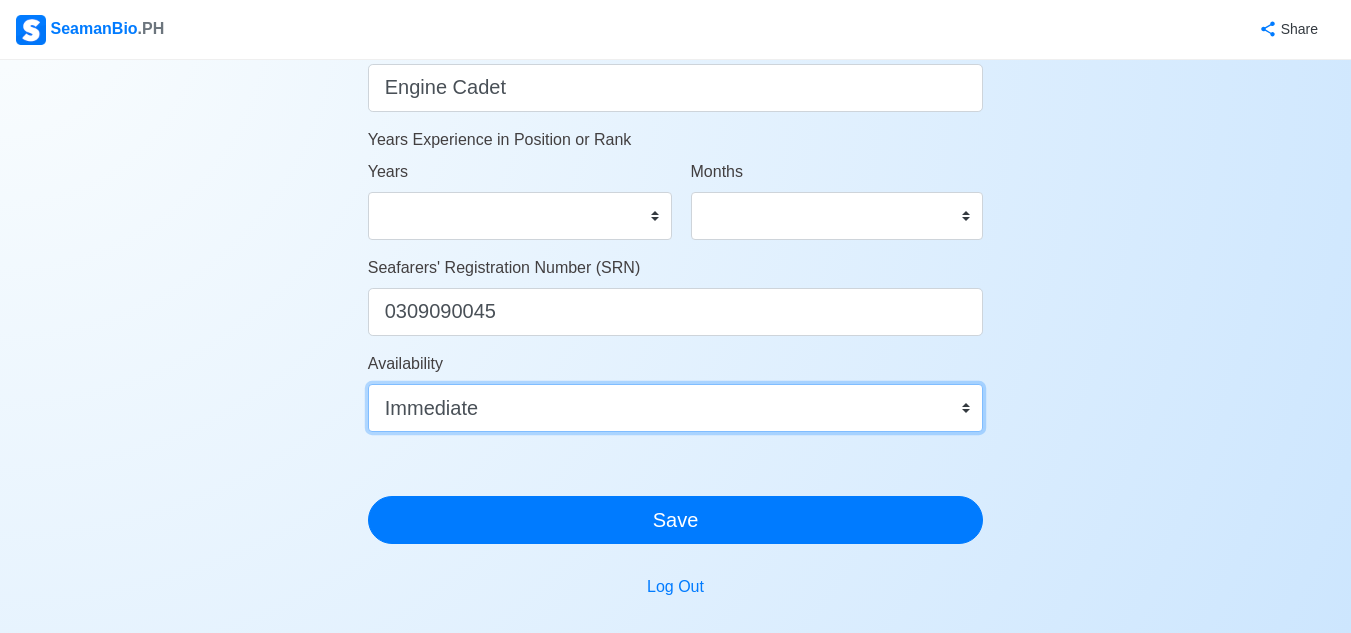 click on "Immediate Aug 2025  Sep 2025  Oct 2025  Nov 2025  Dec 2025  Jan 2026  Feb 2026  Mar 2026  Apr 2026" at bounding box center (676, 408) 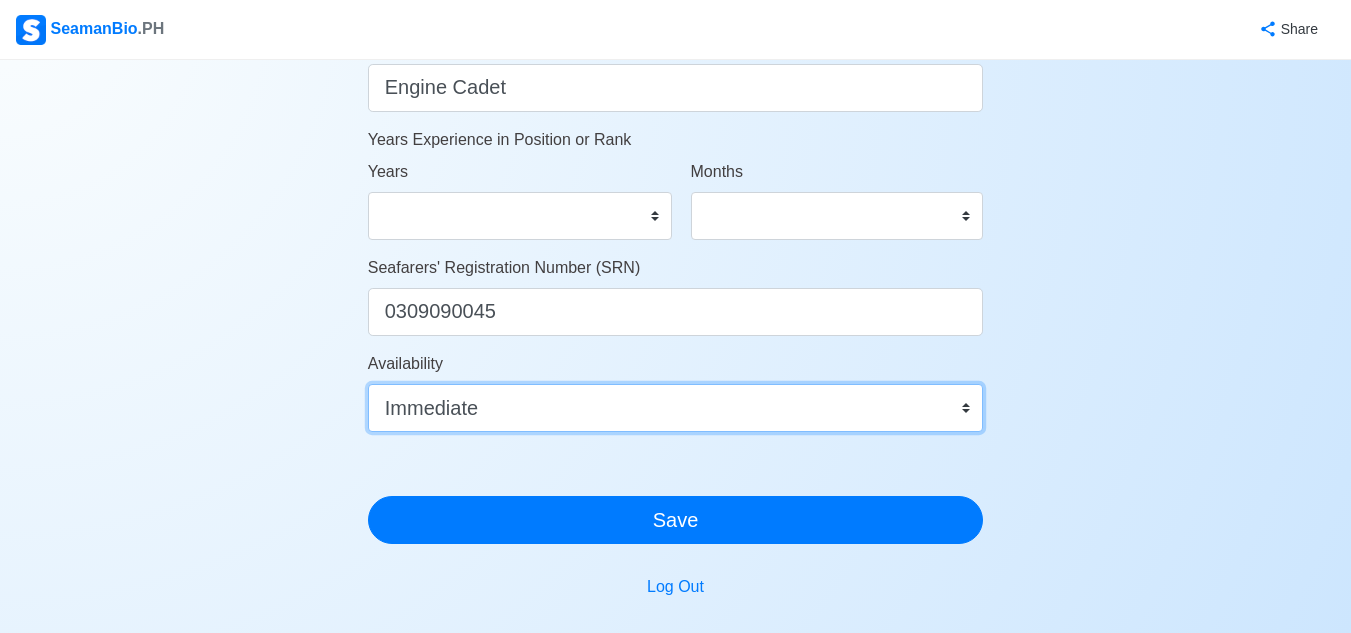 select on "1753977600000" 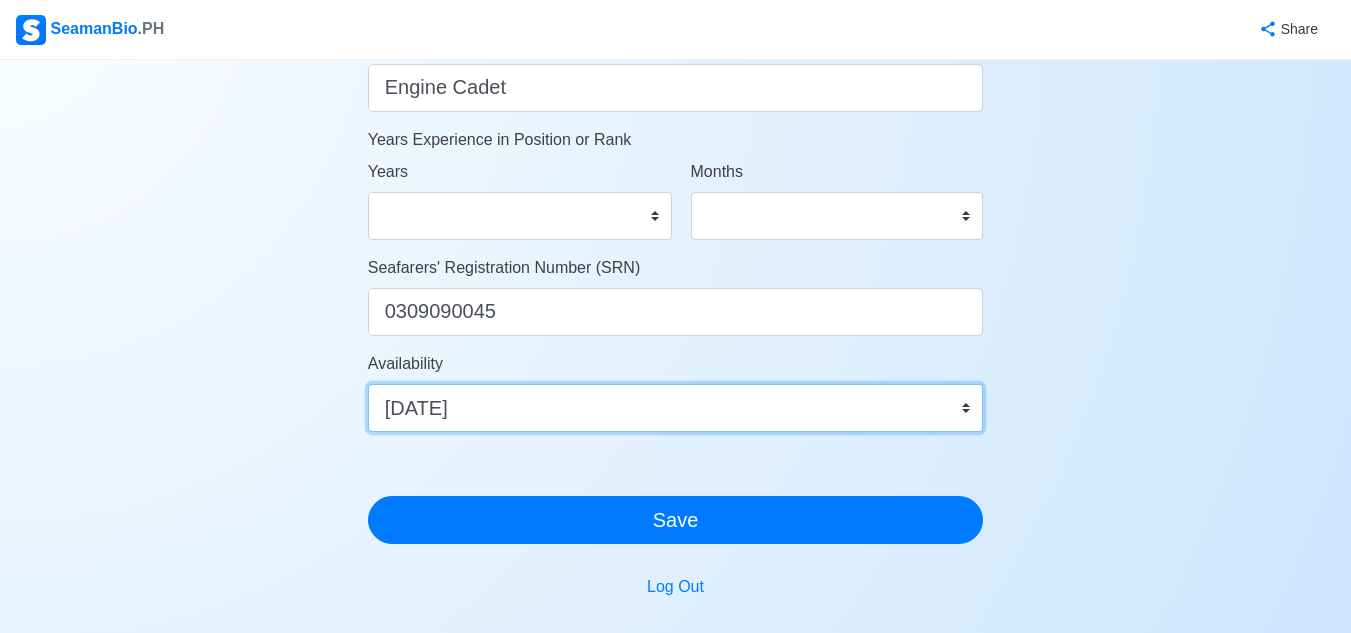 click on "Immediate Aug 2025  Sep 2025  Oct 2025  Nov 2025  Dec 2025  Jan 2026  Feb 2026  Mar 2026  Apr 2026" at bounding box center [676, 408] 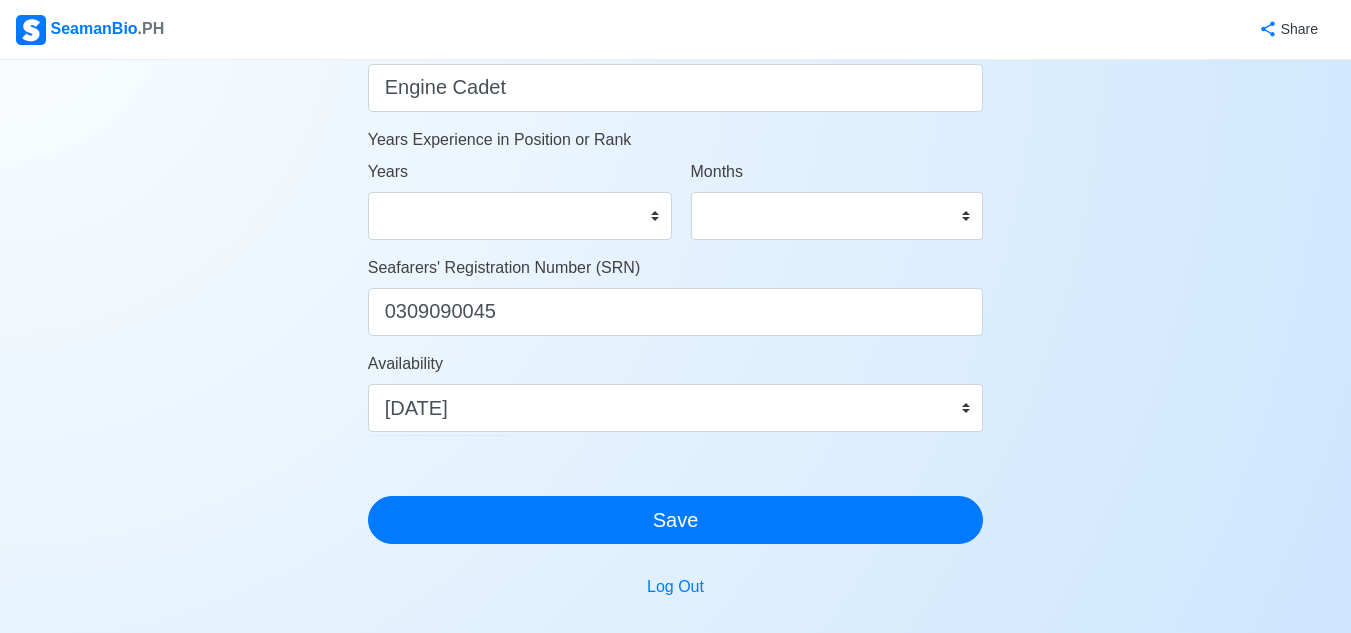 click on "Account Setup Your Job Status Onboard Actively Looking for Job Not Looking for Job Hiring Visibility Visible for Hiring Not Visible for Hiring Your Name Kenneth Estareja Jarilla Date of Birth     09/09/2003 Civil Status Single Married Widowed Separated Gender Male Female Height (cm) 163 Weight (kg) 60 Phone Number +639674283839 🔔 Make sure your phone number is contactable. When you apply & got shortlisted, agencies will contact you. Address Blk 8 Lt 5 Redpalm Pang Pang Sorsogon City Country Afghanistan Åland Islands Albania Algeria American Samoa Andorra Angola Anguilla Antarctica Antigua and Barbuda Argentina Armenia Aruba Australia Austria Azerbaijan Bahamas Bahrain Bangladesh Barbados Belarus Belgium Belize Benin Bermuda Bhutan Bolivia, Plurinational State of Bonaire, Sint Eustatius and Saba Bosnia and Herzegovina Botswana Bouvet Island Brazil British Indian Ocean Territory Brunei Darussalam Bulgaria Burkina Faso Burundi Cabo Verde Cambodia Cameroon Canada Cayman Islands Central African Republic 0" at bounding box center (675, -134) 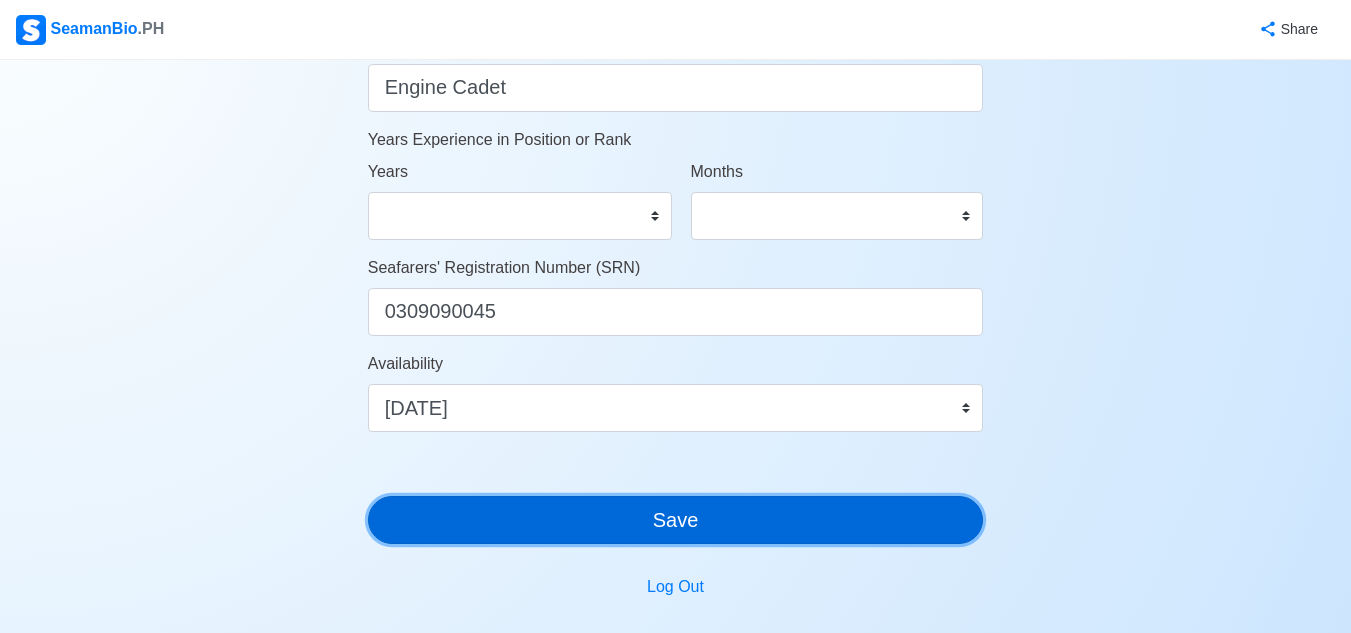 click on "Save" at bounding box center (676, 520) 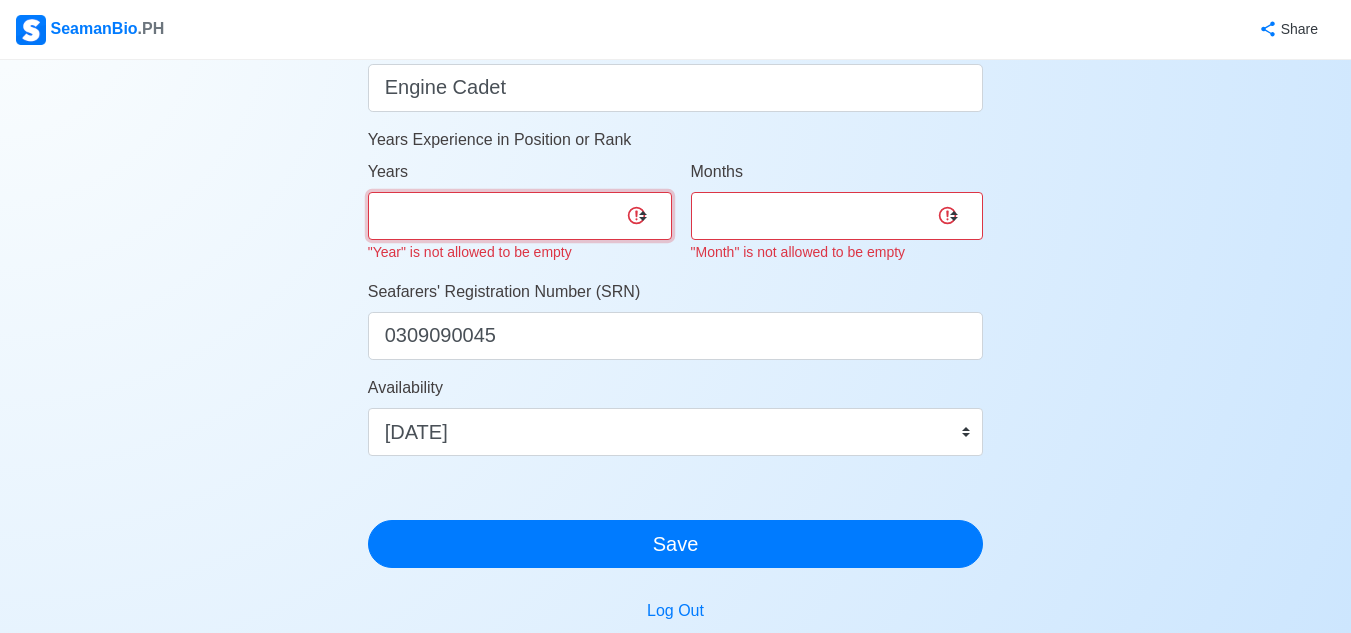 click on "0 1 2 3 4 5 6 7 8 9 10 11 12 13 14 15 16 17 18 19 20 21 22 23 24 25 26 27 28 29 30 31 32 33 34 35 36 37 38 39 40 41 42 43 44 45 46 47 48 49 50" at bounding box center (520, 216) 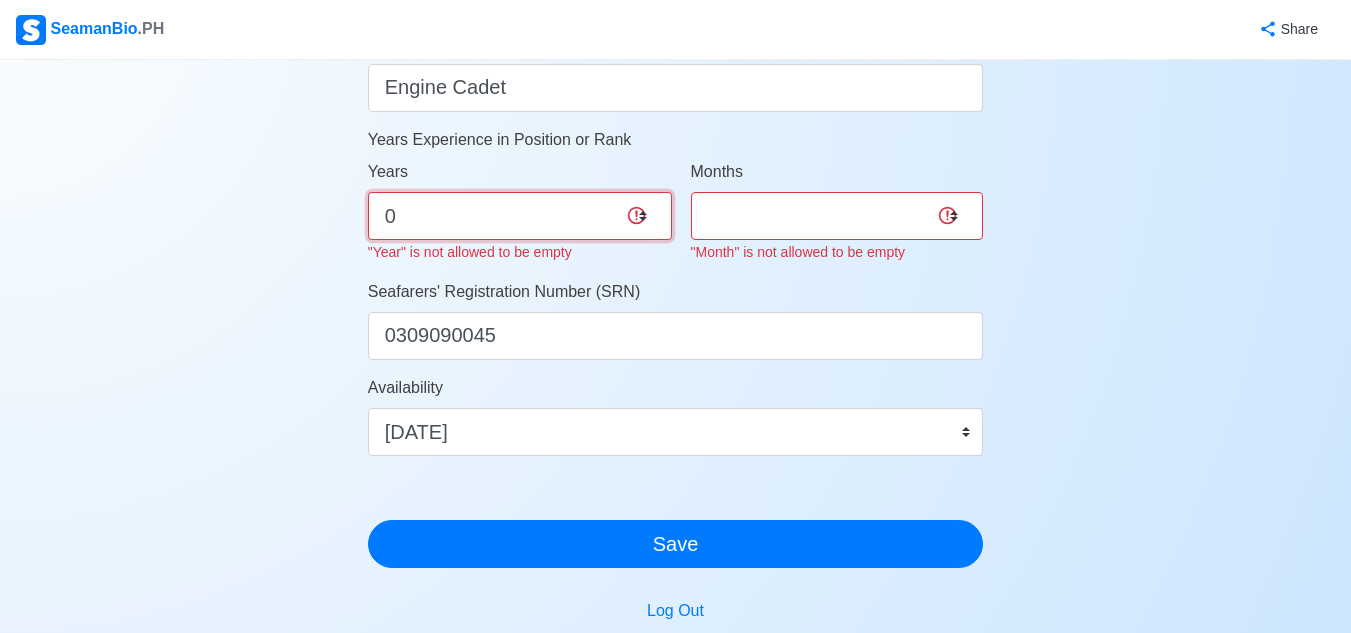 click on "0 1 2 3 4 5 6 7 8 9 10 11 12 13 14 15 16 17 18 19 20 21 22 23 24 25 26 27 28 29 30 31 32 33 34 35 36 37 38 39 40 41 42 43 44 45 46 47 48 49 50" at bounding box center (520, 216) 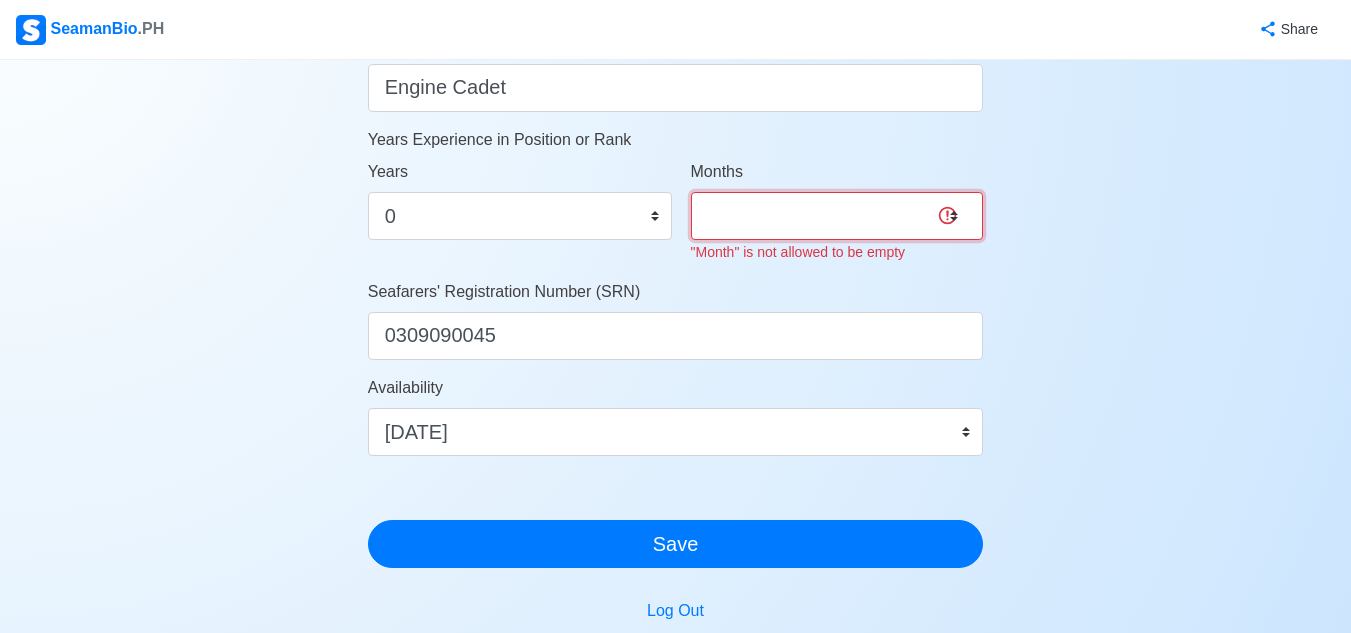 click on "0 1 2 3 4 5 6 7 8 9 10 11" at bounding box center (837, 216) 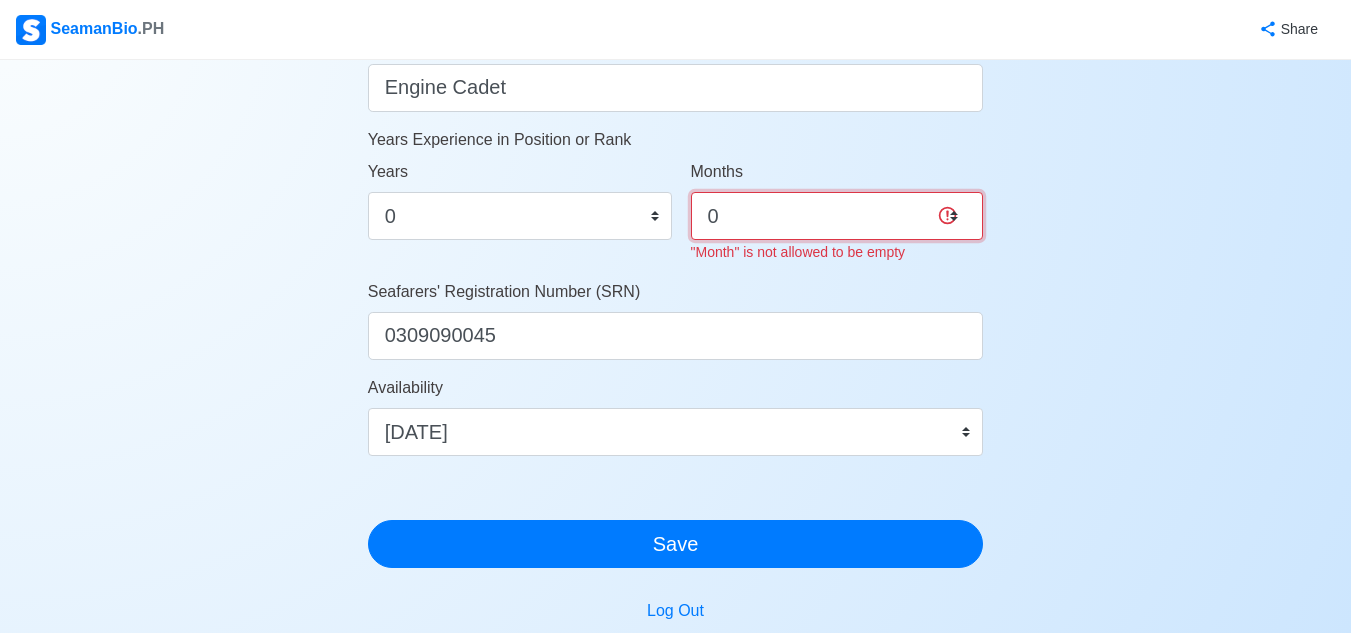 click on "0 1 2 3 4 5 6 7 8 9 10 11" at bounding box center [837, 216] 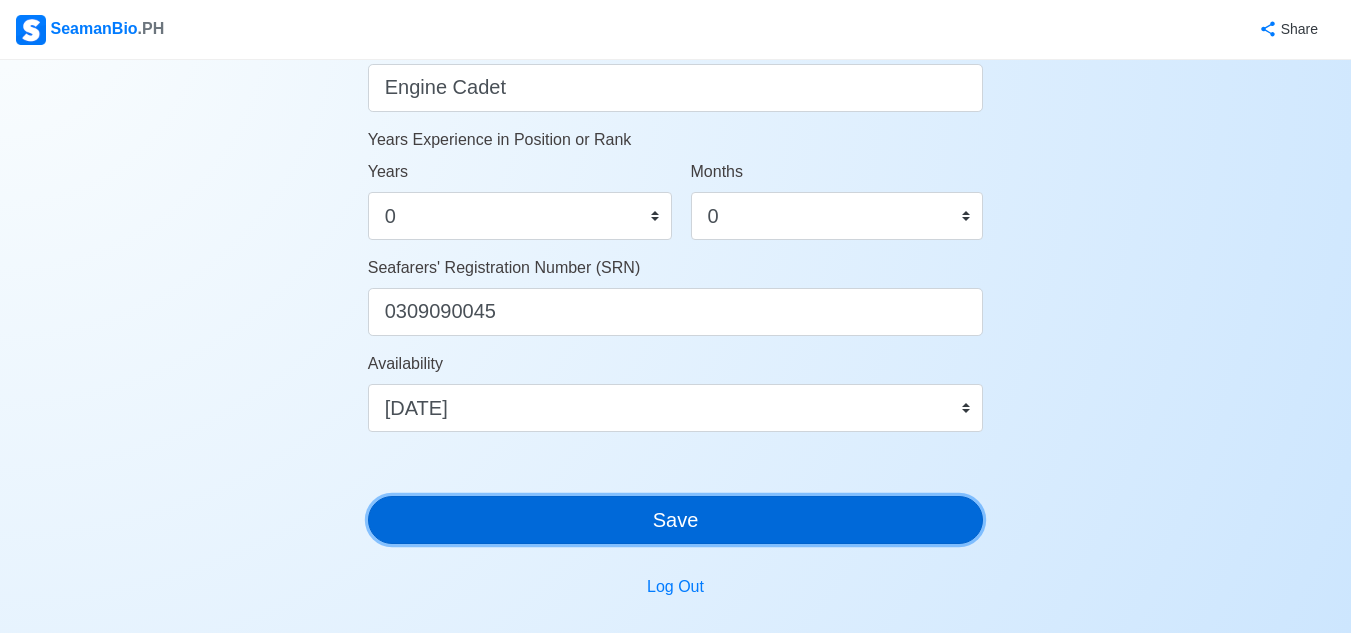 click on "Save" at bounding box center [676, 520] 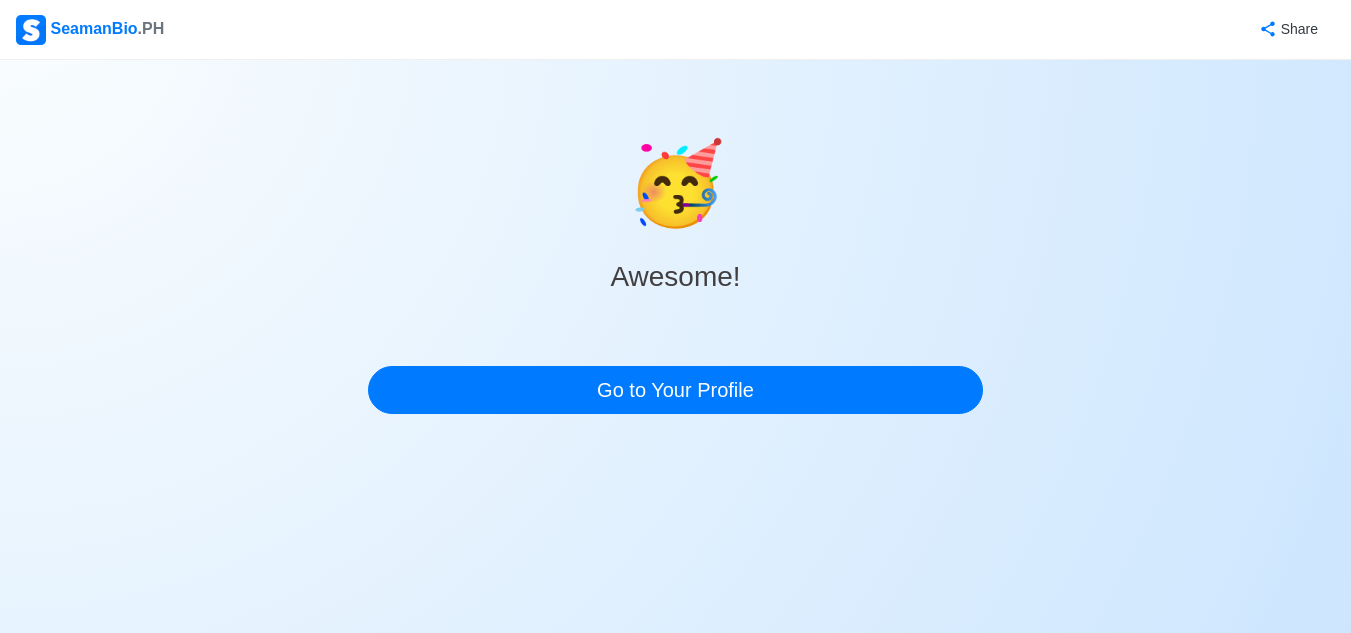 scroll, scrollTop: 0, scrollLeft: 0, axis: both 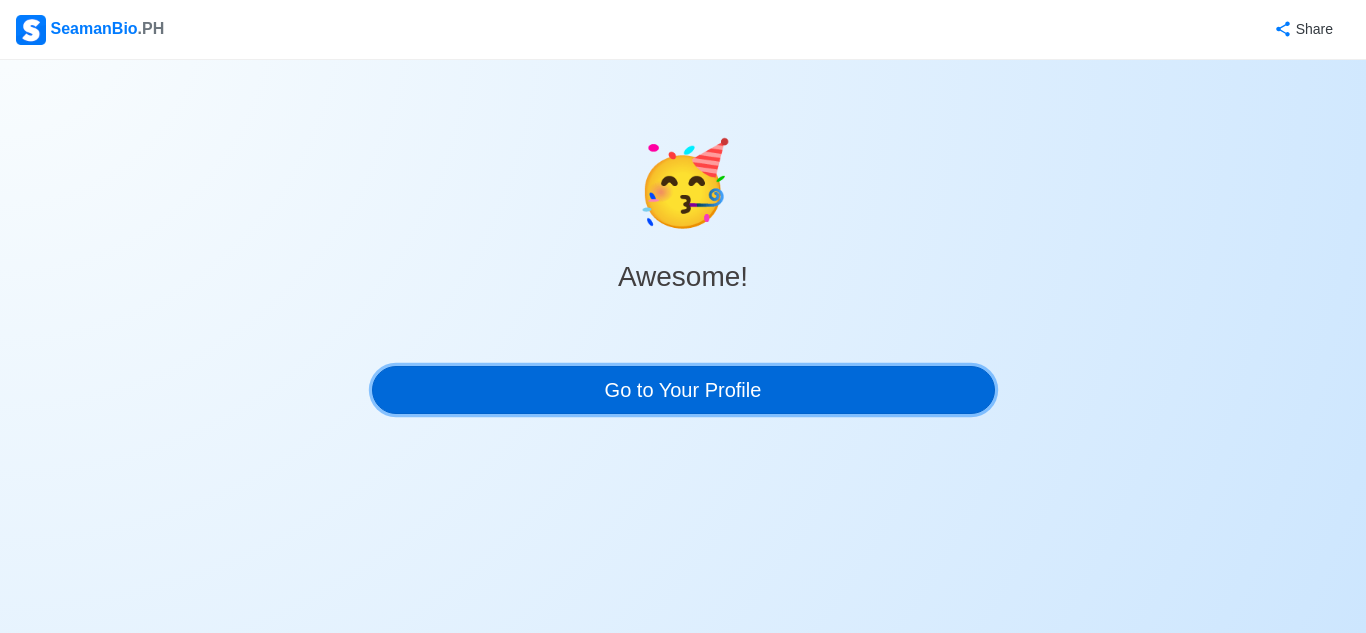 click on "Go to Your Profile" at bounding box center [683, 390] 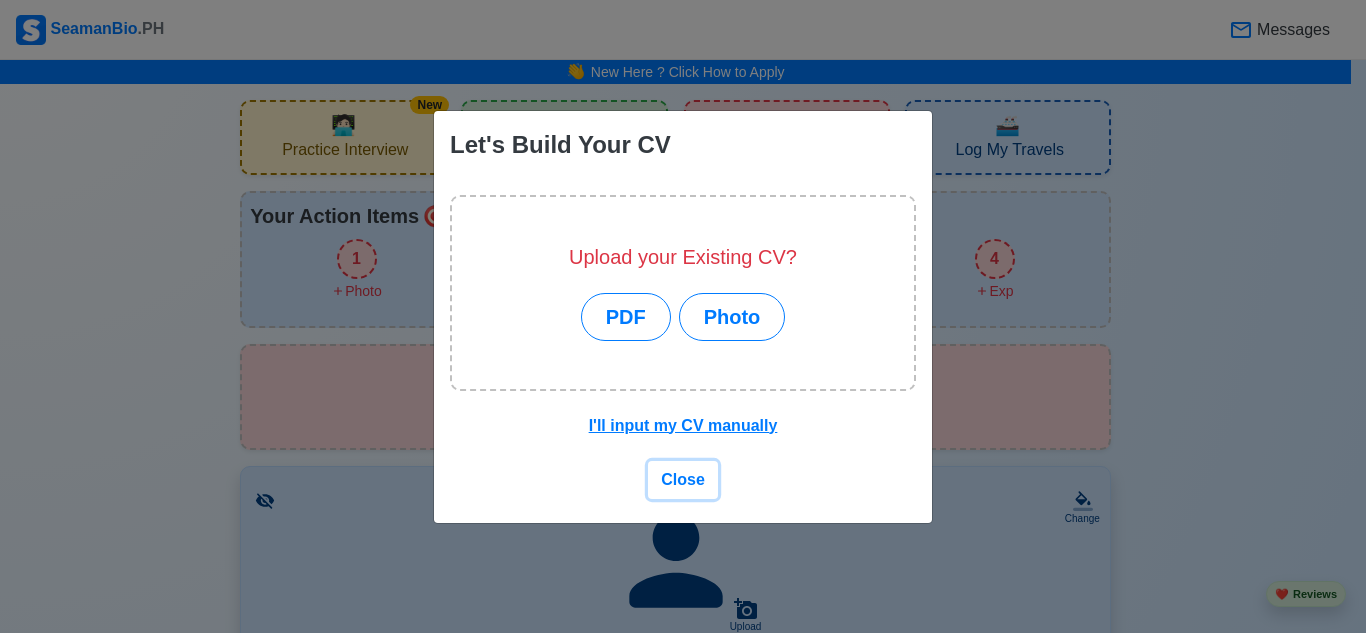 click on "Close" at bounding box center (683, 479) 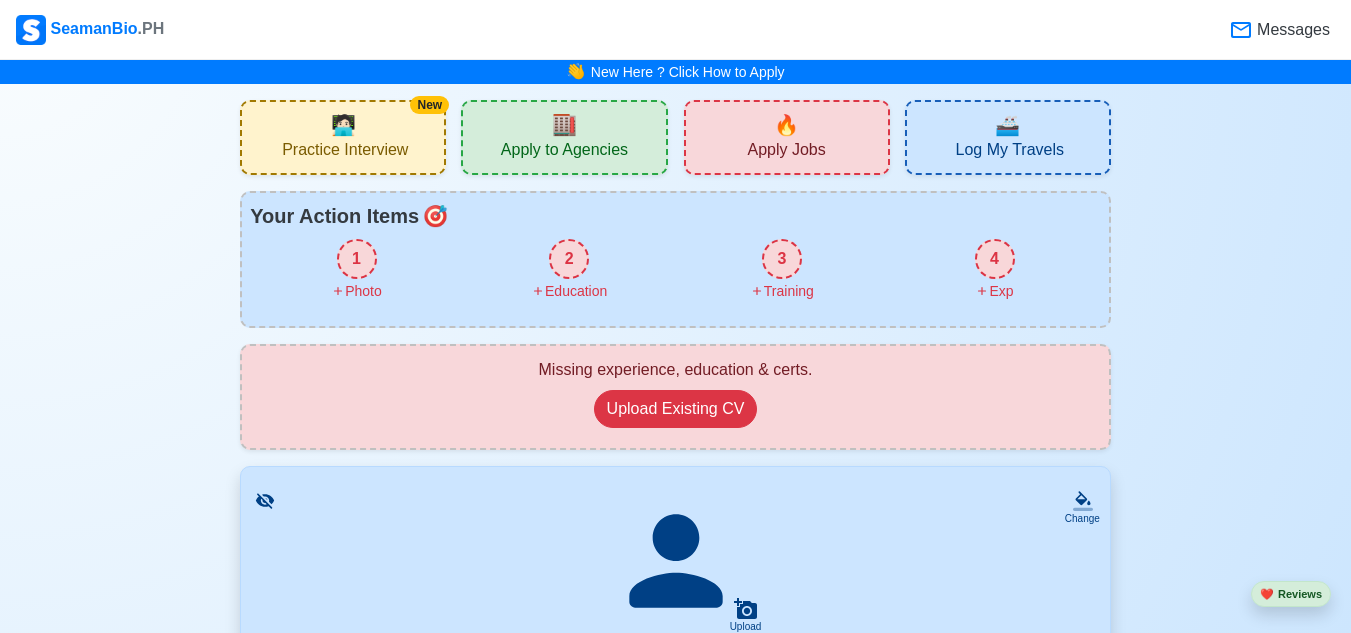scroll, scrollTop: 553, scrollLeft: 0, axis: vertical 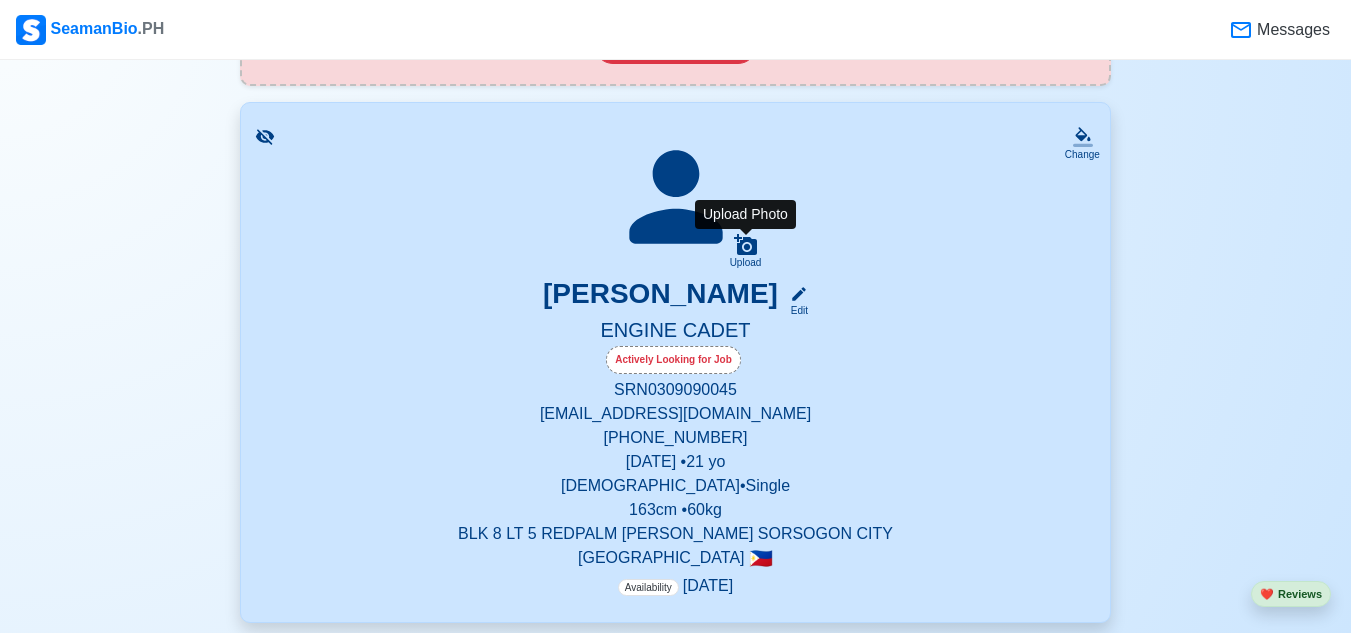 click 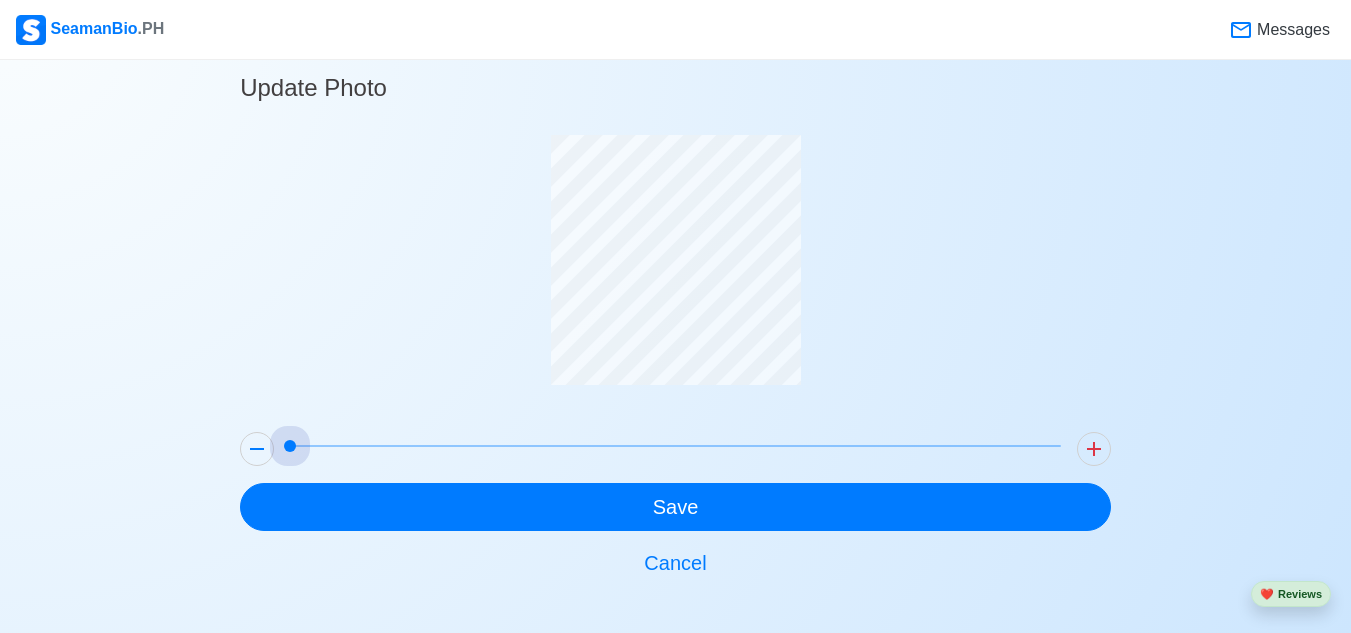 drag, startPoint x: 287, startPoint y: 444, endPoint x: 229, endPoint y: 454, distance: 58.855755 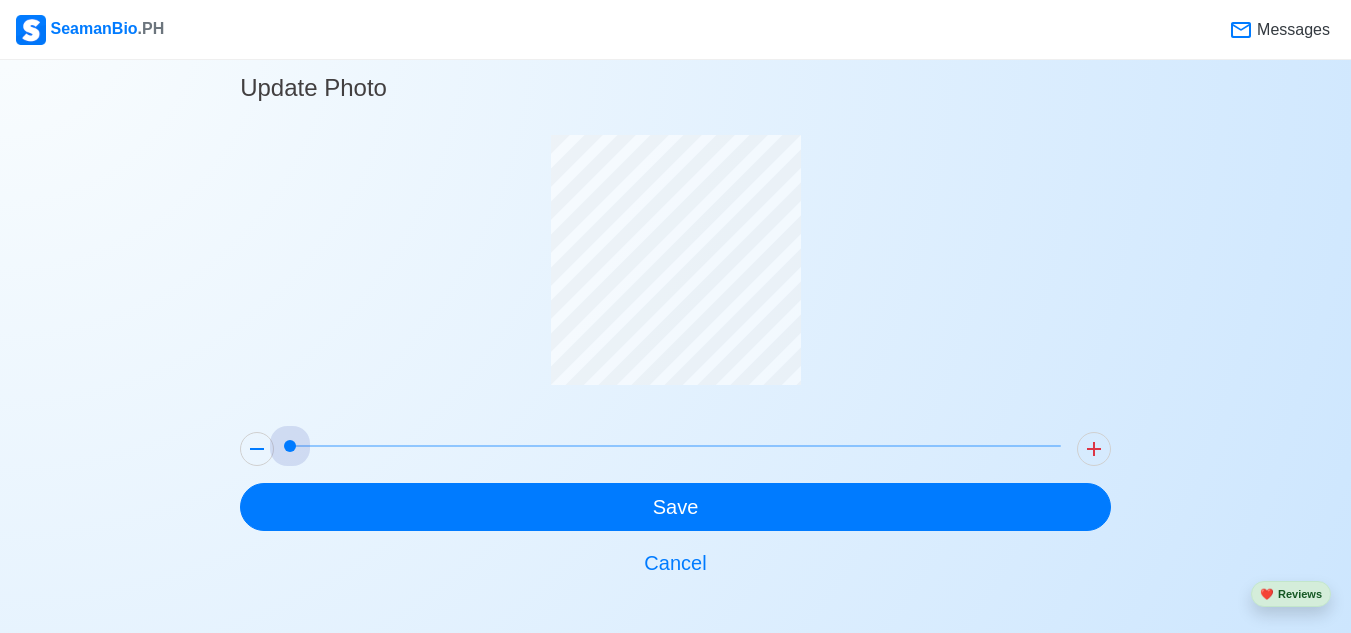 click on "Update Photo Save Cancel" at bounding box center (675, 318) 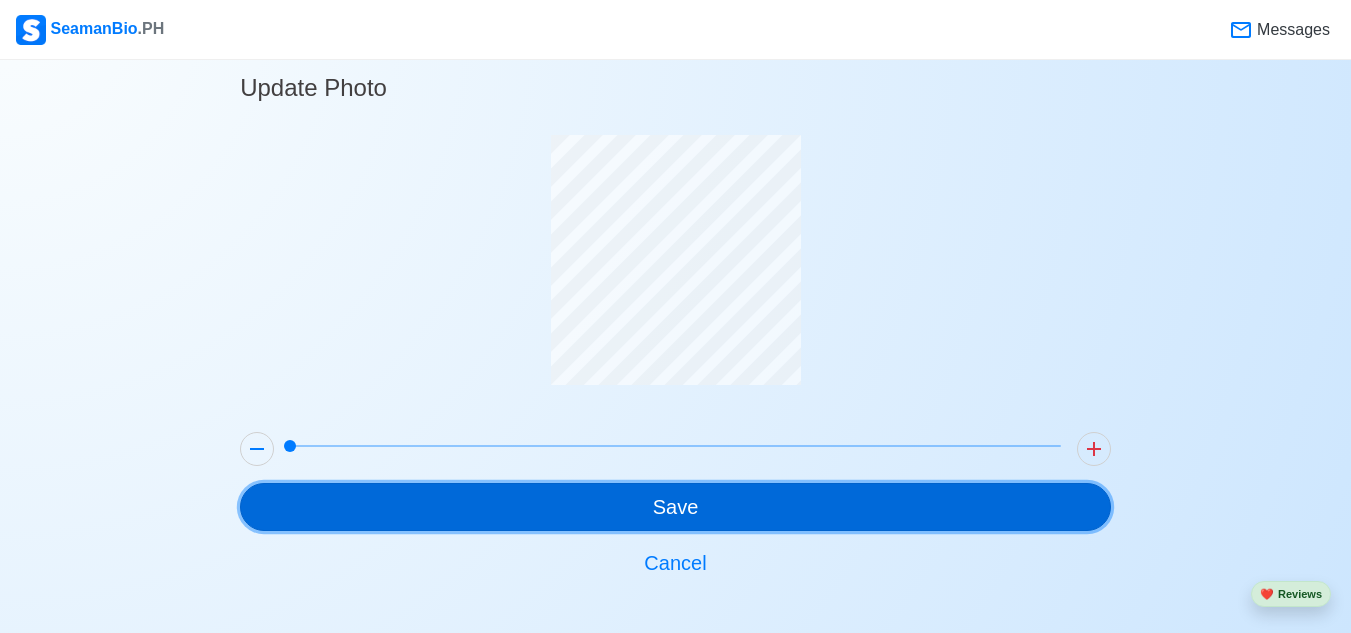 click on "Save" at bounding box center (675, 507) 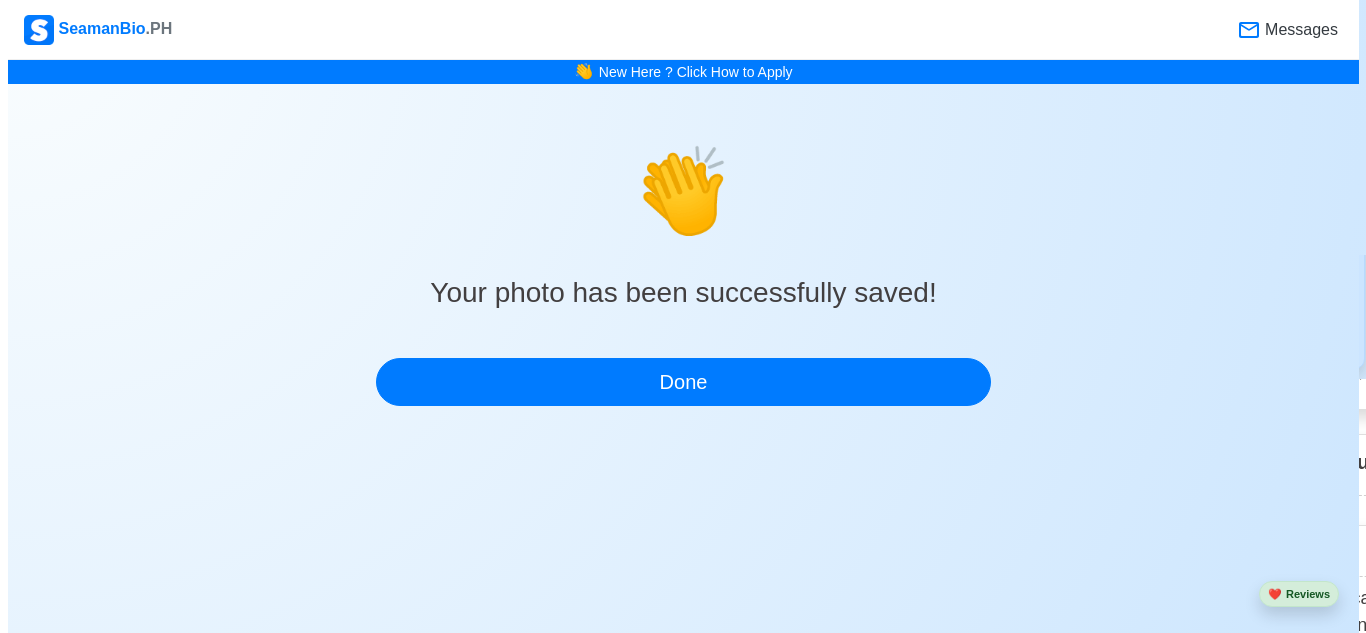 scroll, scrollTop: 0, scrollLeft: 0, axis: both 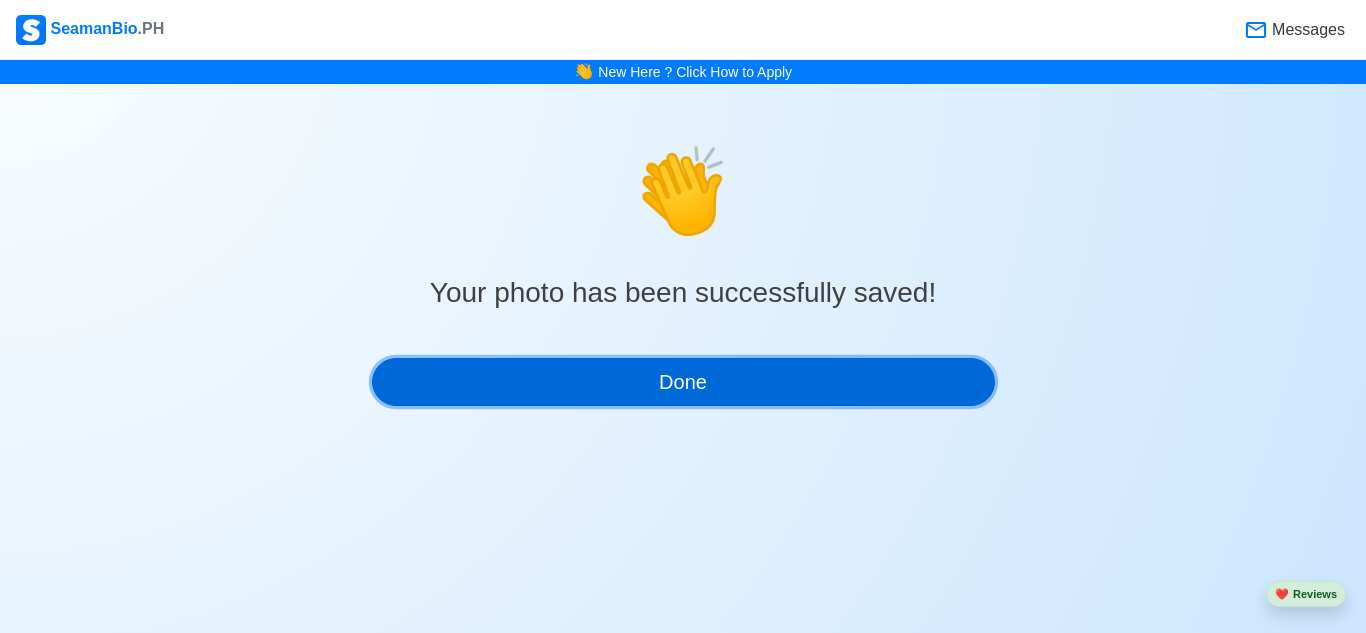 click on "Done" at bounding box center (683, 382) 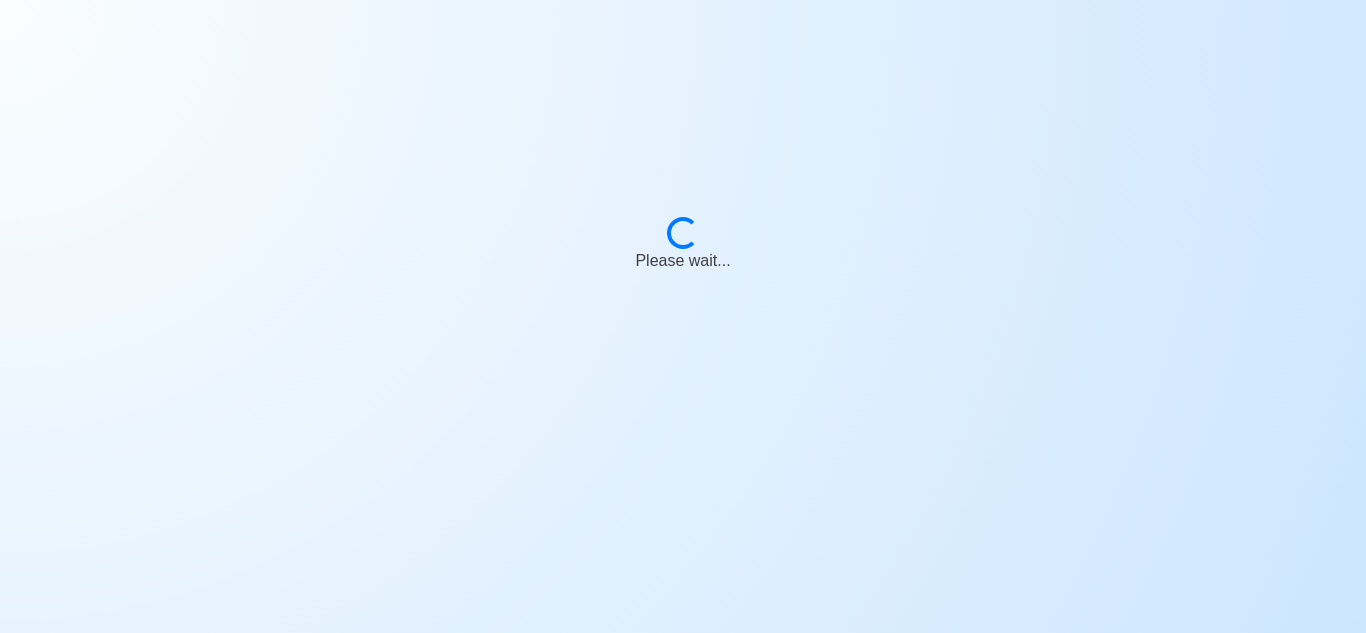 scroll, scrollTop: 0, scrollLeft: 0, axis: both 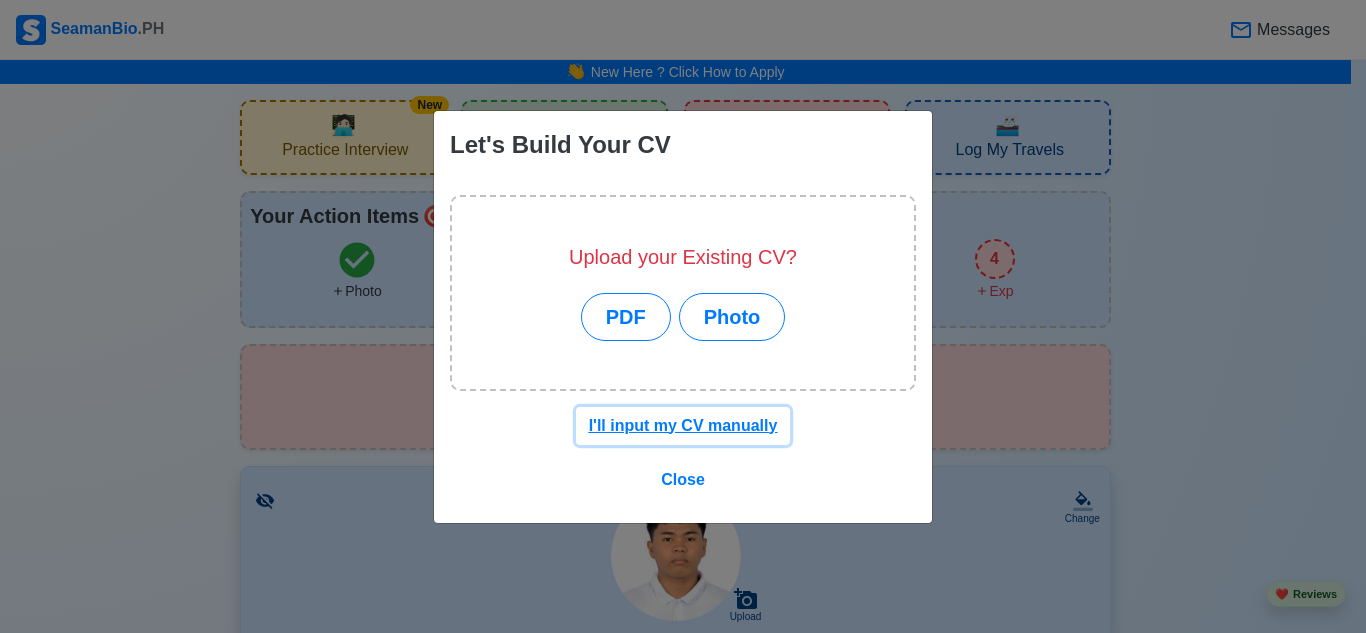 click on "I'll input my CV manually" at bounding box center (683, 425) 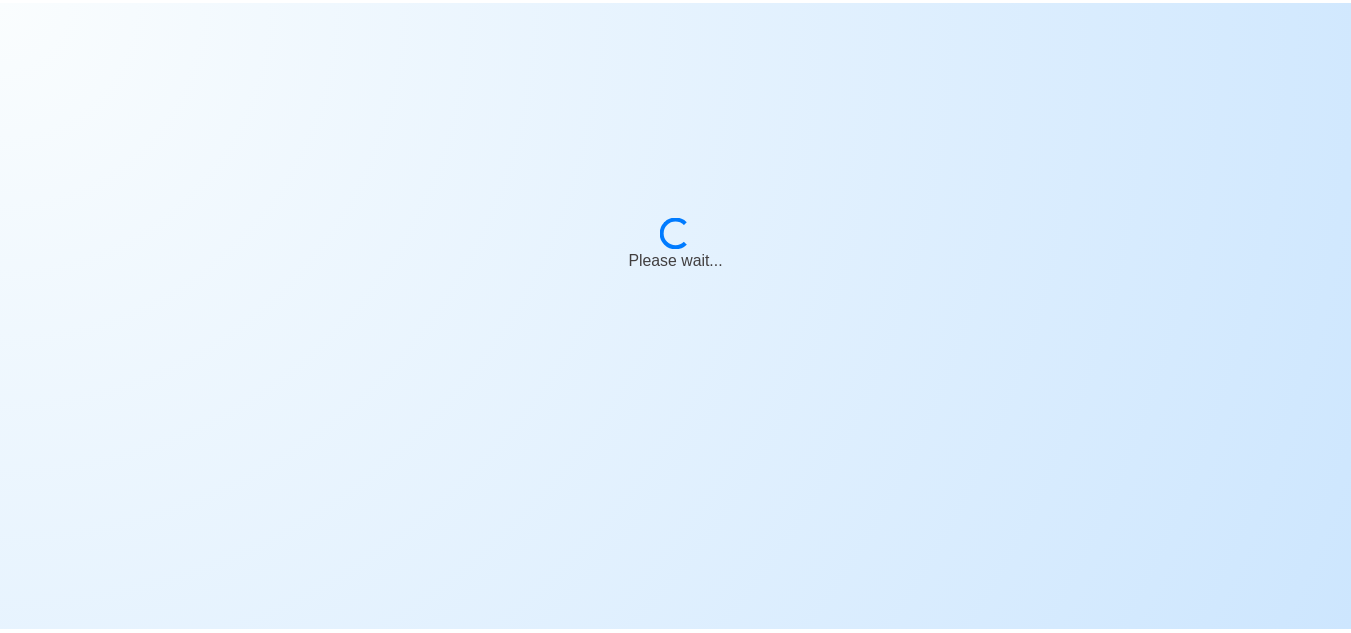 scroll, scrollTop: 0, scrollLeft: 0, axis: both 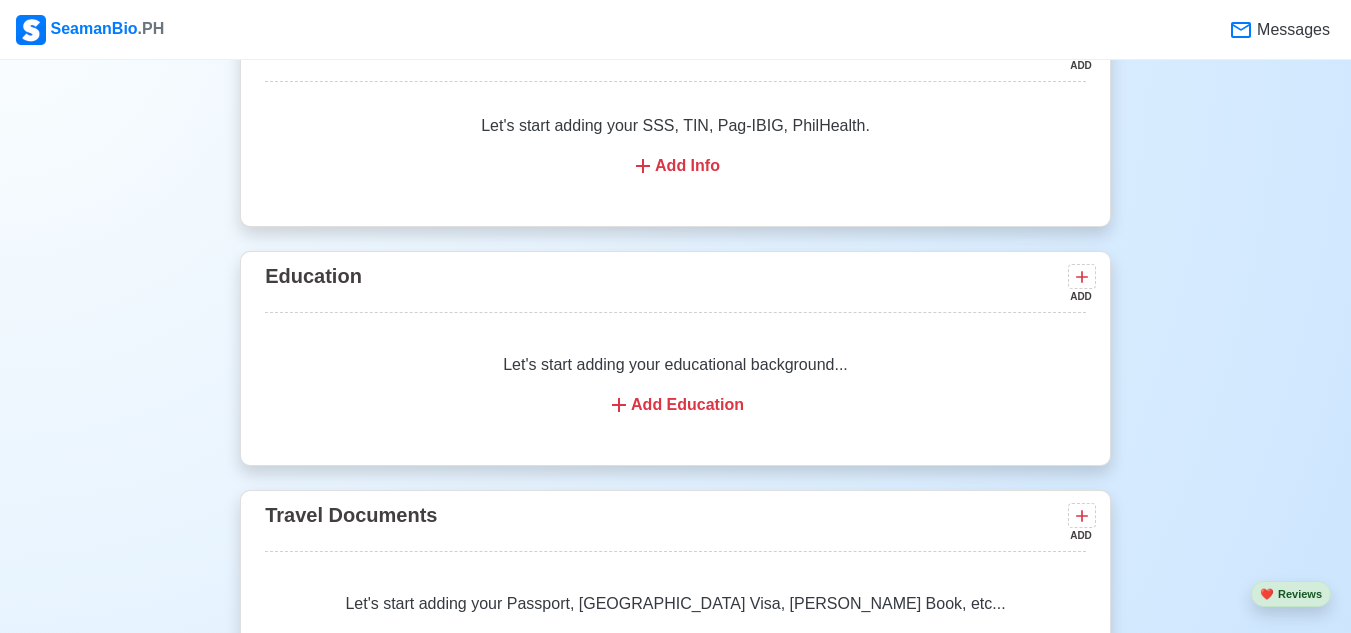 click on "Add Education" at bounding box center [675, 405] 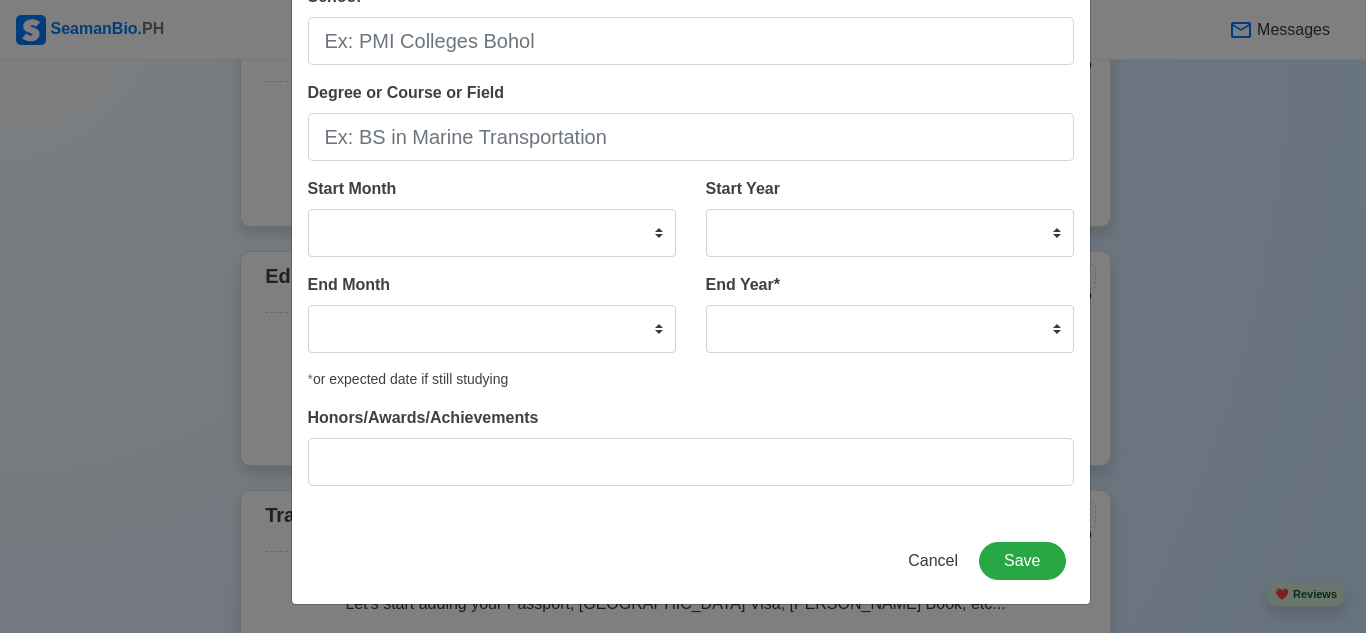 scroll, scrollTop: 0, scrollLeft: 0, axis: both 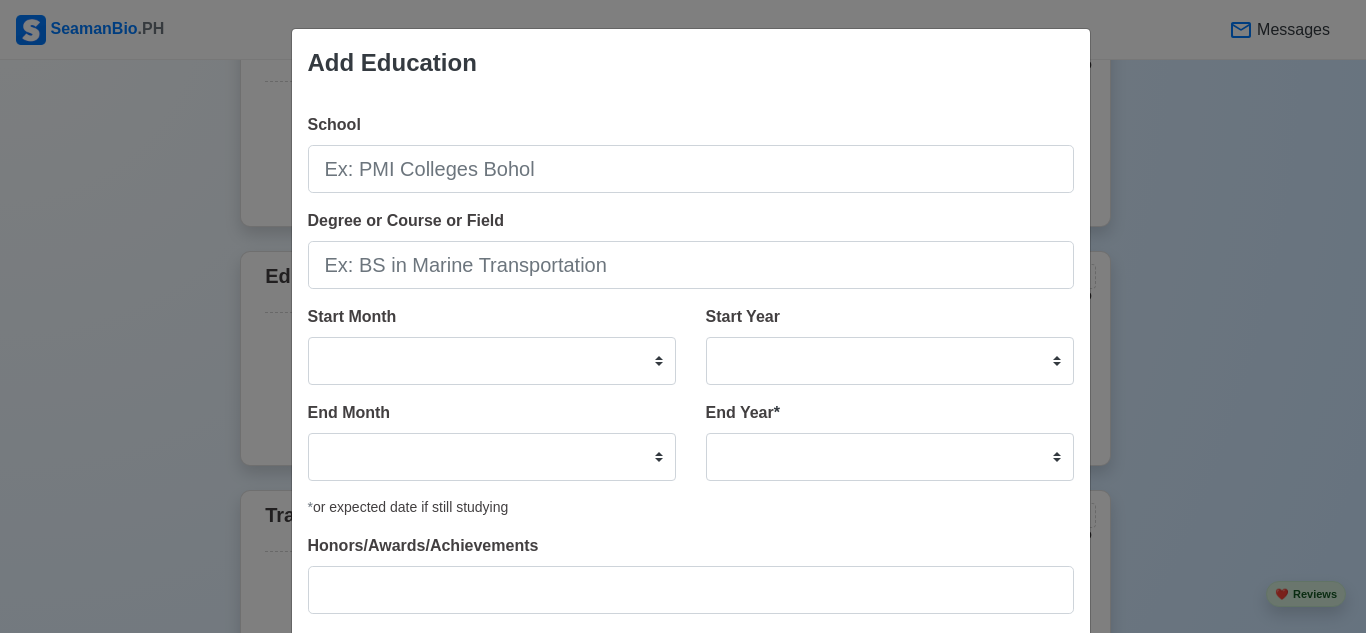 click on "Add Education School Degree or Course or Field Start Month January February March April May June July August September October November December Start Year [DATE] 2024 2023 2022 2021 2020 2019 2018 2017 2016 2015 2014 2013 2012 2011 2010 2009 2008 2007 2006 2005 2004 2003 2002 2001 2000 1999 1998 1997 1996 1995 1994 1993 1992 1991 1990 1989 1988 1987 1986 1985 1984 1983 1982 1981 1980 1979 1978 1977 1976 1975 1974 1973 1972 1971 1970 1969 1968 1967 1966 1965 1964 1963 1962 1961 1960 1959 1958 1957 1956 1955 1954 1953 1952 1951 1950 1949 1948 1947 1946 1945 1944 1943 1942 1941 1940 1939 1938 1937 1936 1935 1934 1933 1932 1931 1930 1929 1928 1927 1926 1925 End Month January February March April May June July August September October November December End Year  * 2035 2034 2033 2032 2031 2030 2029 2028 2027 2026 2025 2024 2023 2022 2021 2020 2019 2018 2017 2016 2015 2014 2013 2012 2011 2010 2009 2008 2007 2006 2005 2004 2003 2002 2001 2000 1999 1998 1997 1996 1995 1994 1993 1992 1991 1990 1989 1988 1987 1986 1985" at bounding box center (683, 316) 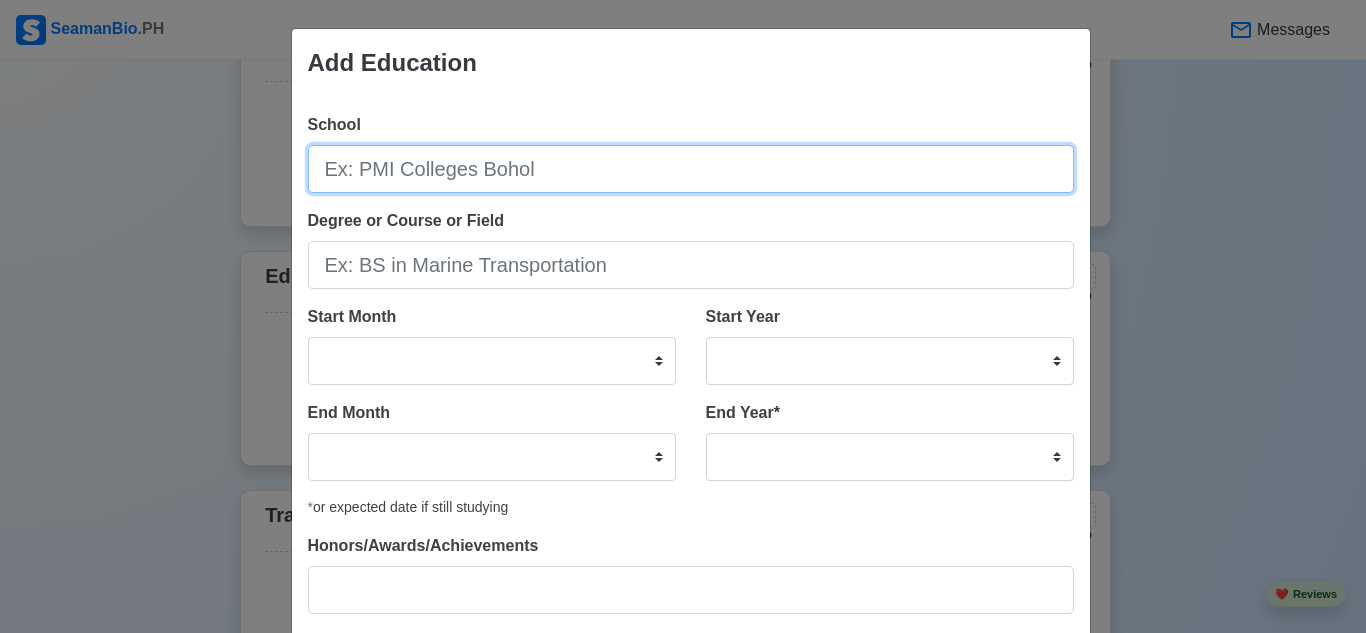 click on "School" at bounding box center (691, 169) 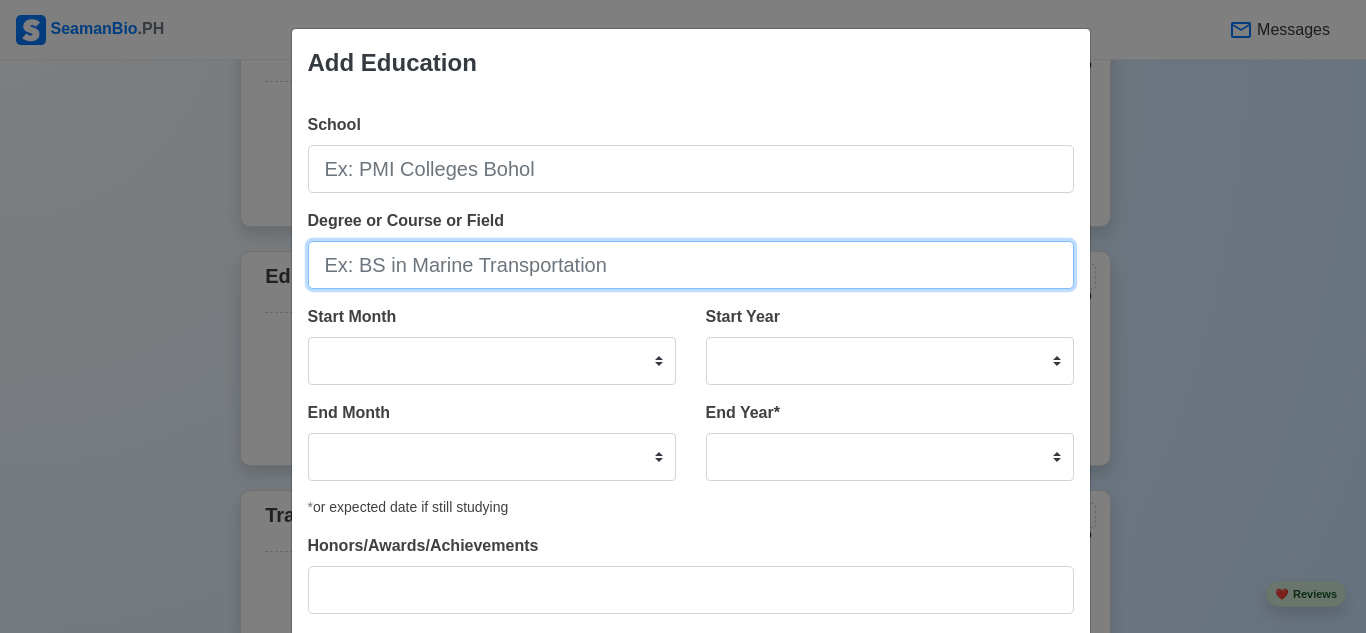 click on "Degree or Course or Field" at bounding box center [691, 265] 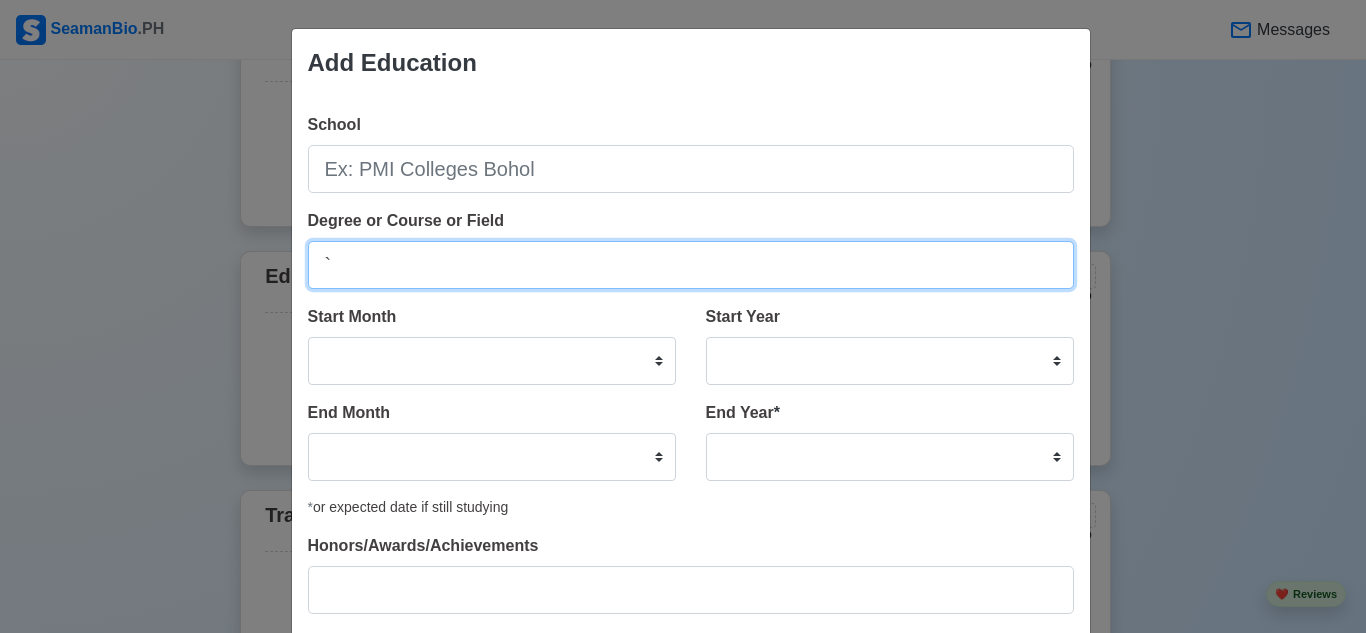 scroll, scrollTop: 24, scrollLeft: 0, axis: vertical 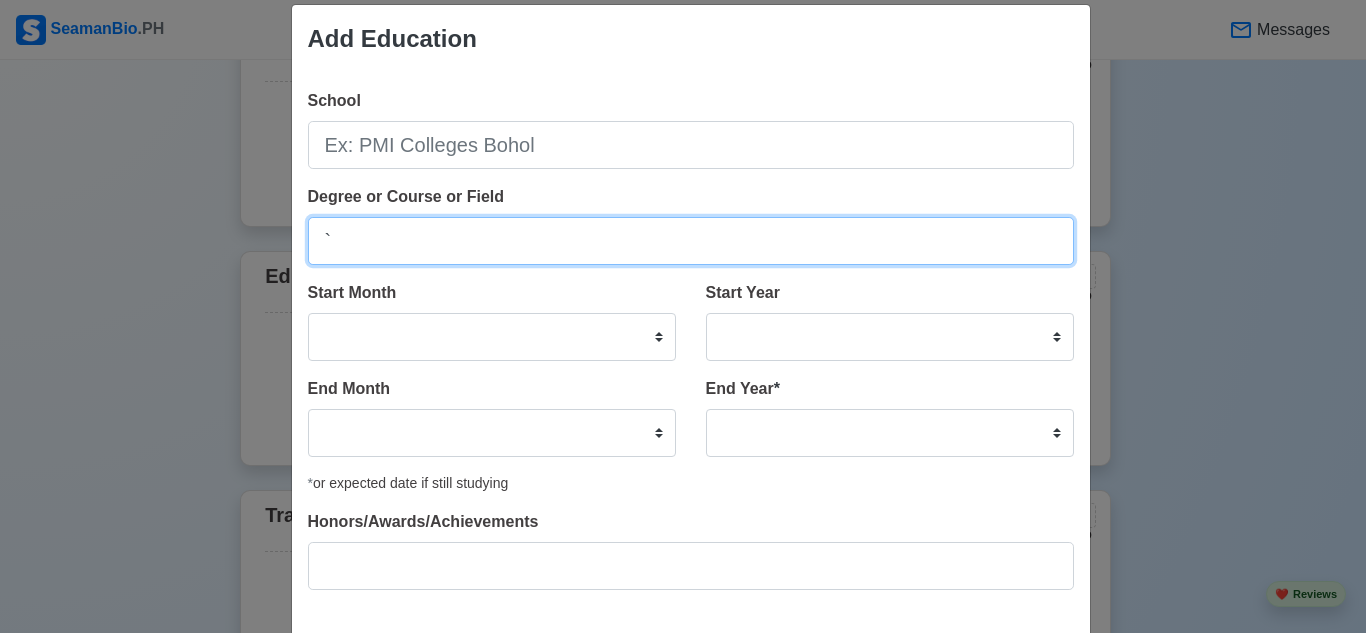 type on "`" 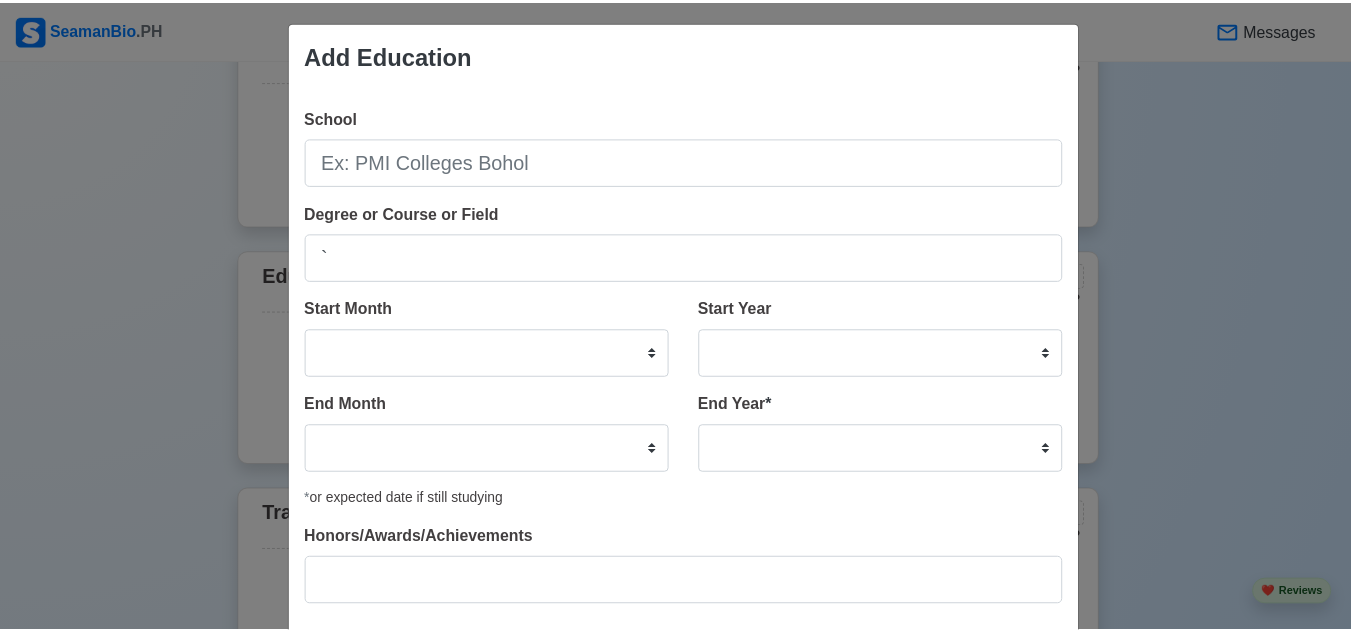scroll, scrollTop: 128, scrollLeft: 0, axis: vertical 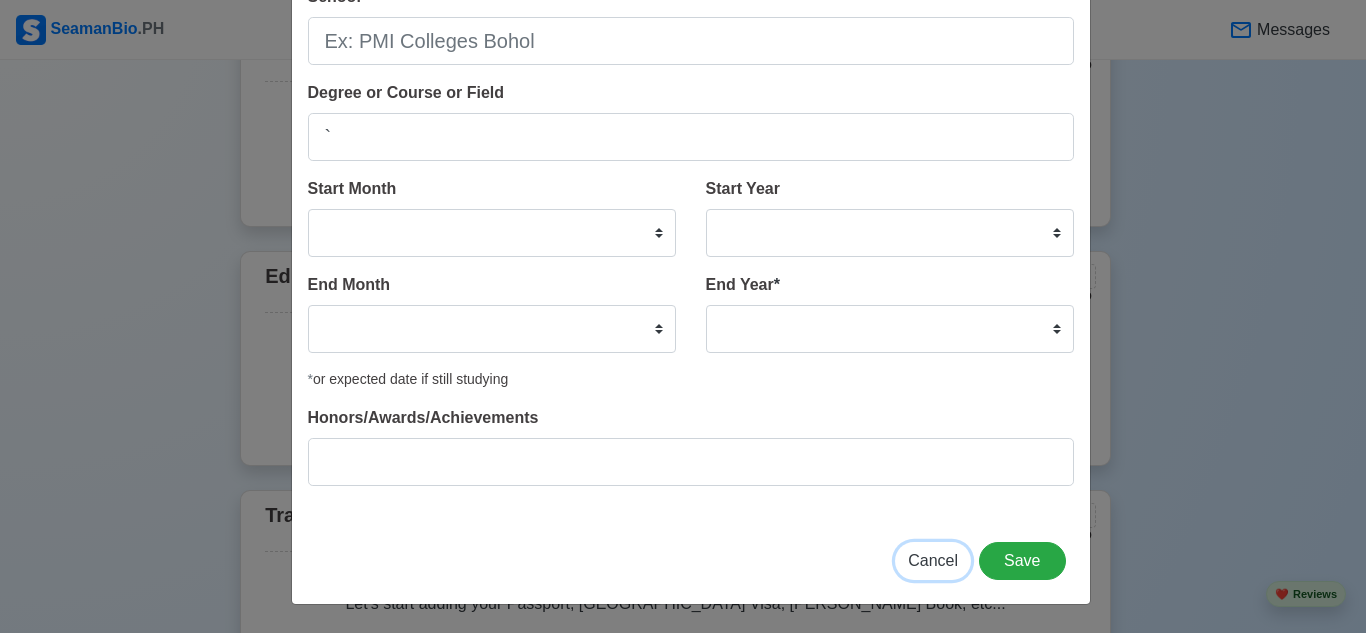 click on "Cancel" at bounding box center [933, 560] 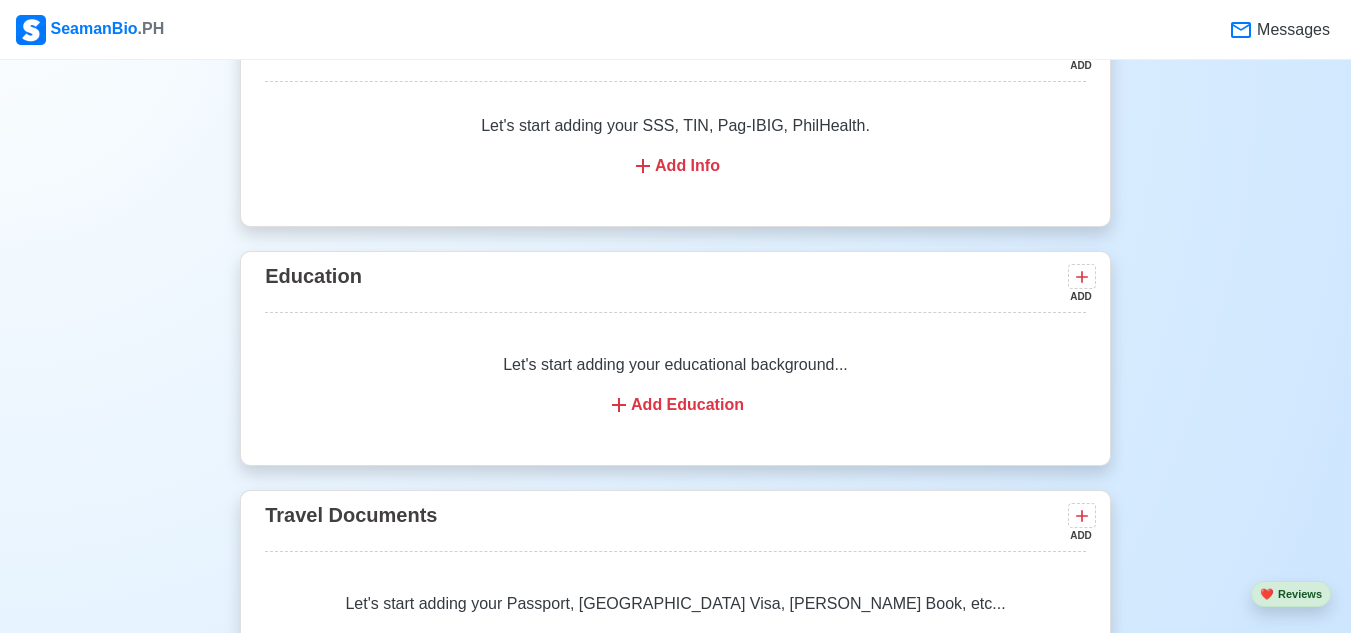 scroll, scrollTop: 1862, scrollLeft: 0, axis: vertical 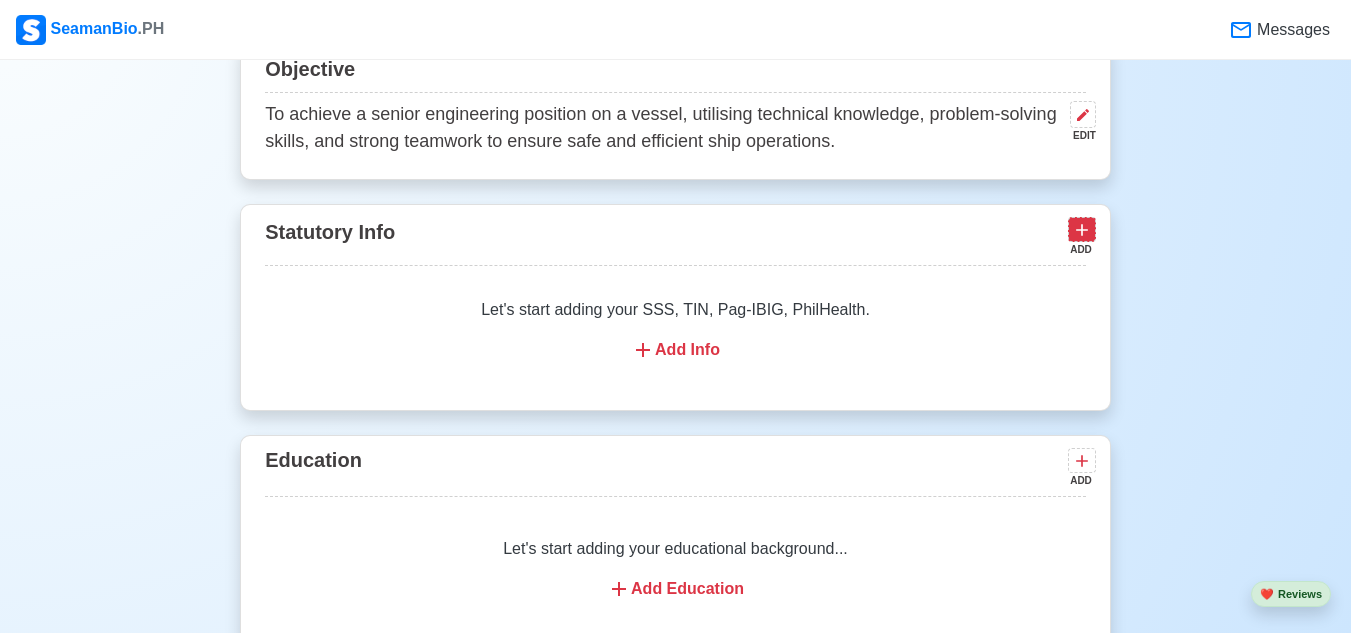 click 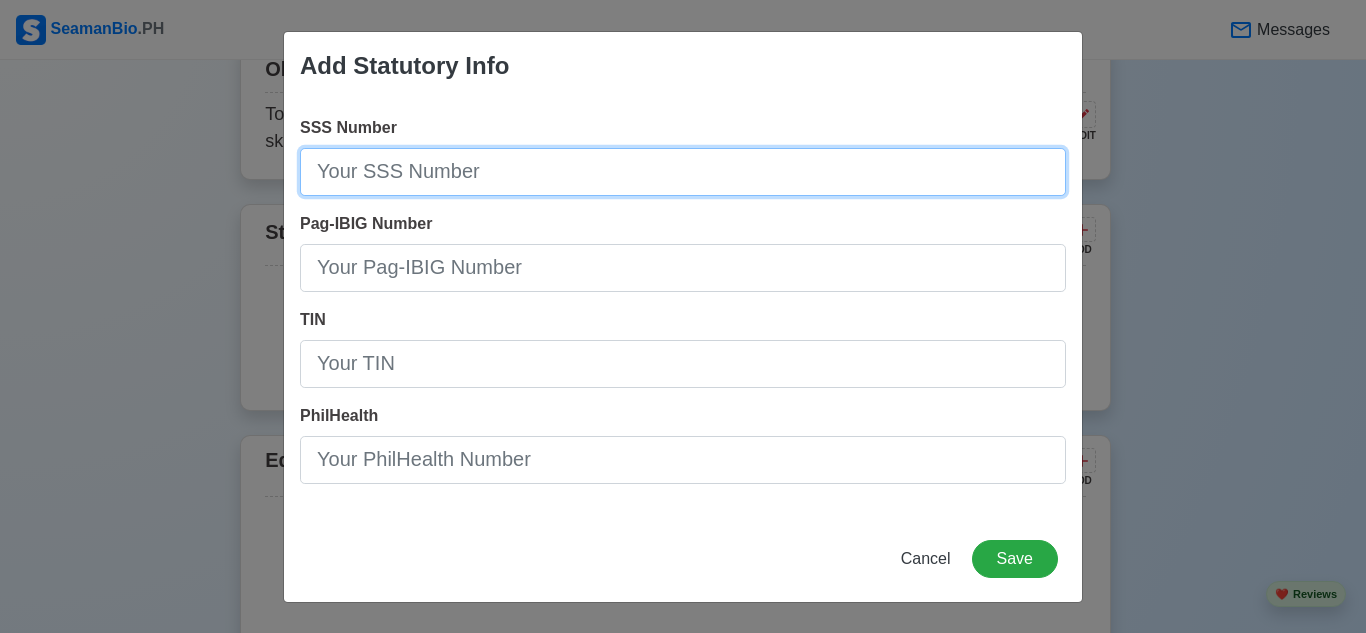 click on "SSS Number" at bounding box center (683, 172) 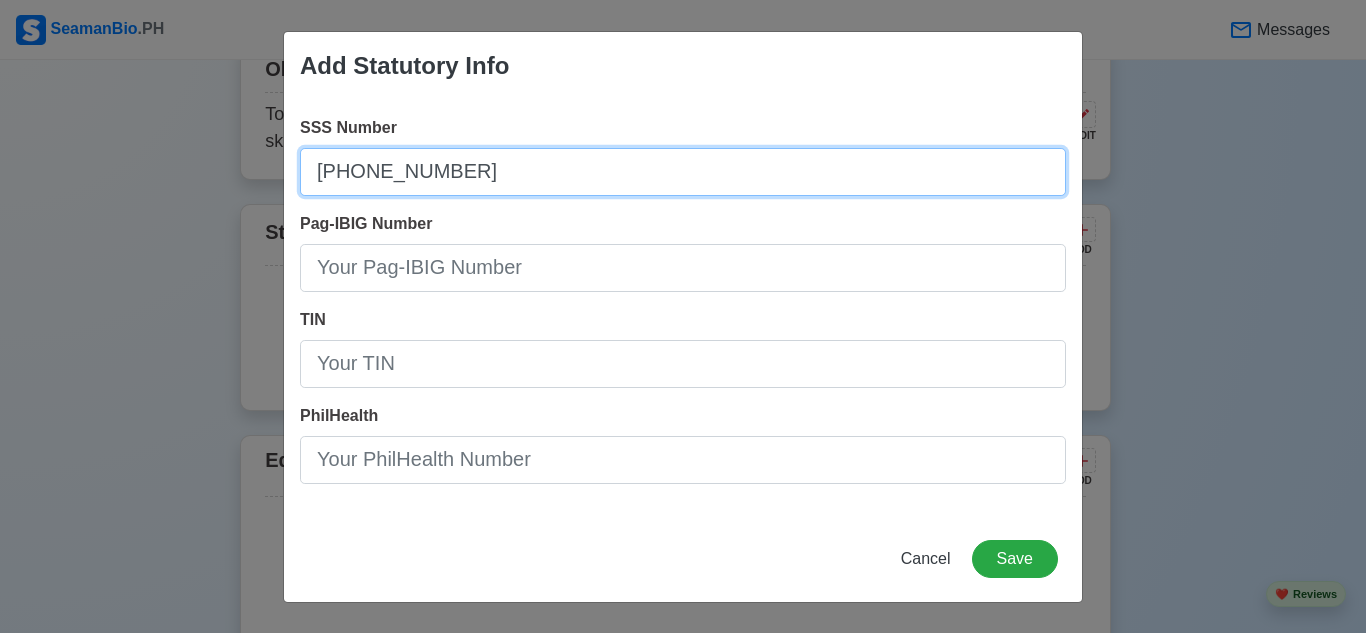 type on "[PHONE_NUMBER]" 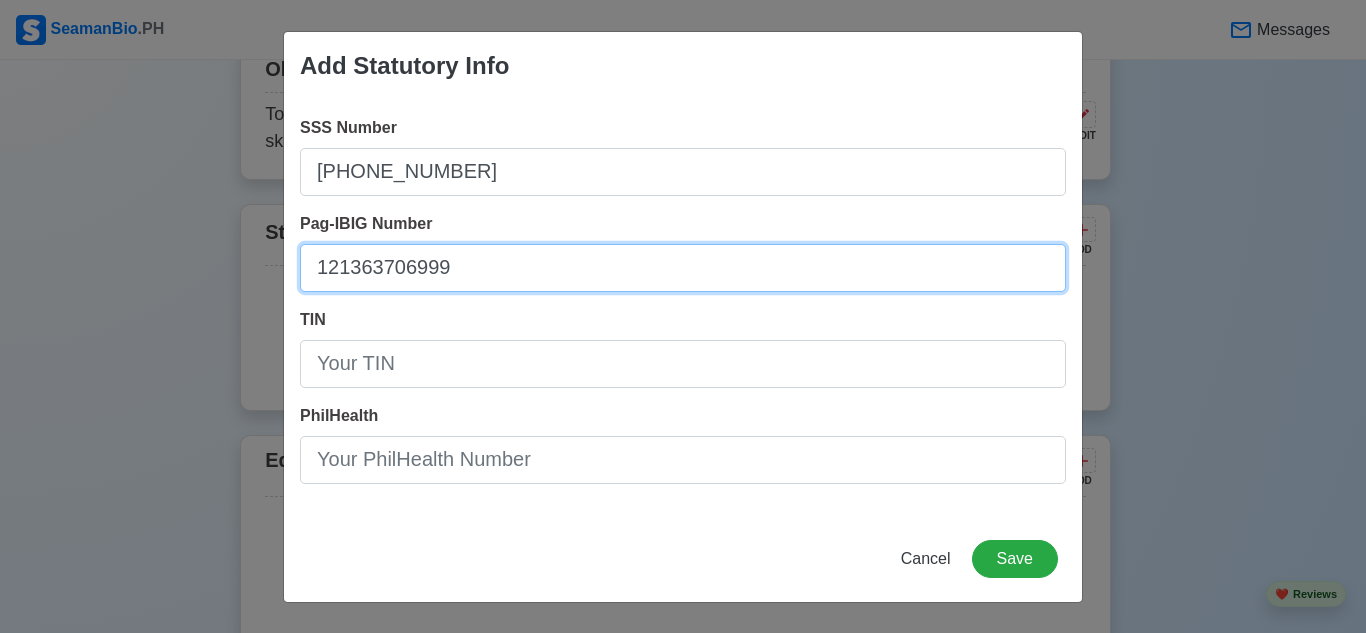 type on "121363706999" 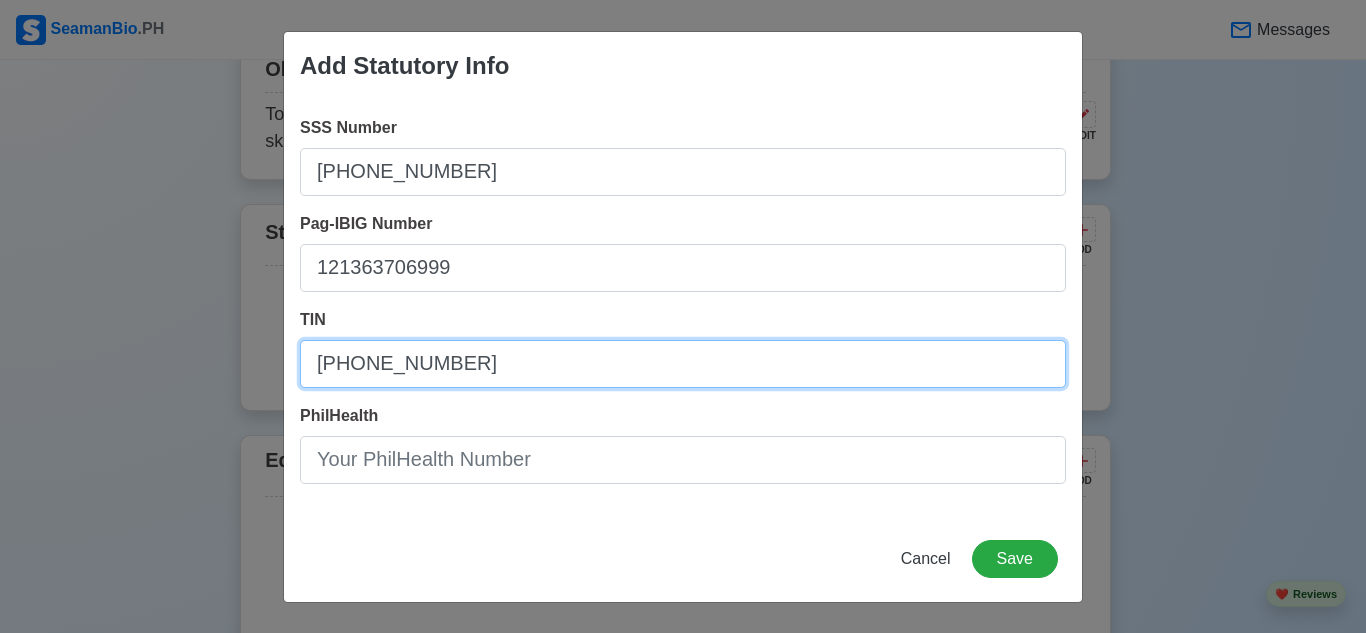 type on "[PHONE_NUMBER]" 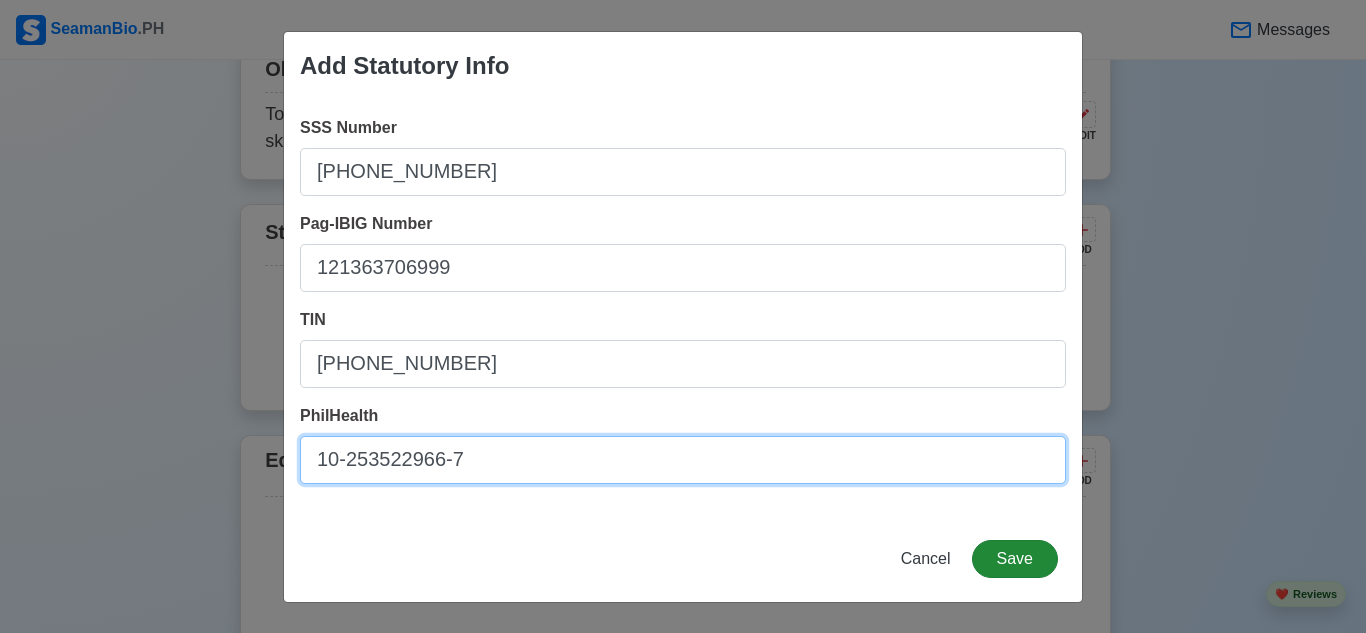 type on "10-253522966-7" 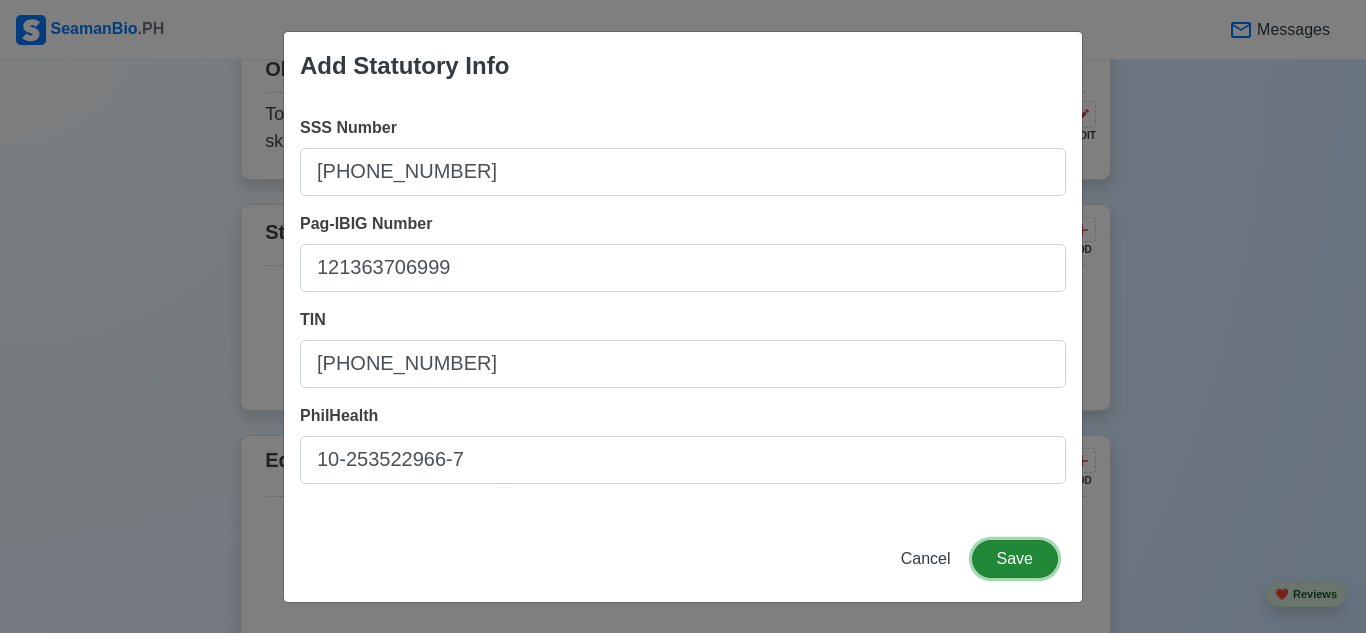 click on "Save" at bounding box center [1015, 559] 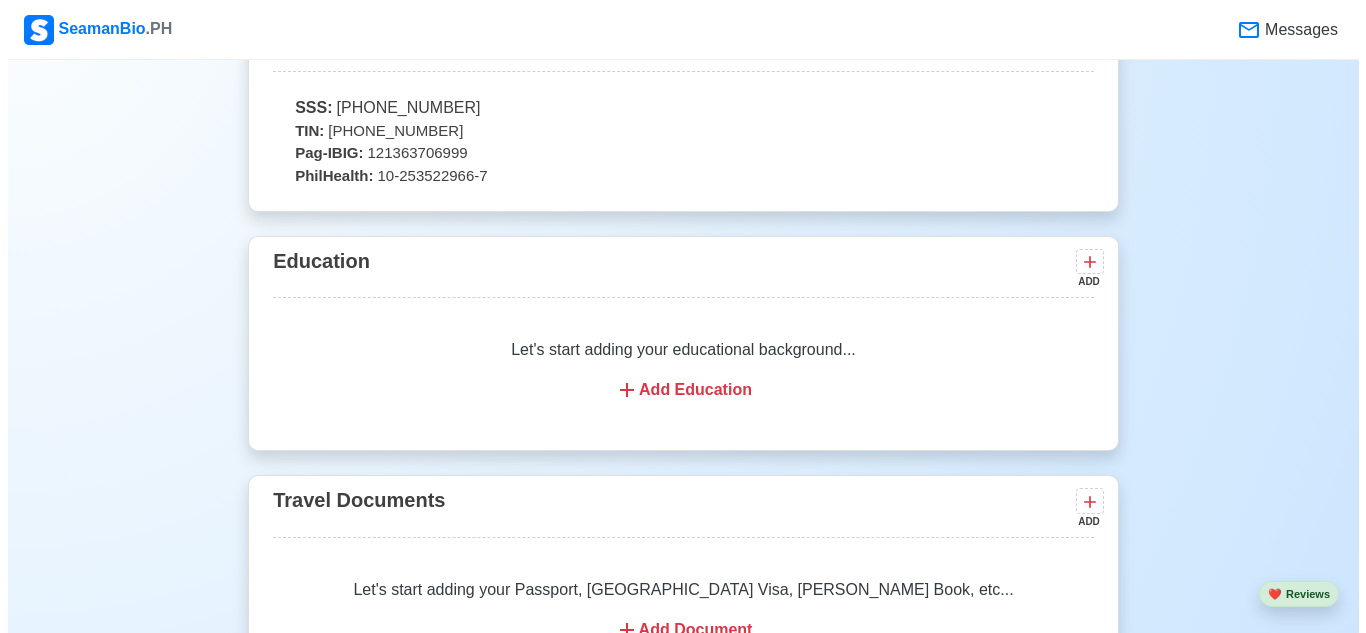 scroll, scrollTop: 1355, scrollLeft: 0, axis: vertical 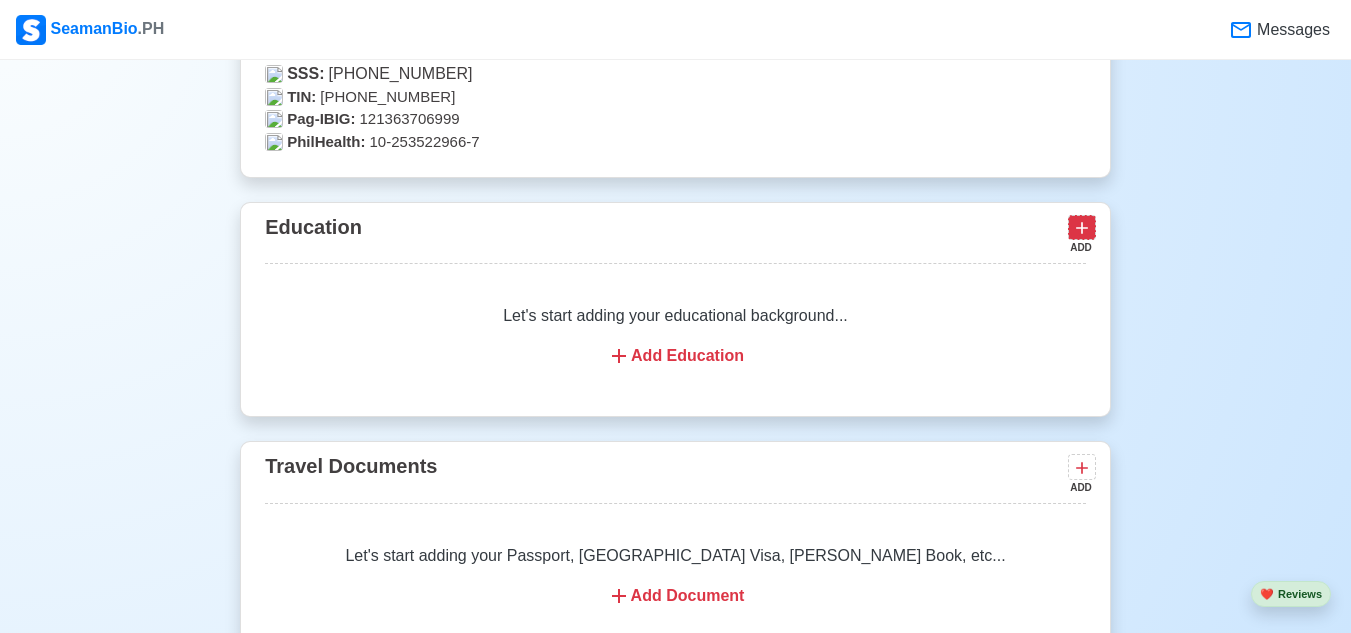 click 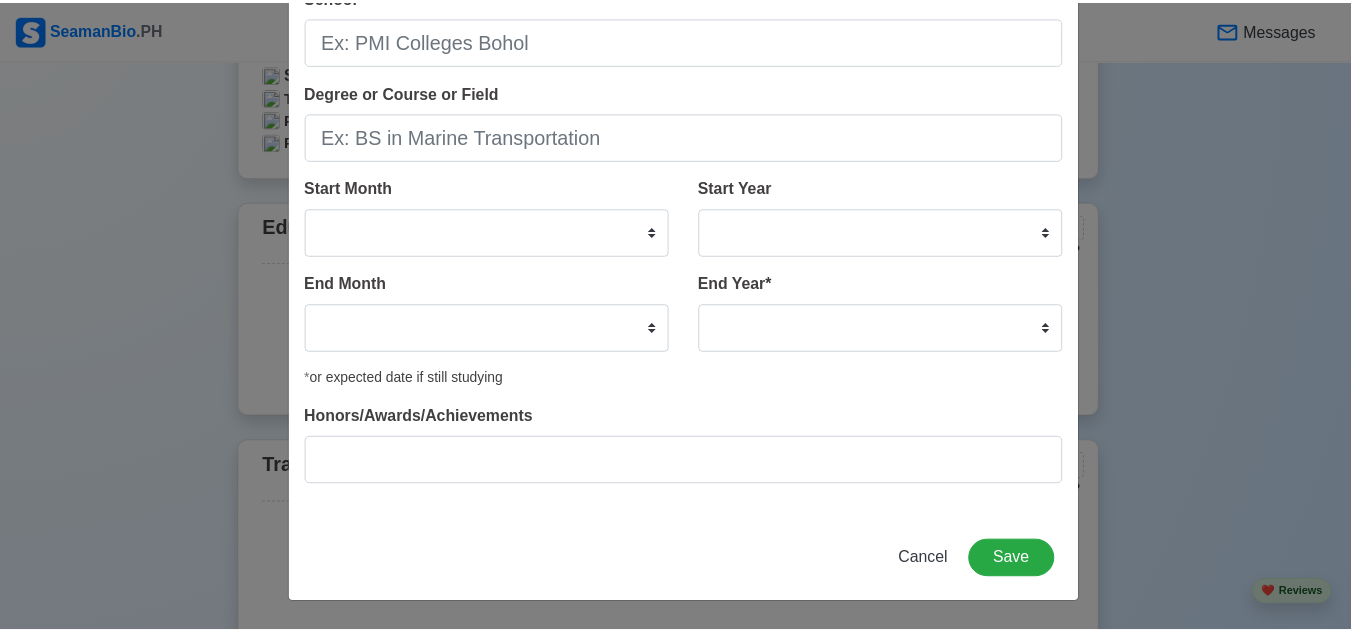 scroll, scrollTop: 91, scrollLeft: 0, axis: vertical 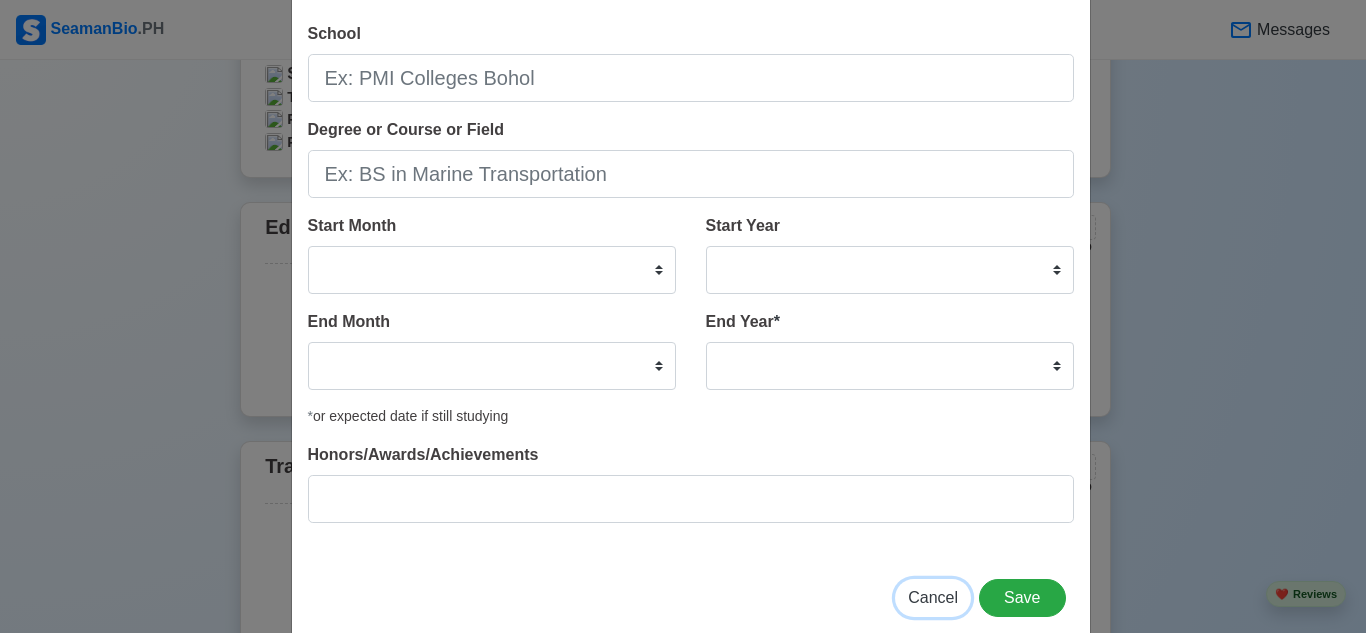 click on "Cancel" at bounding box center [933, 597] 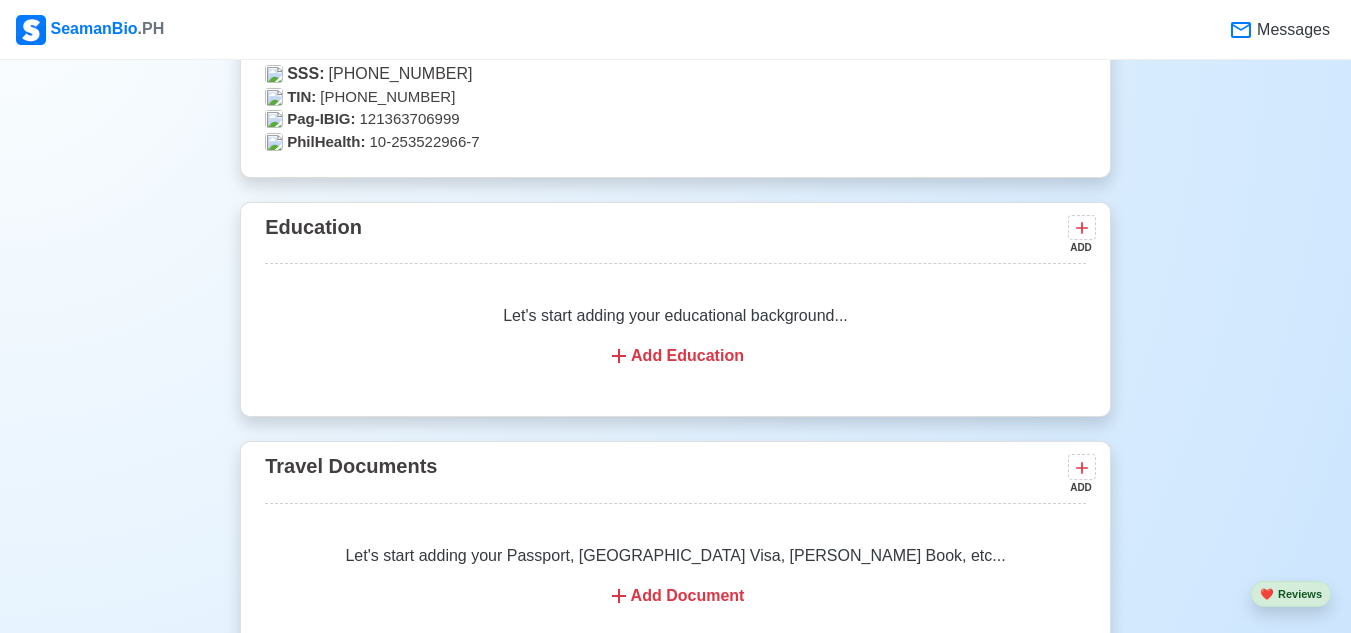 scroll, scrollTop: 1571, scrollLeft: 0, axis: vertical 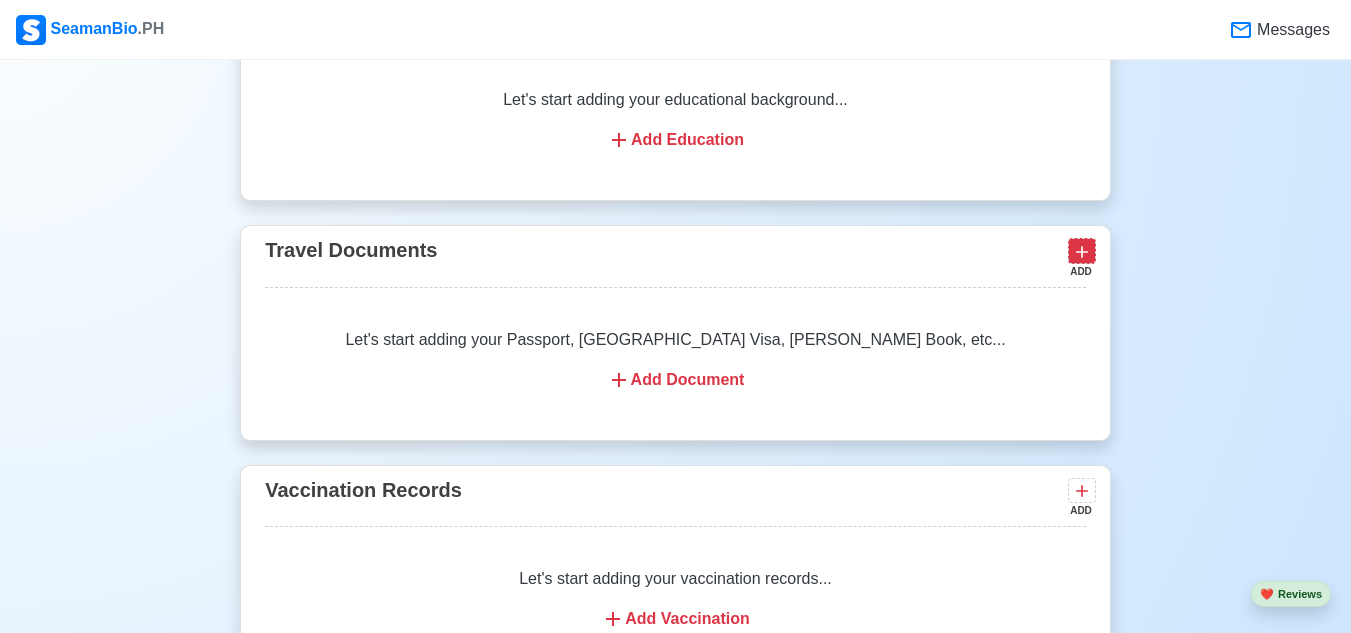 click 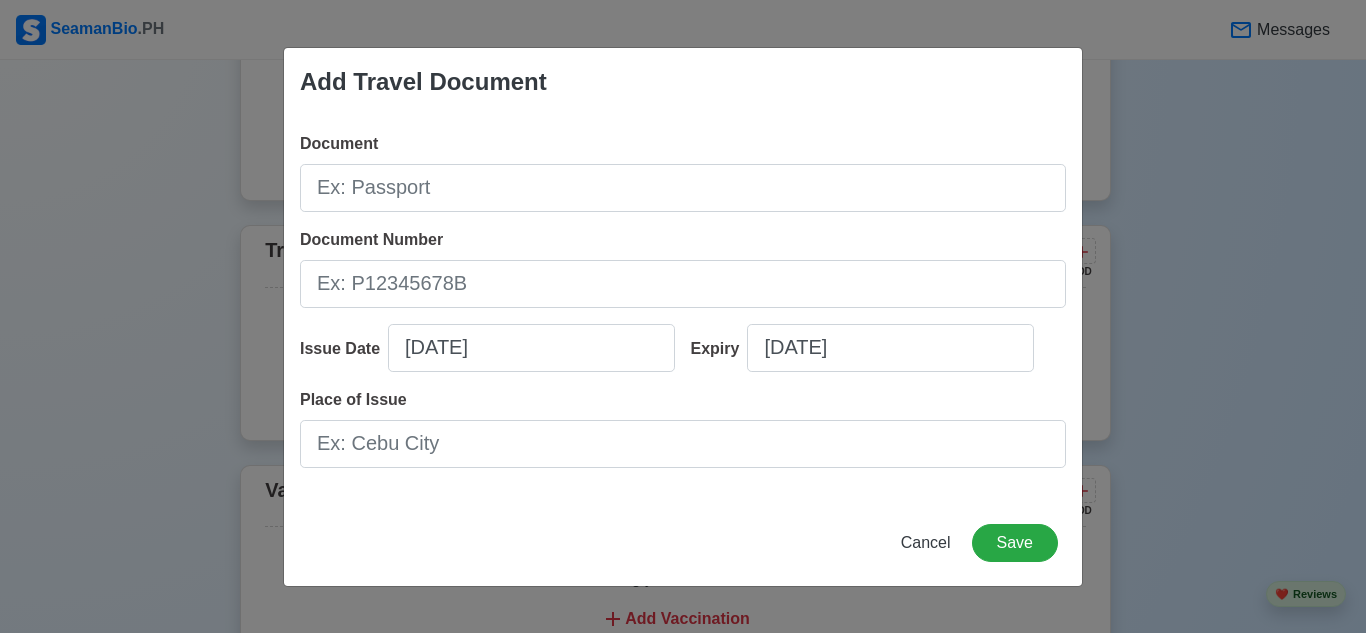 click on "Document Document Number Issue Date [DATE] Expiry [DATE] Place of Issue" at bounding box center (683, 308) 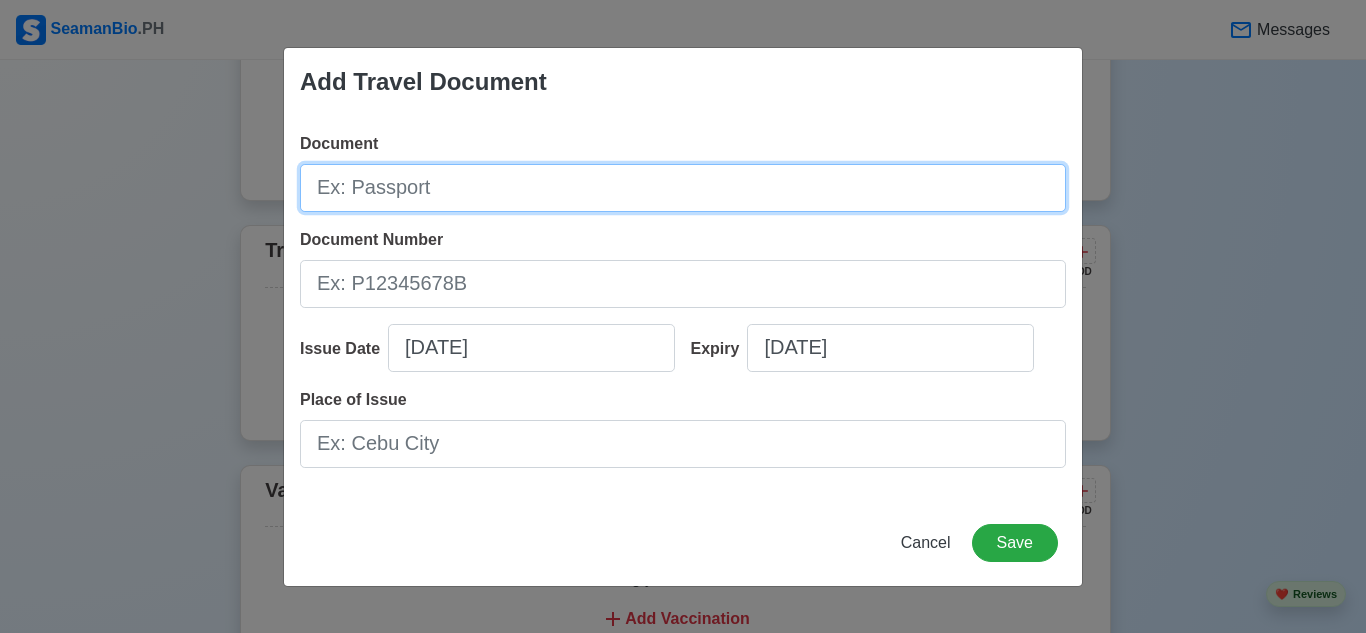 click on "Document" at bounding box center [683, 188] 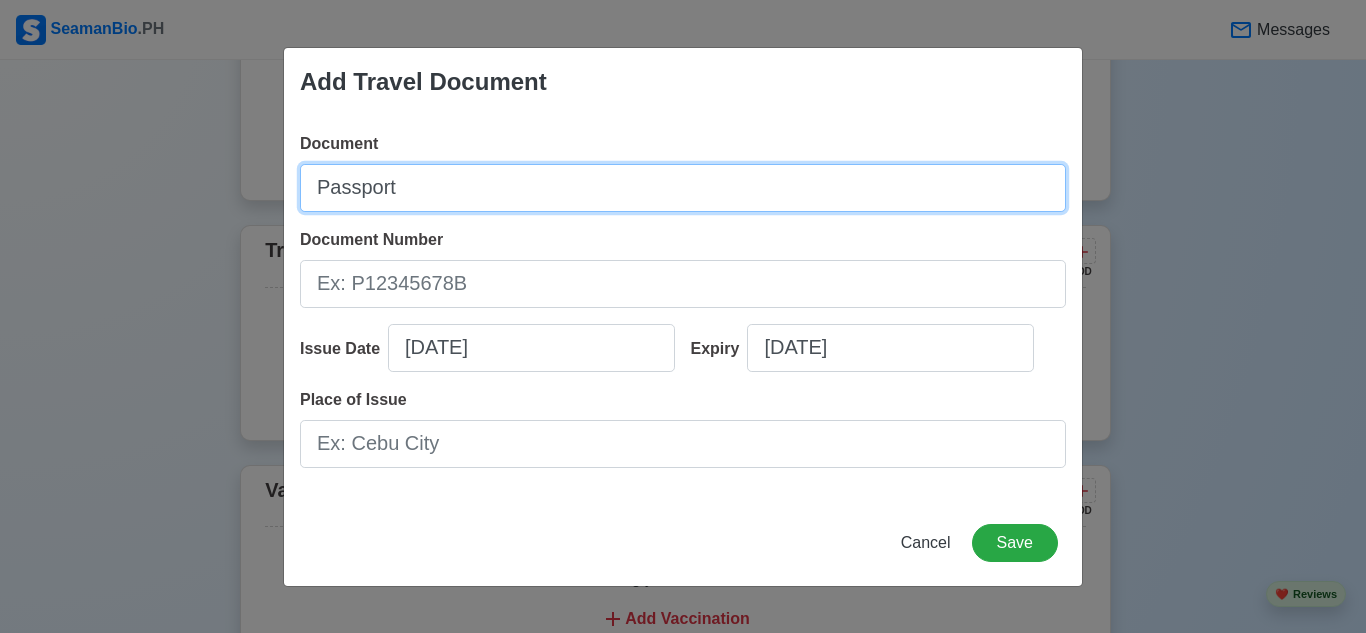 type on "Passport" 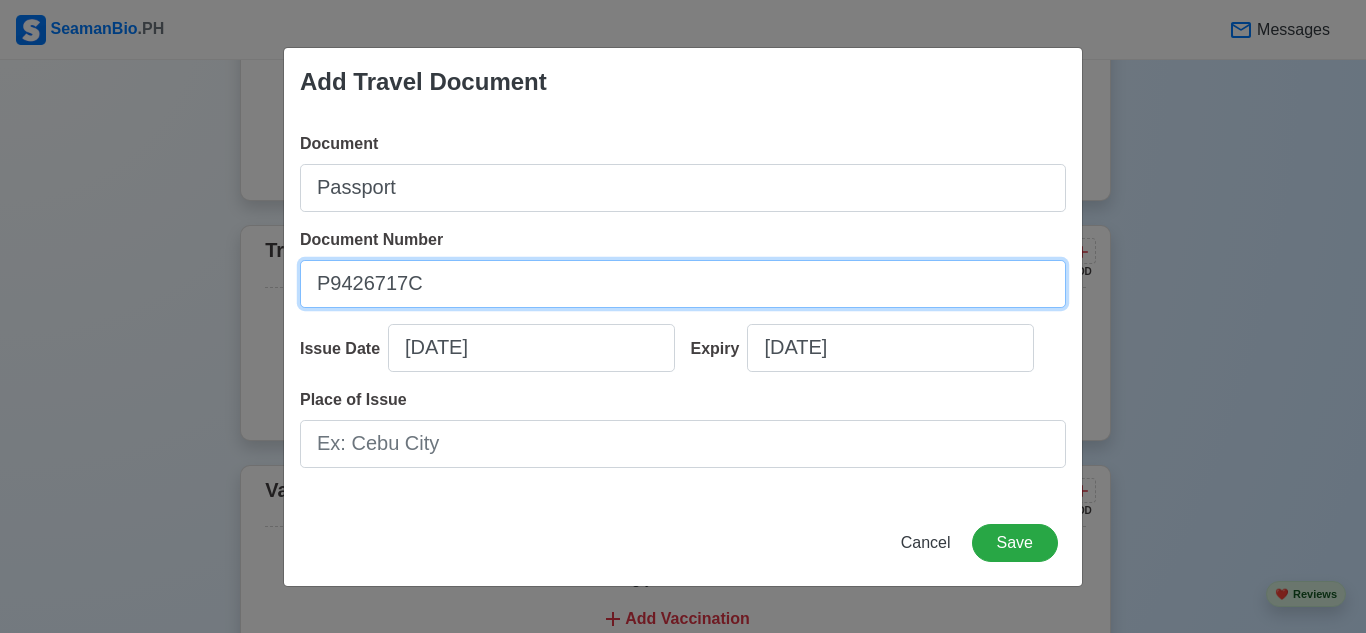 type on "P9426717C" 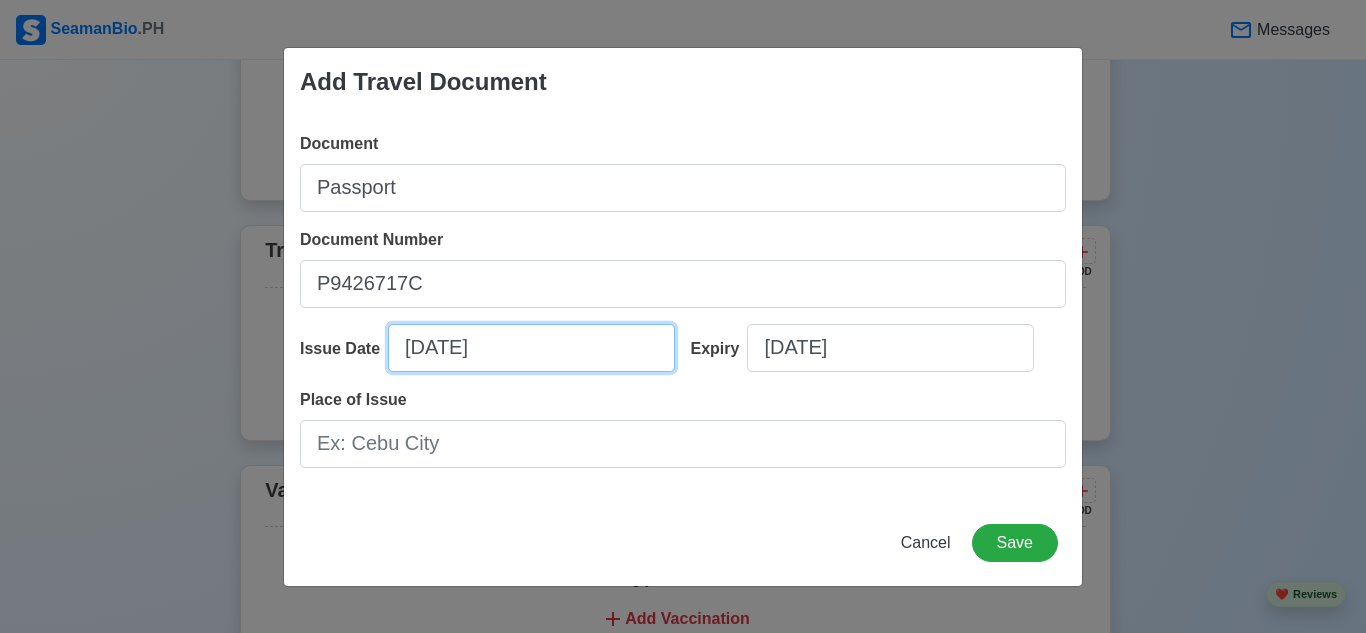 select on "****" 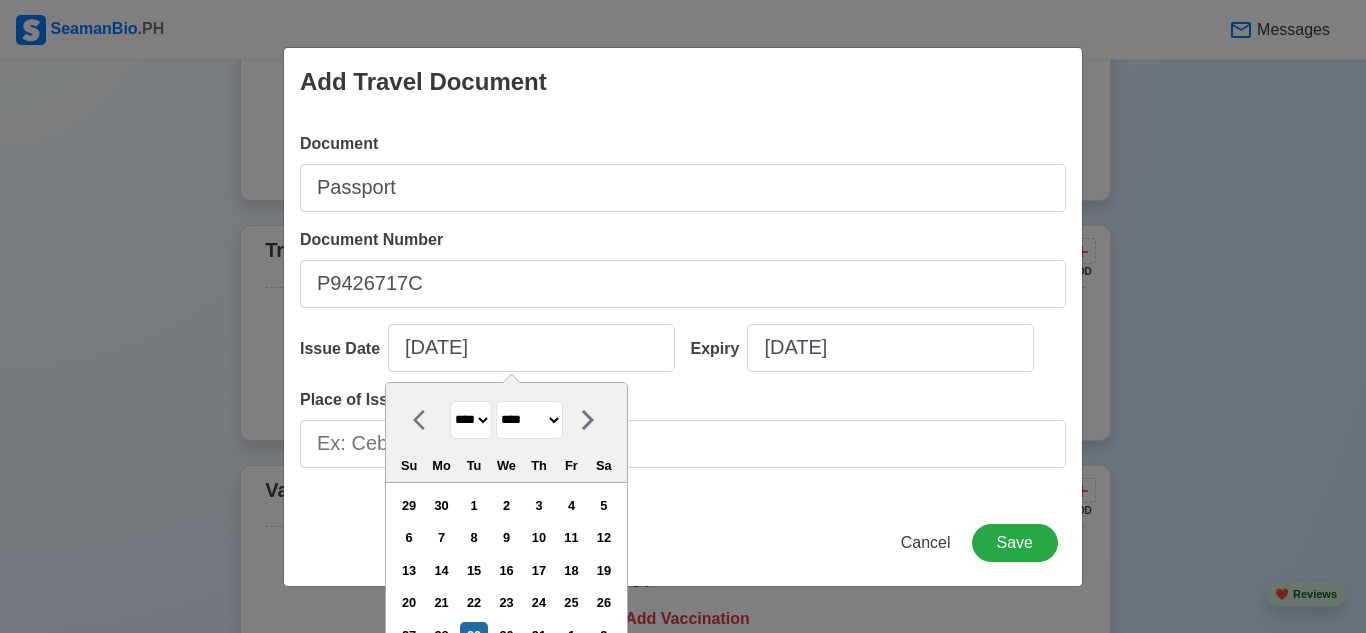 click on "******* ******** ***** ***** *** **** **** ****** ********* ******* ******** ********" at bounding box center (529, 420) 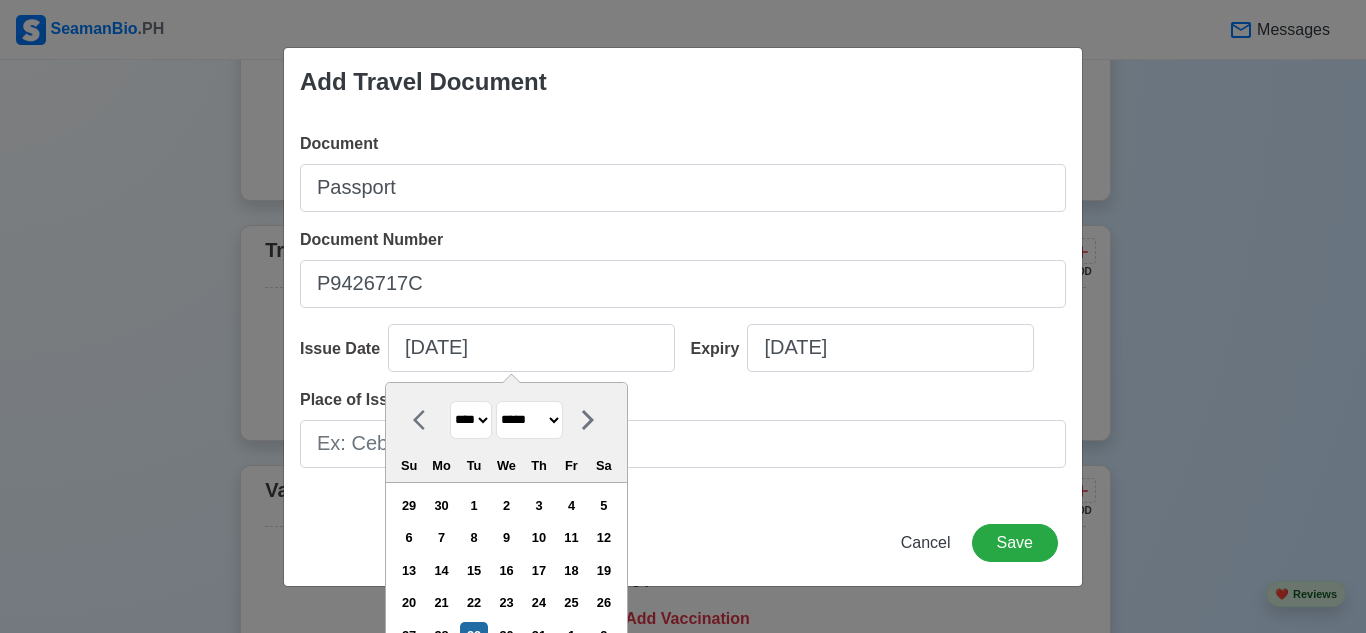 click on "******* ******** ***** ***** *** **** **** ****** ********* ******* ******** ********" at bounding box center (529, 420) 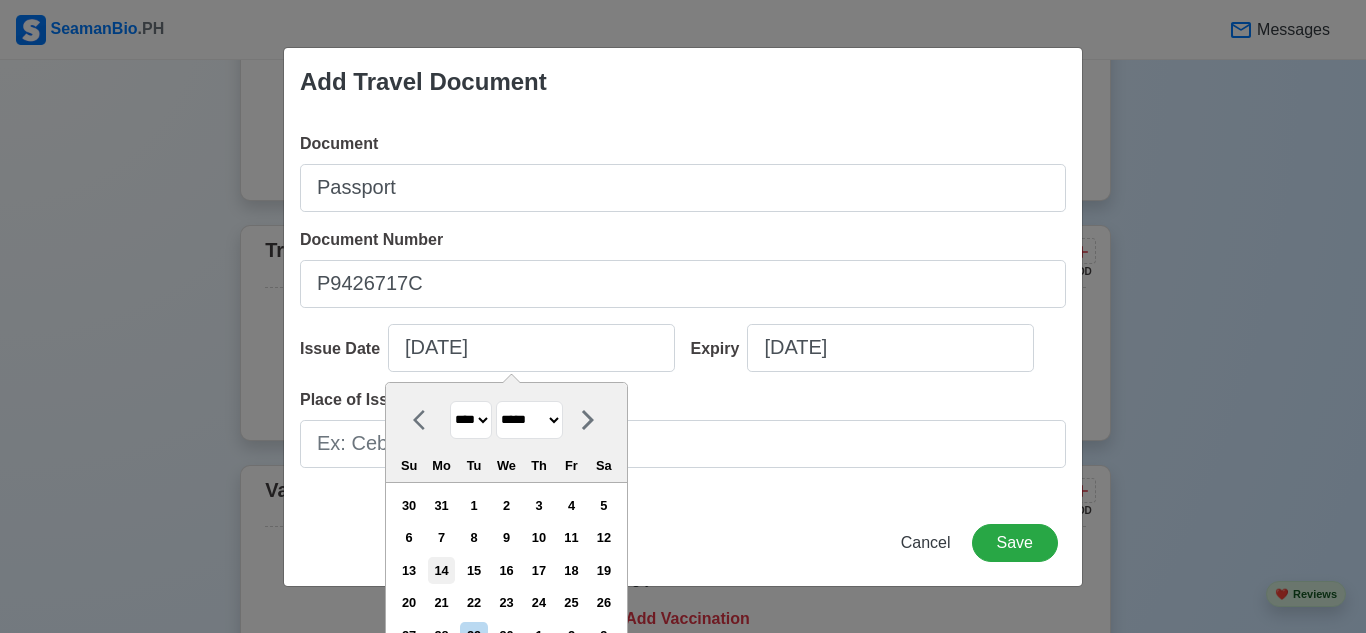 click on "14" at bounding box center [441, 570] 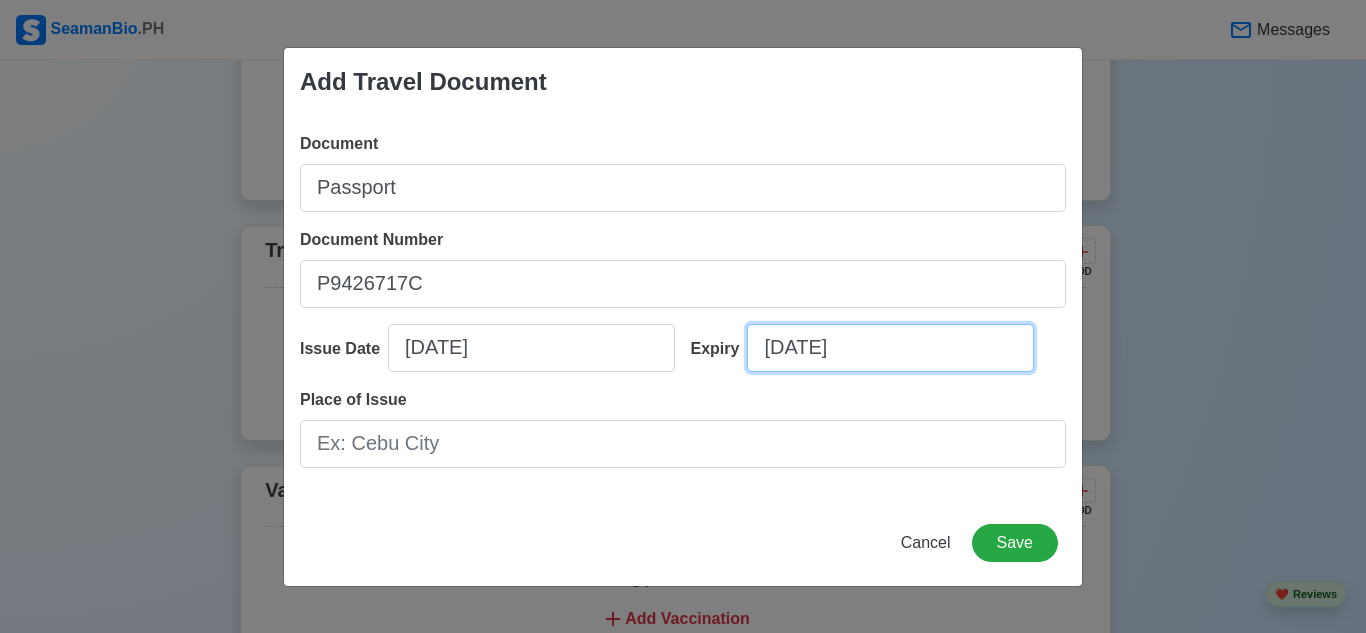 select on "****" 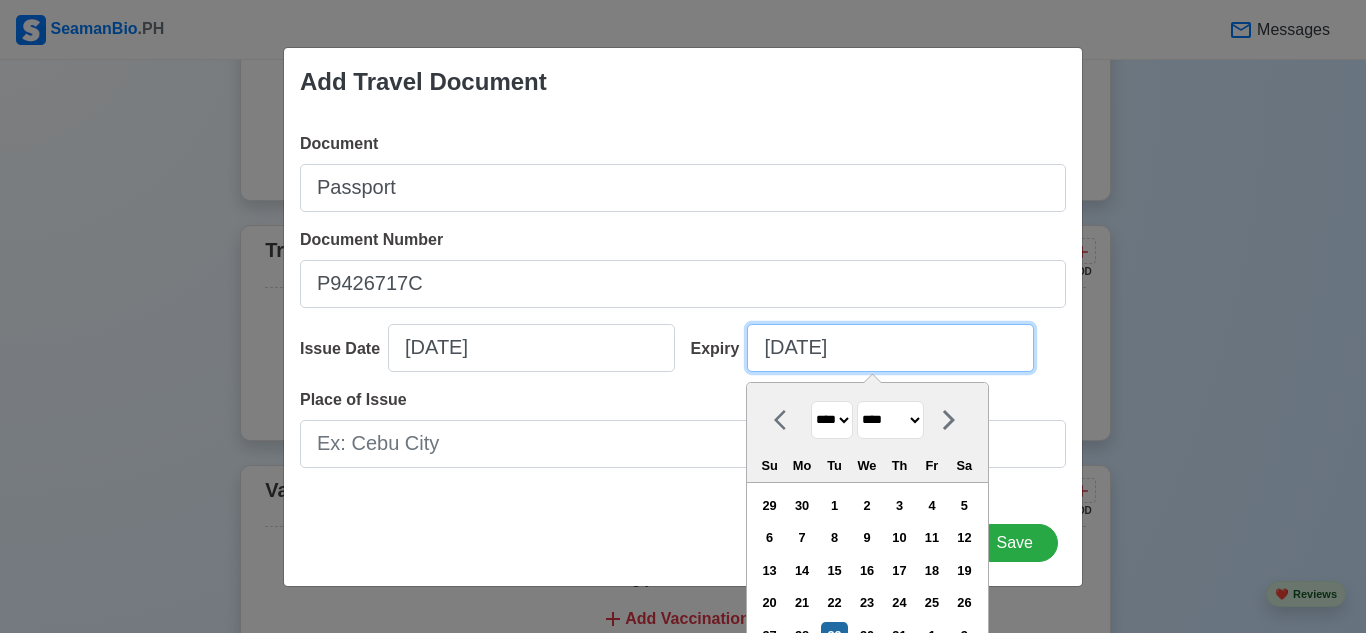 click on "[DATE]" at bounding box center (890, 348) 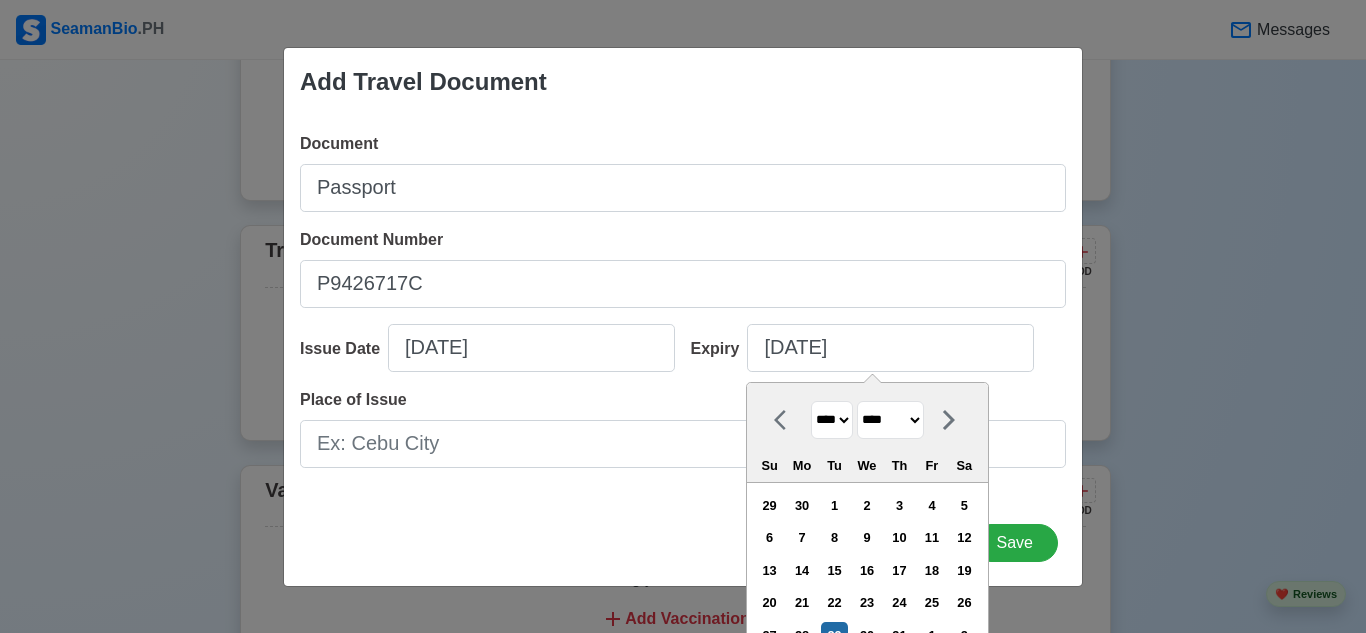 click on "**** **** **** **** **** **** **** **** **** **** **** **** **** **** **** **** **** **** **** **** **** **** **** **** **** **** **** **** **** **** **** **** **** **** **** **** **** **** **** **** **** **** **** **** **** **** **** **** **** **** **** **** **** **** **** **** **** **** **** **** **** **** **** **** **** **** **** **** **** **** **** **** **** **** **** **** **** **** **** **** **** **** **** **** **** **** **** **** **** **** **** **** **** **** **** **** **** **** **** **** **** **** **** **** **** **** **** **** **** **** **** **** **** **** **** **** **** **** **** **** ****" at bounding box center [832, 420] 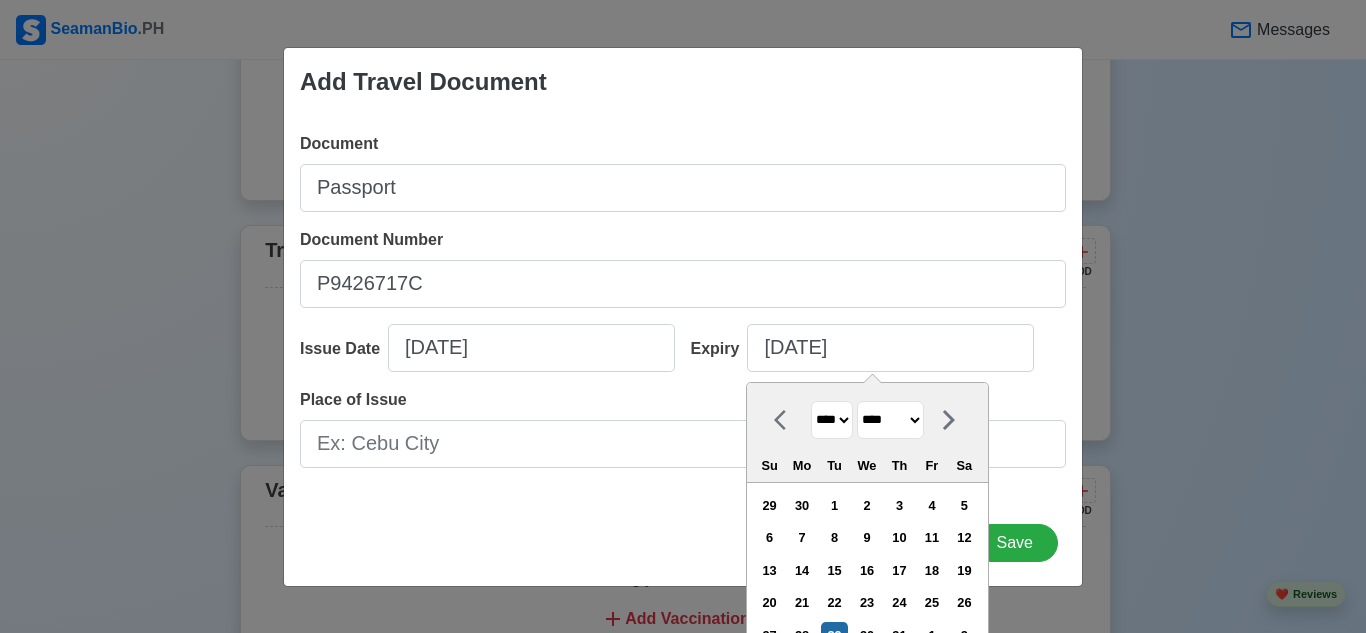 select on "****" 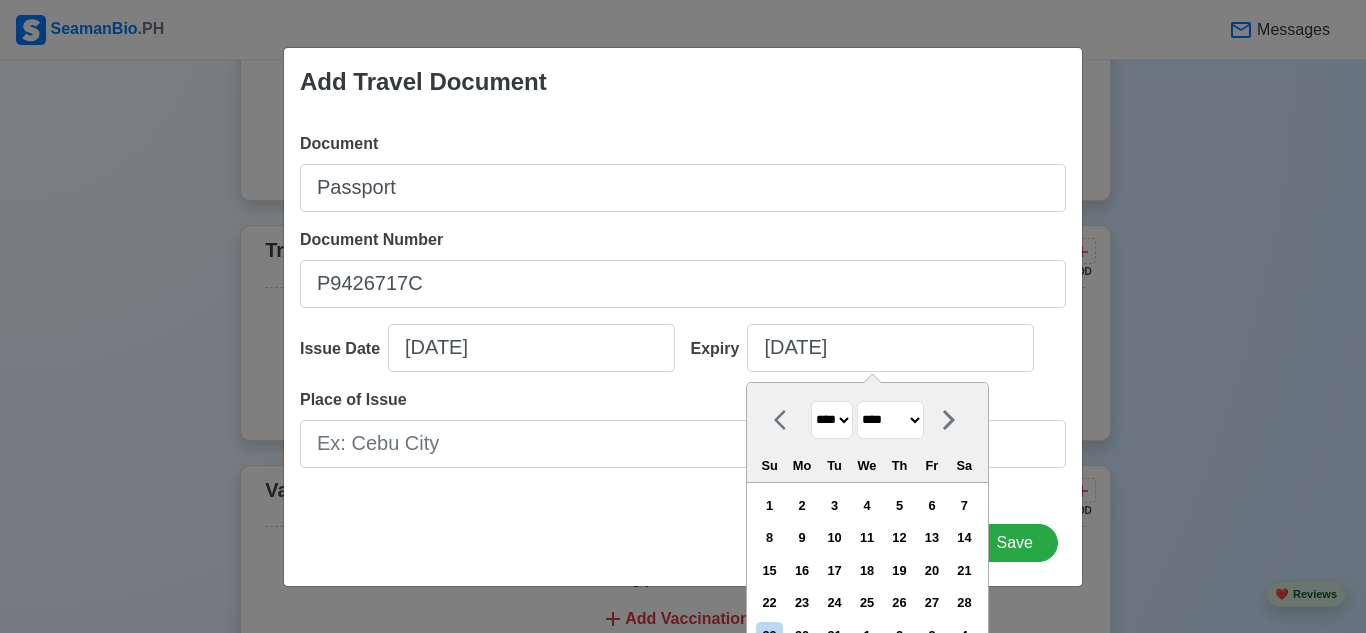 click on "******* ******** ***** ***** *** **** **** ****** ********* ******* ******** ********" at bounding box center [890, 420] 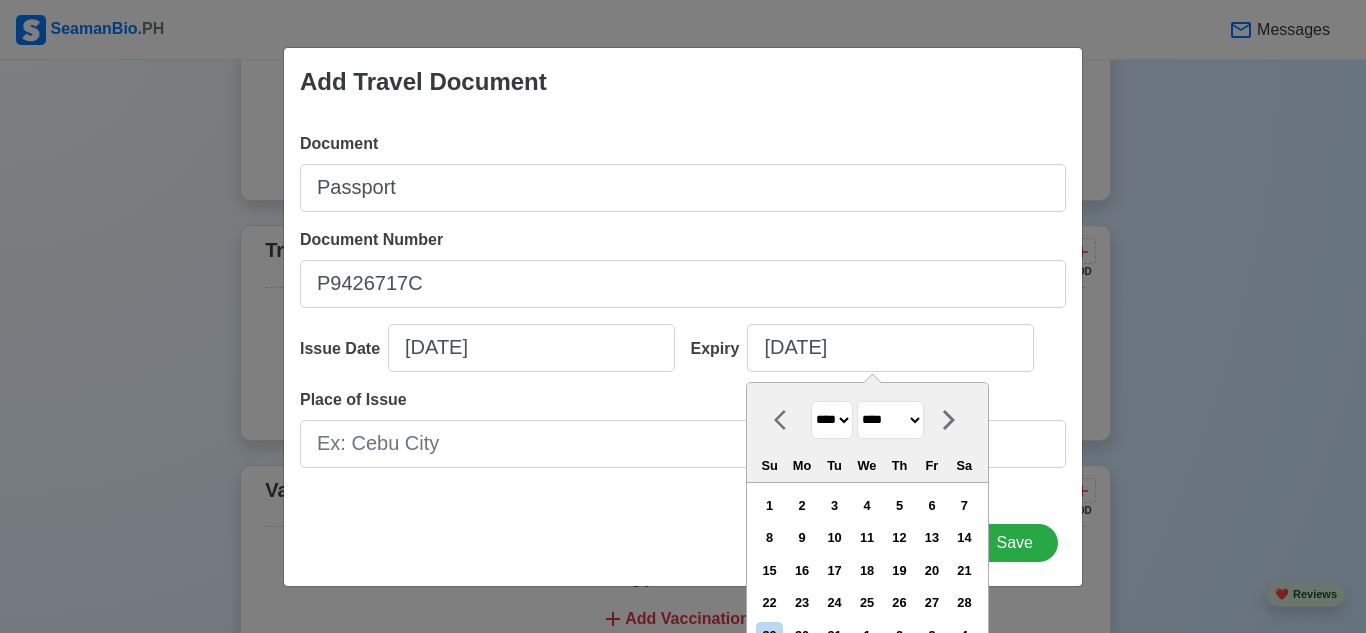 select on "*****" 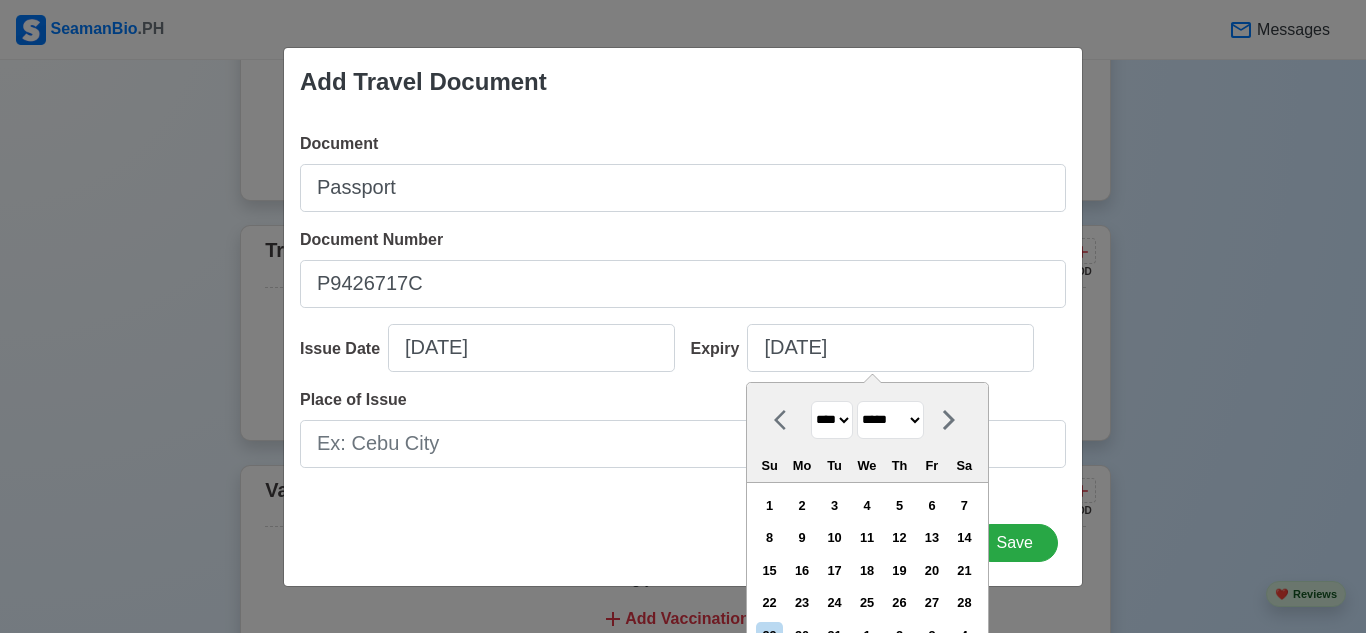 click on "******* ******** ***** ***** *** **** **** ****** ********* ******* ******** ********" at bounding box center (890, 420) 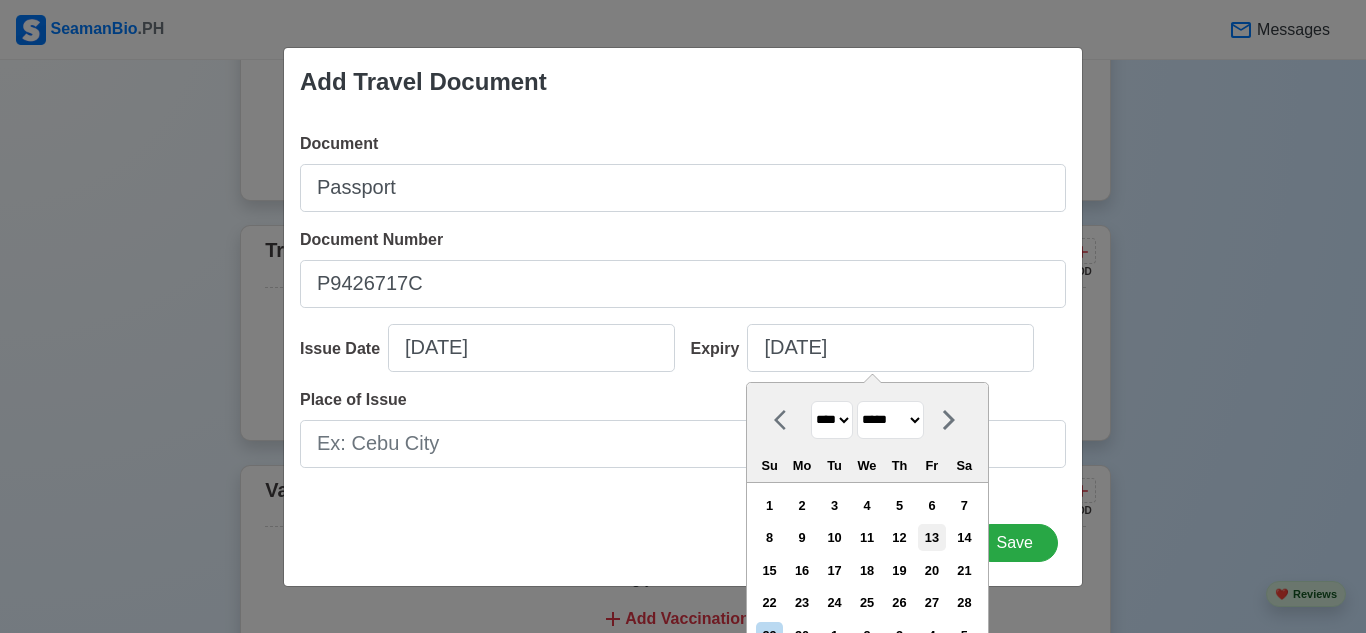 click on "13" at bounding box center (931, 537) 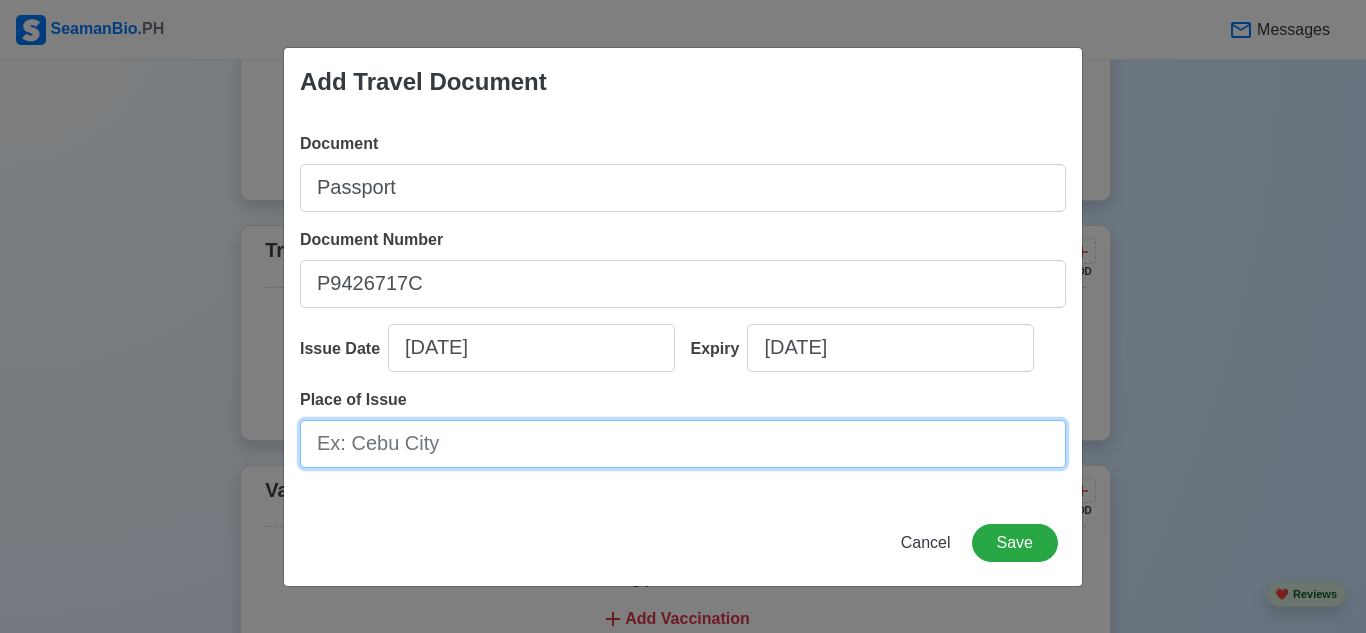 click on "Place of Issue" at bounding box center [683, 444] 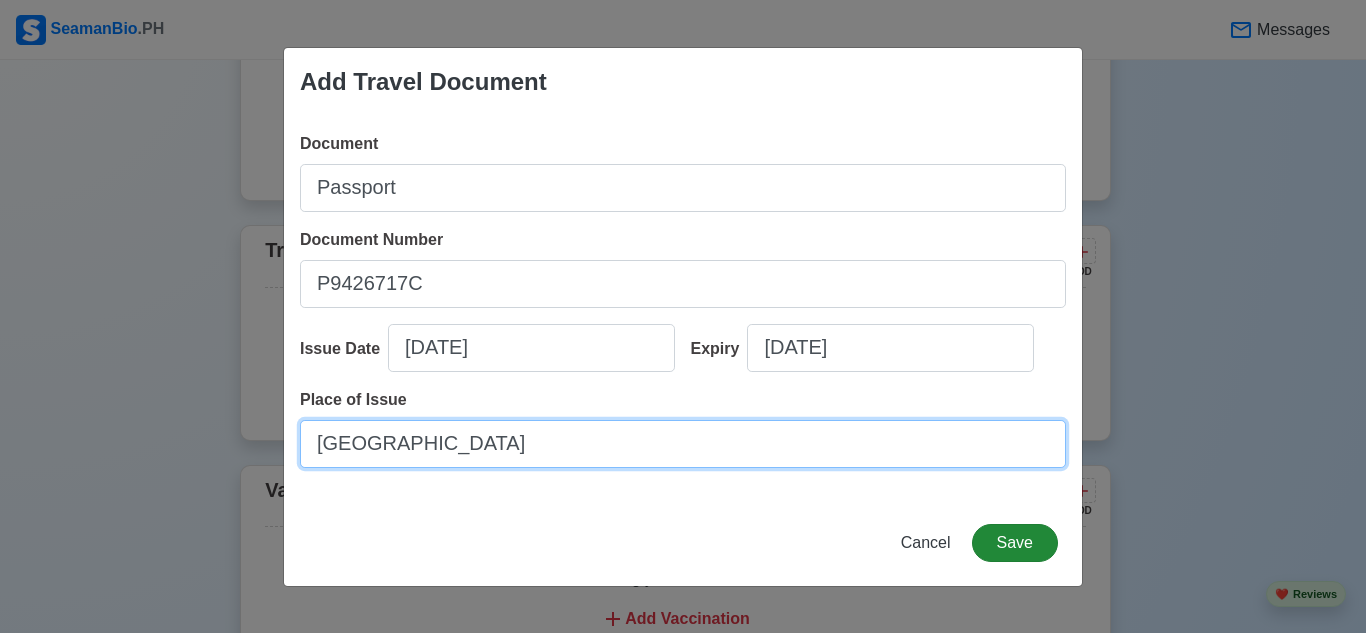 type on "[GEOGRAPHIC_DATA]" 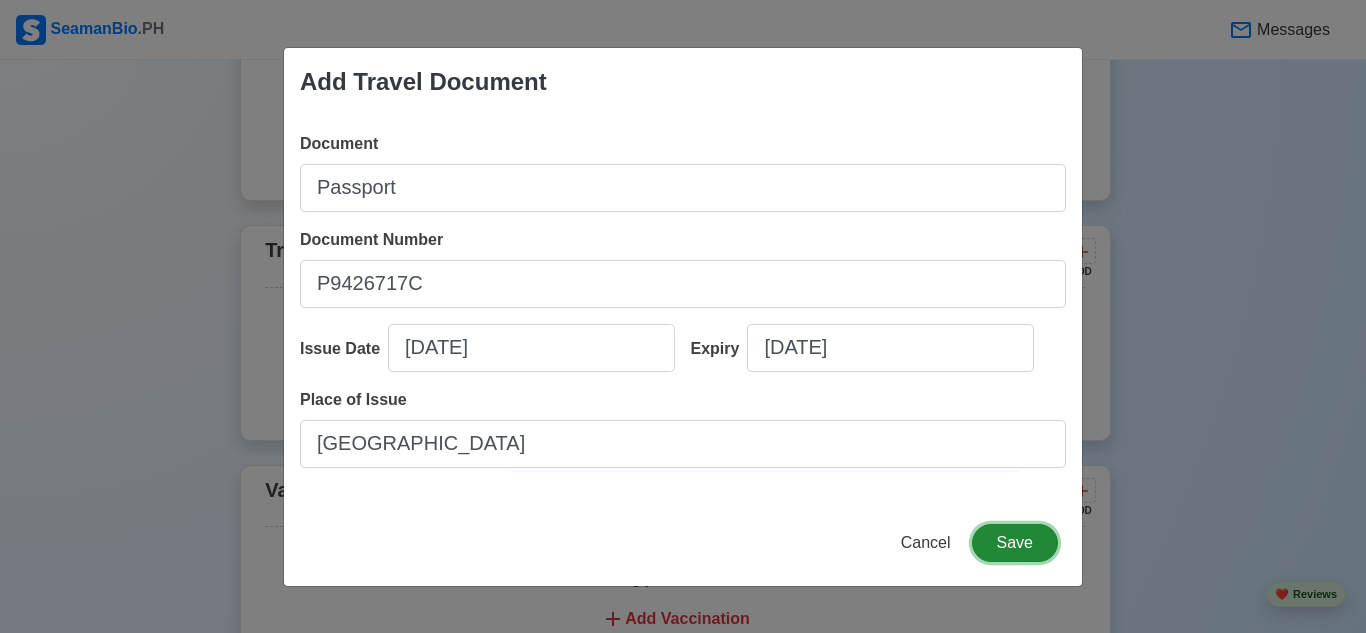 click on "Save" at bounding box center [1015, 543] 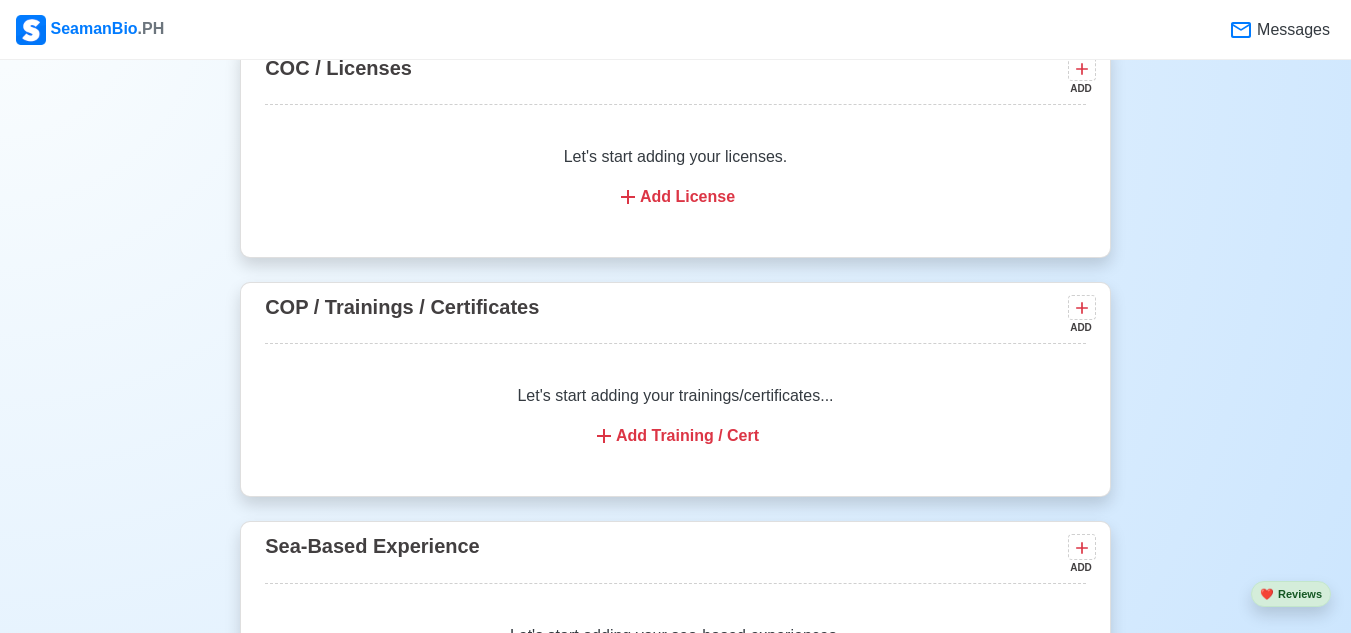 scroll, scrollTop: 2309, scrollLeft: 0, axis: vertical 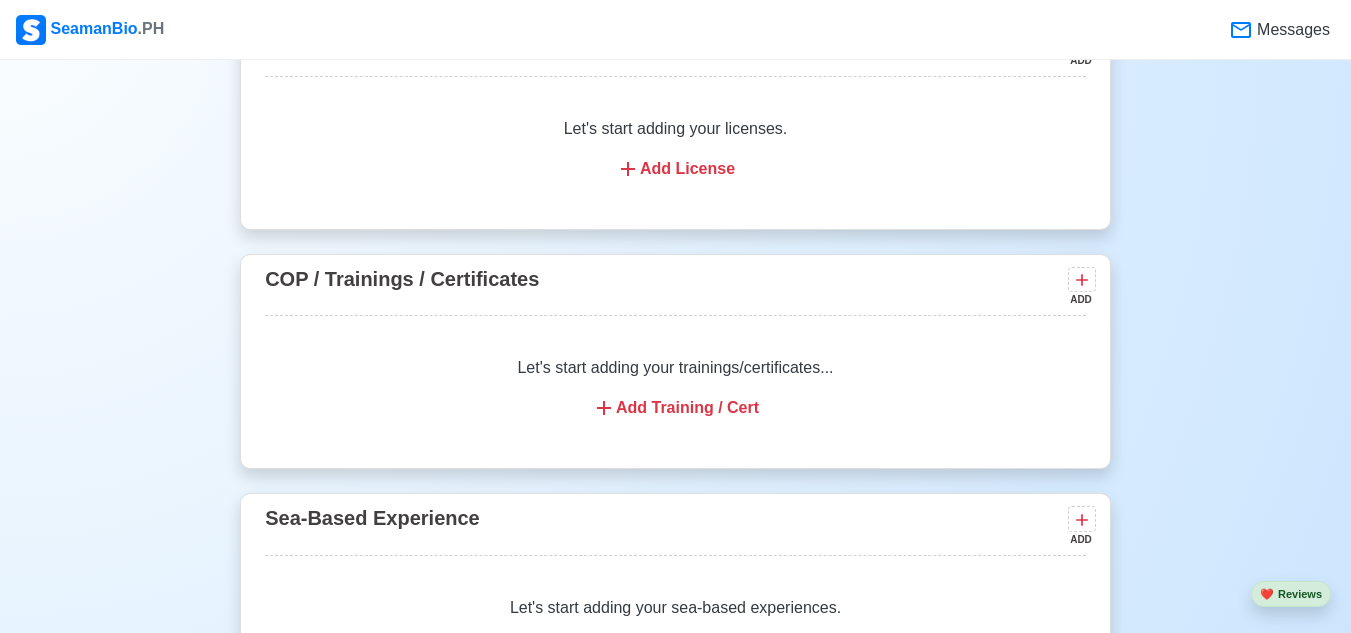 click on "Let's start adding your trainings/certificates...  Add Training / Cert" at bounding box center (675, 388) 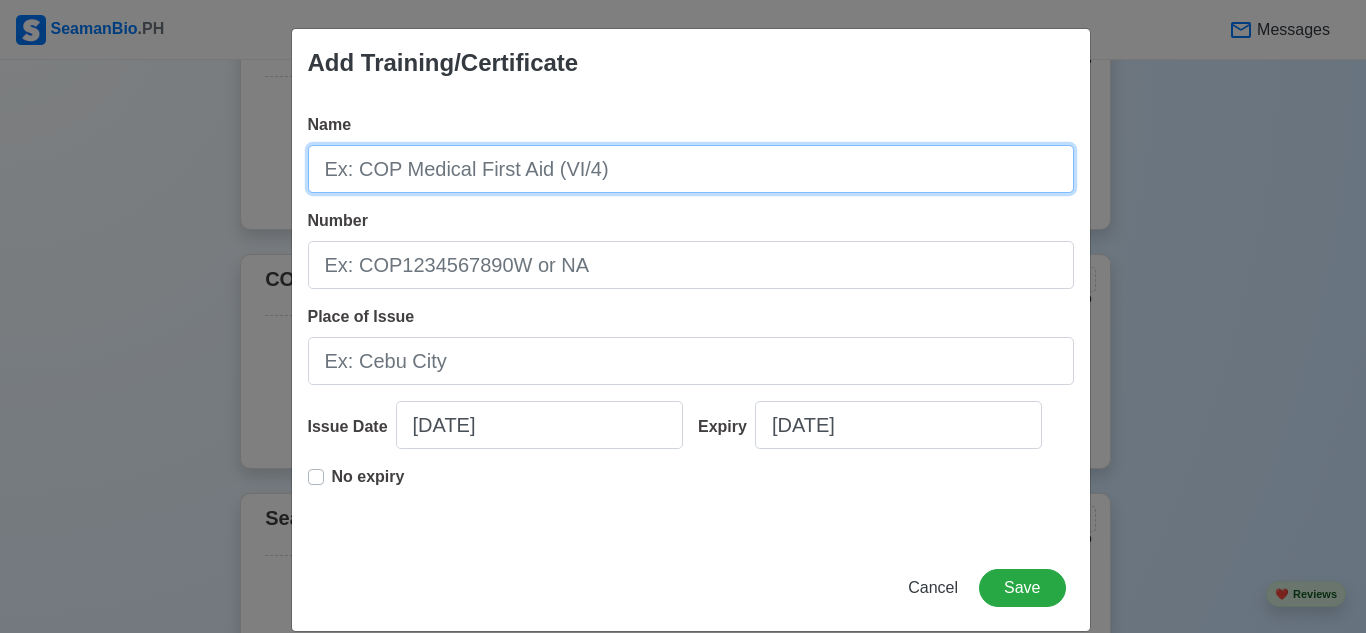 click on "Name" at bounding box center (691, 169) 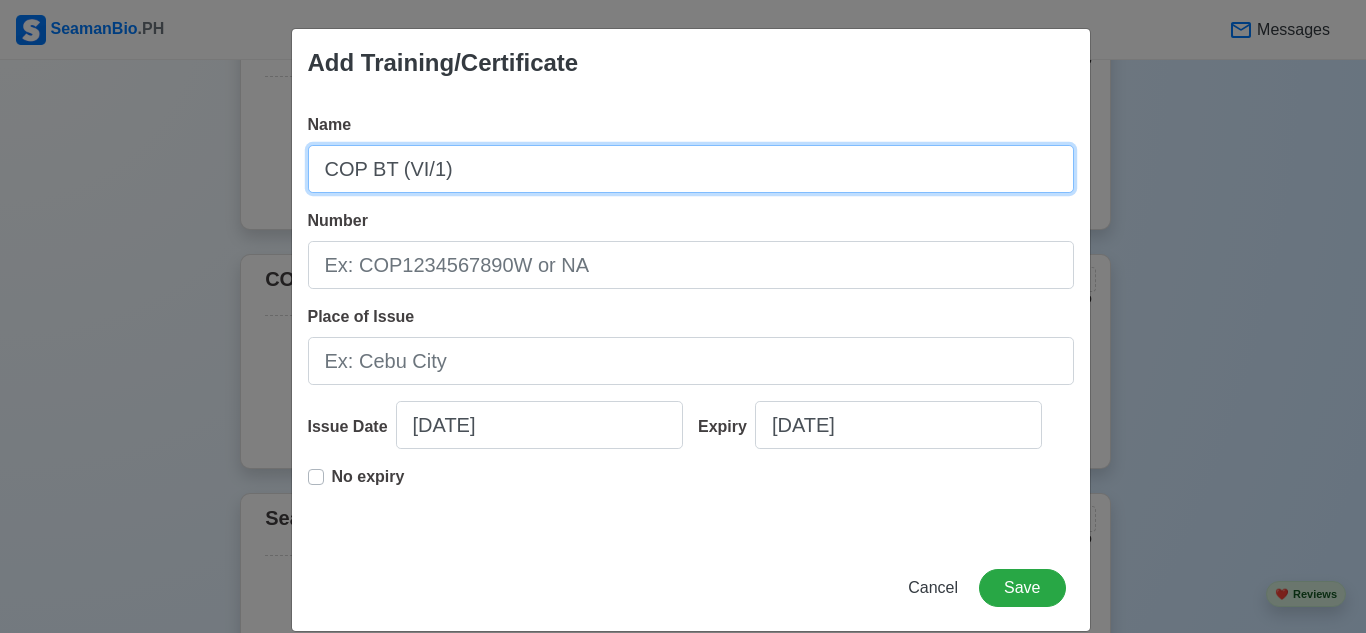 type on "COP BT (VI/1)" 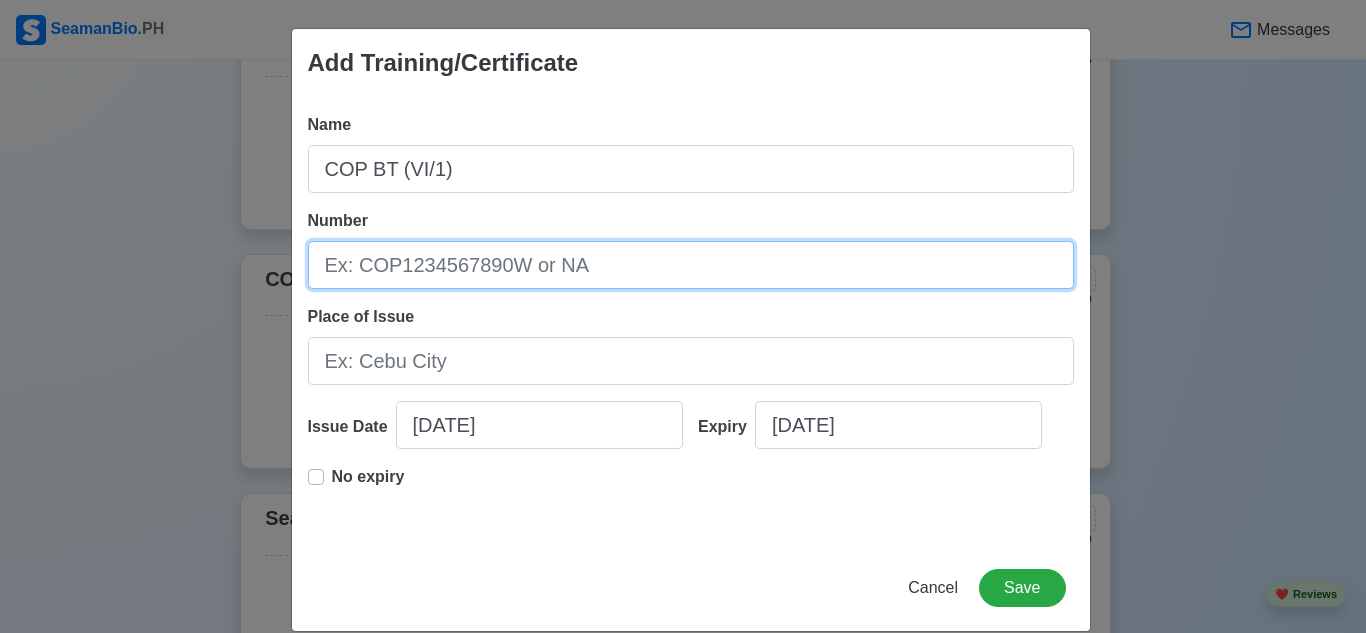 click on "Number" at bounding box center [691, 265] 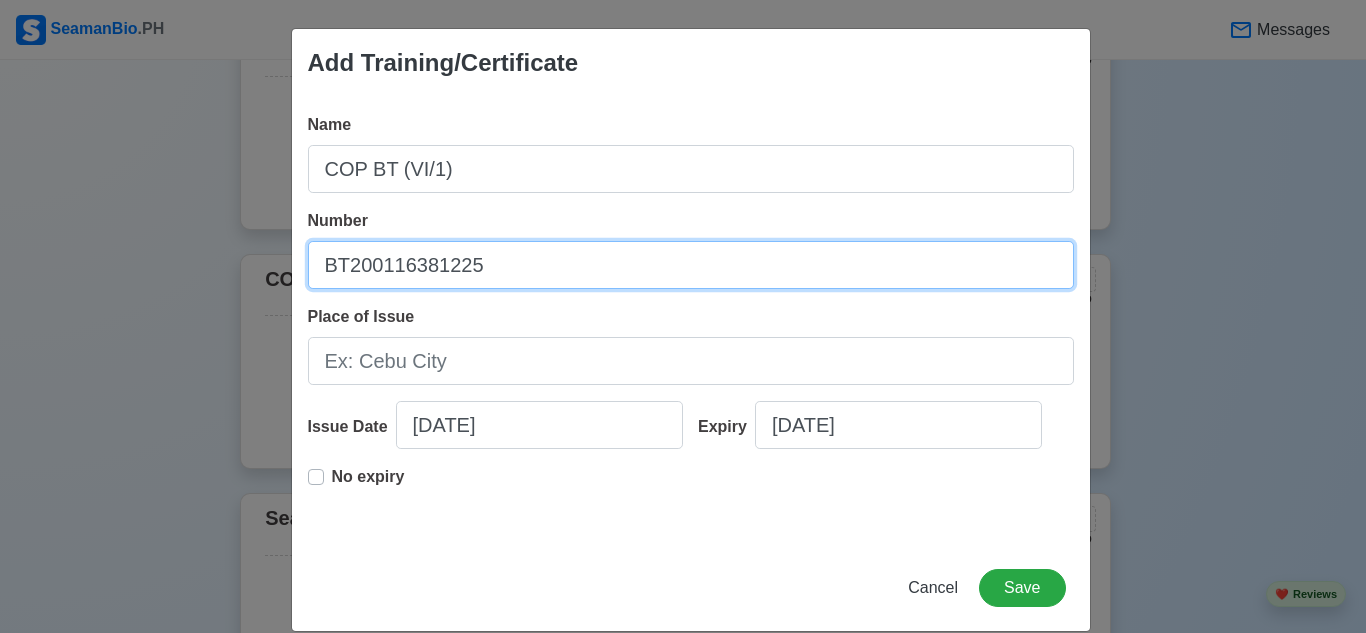 type on "BT200116381225" 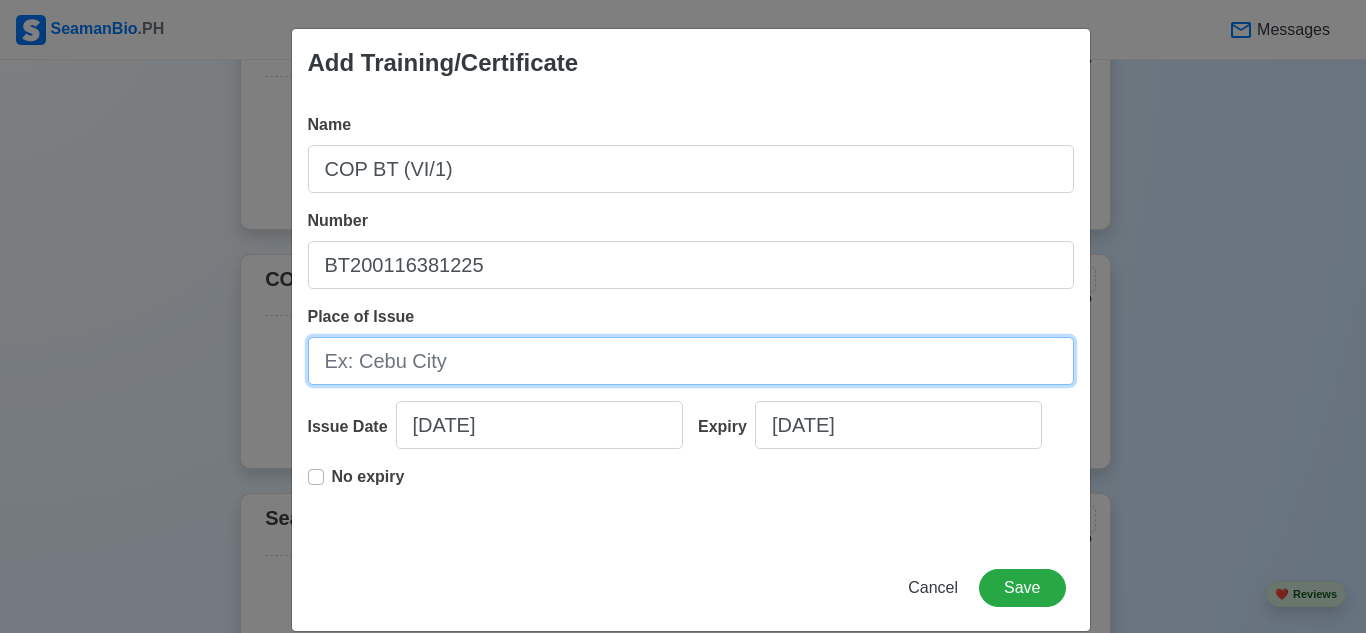 click on "Place of Issue" at bounding box center (691, 361) 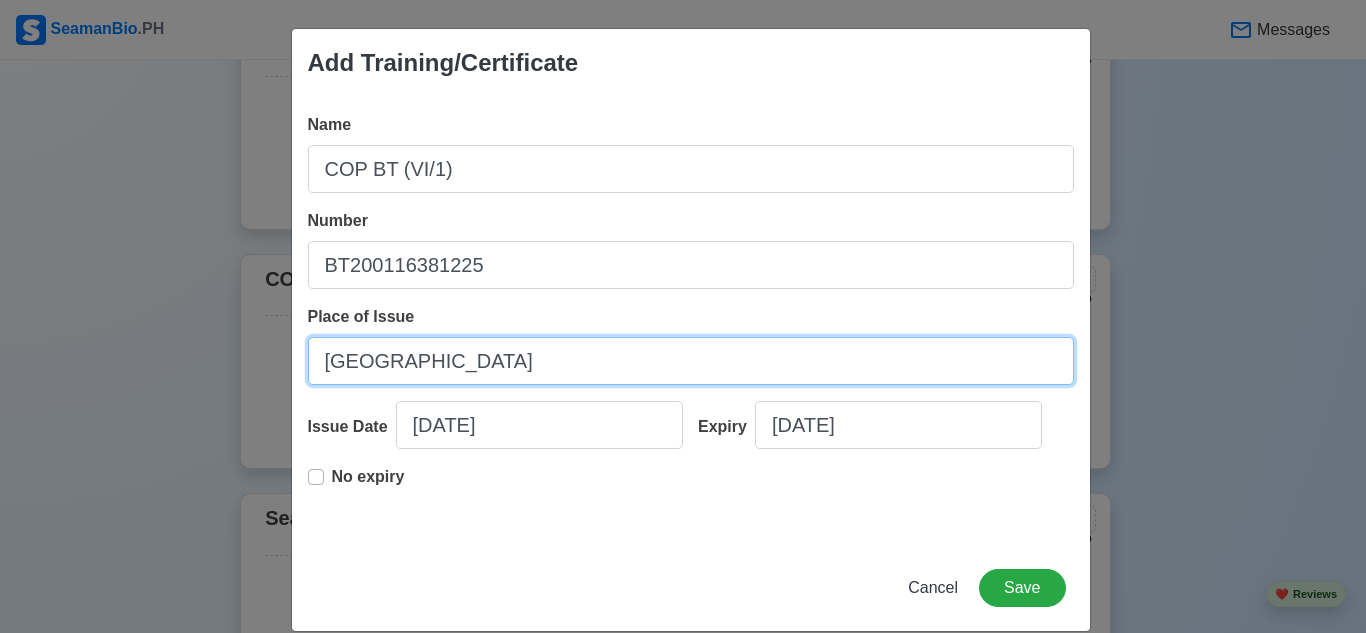type on "[GEOGRAPHIC_DATA]" 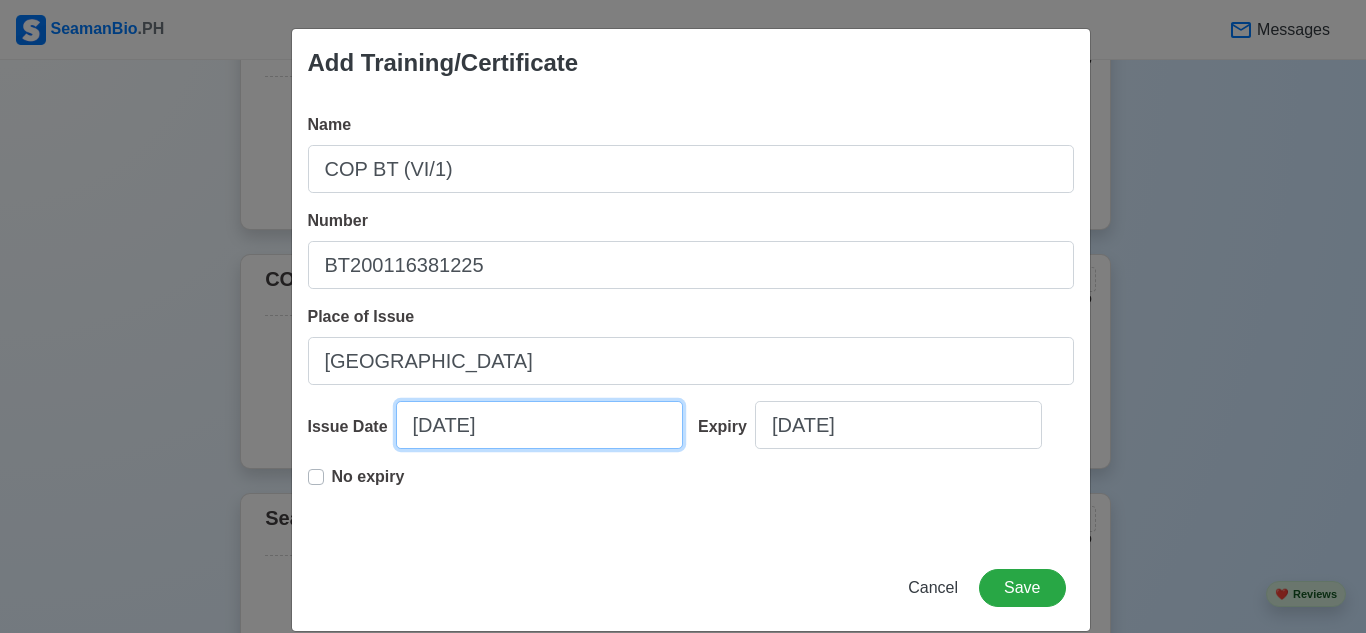 select on "****" 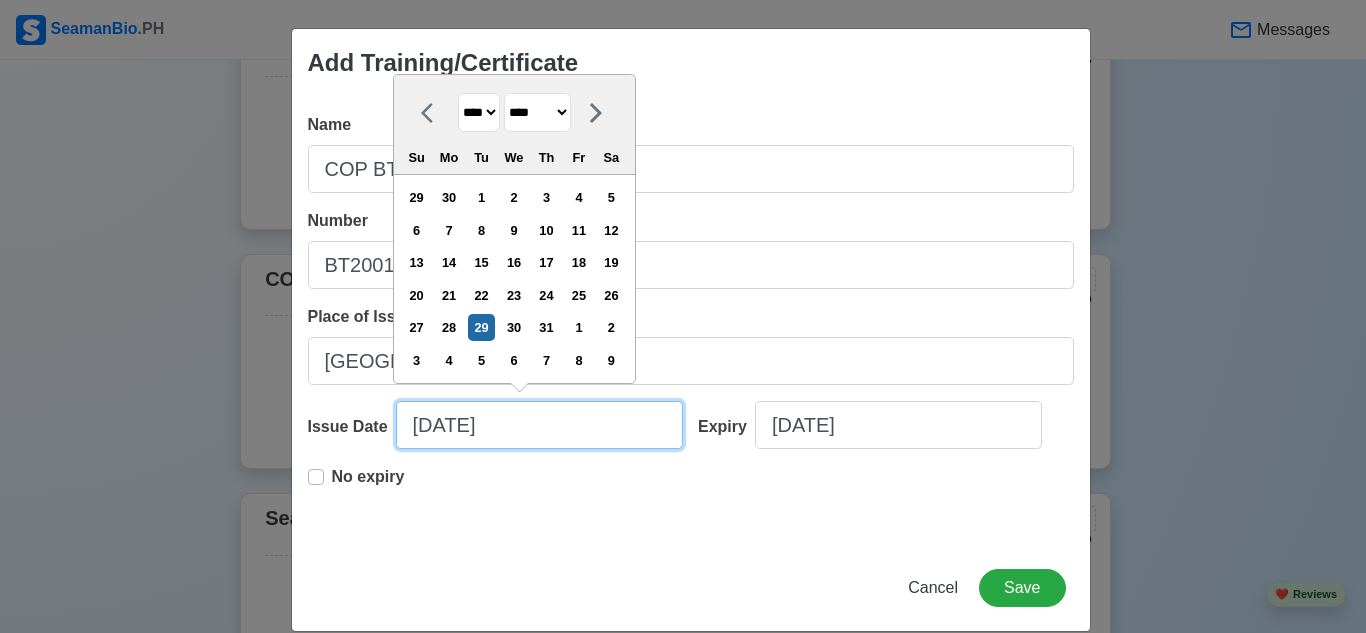 click on "[DATE]" at bounding box center (539, 425) 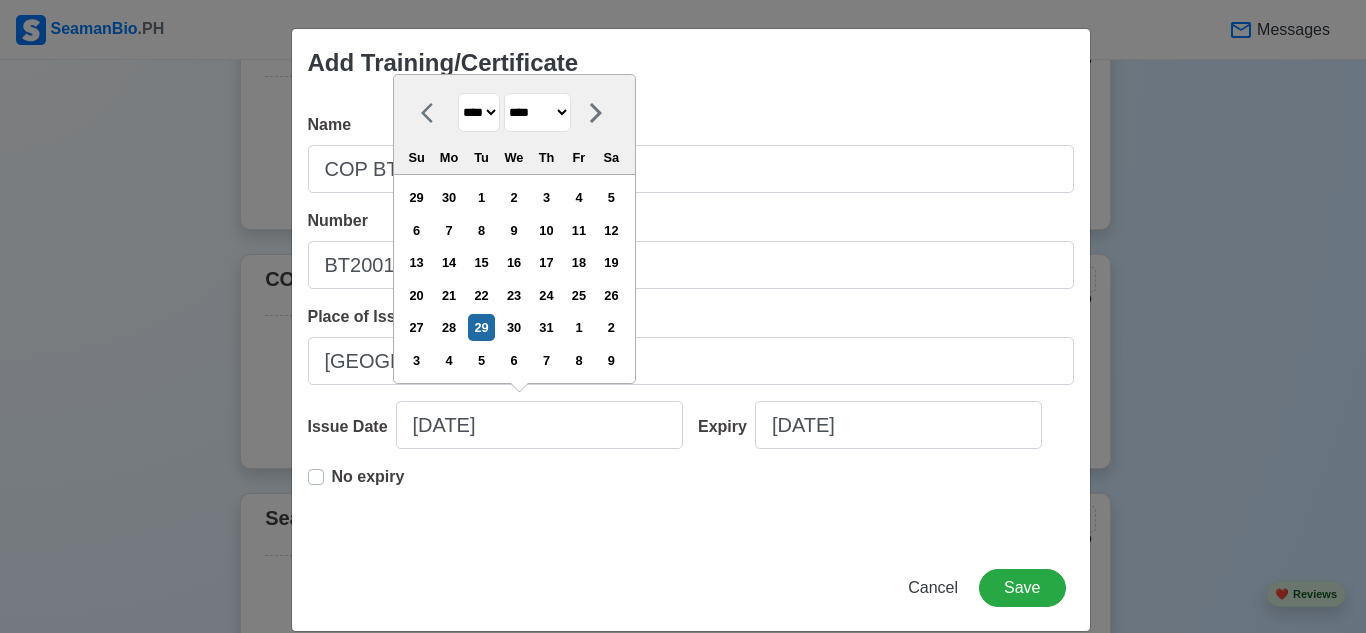 click on "******* ******** ***** ***** *** **** **** ****** ********* ******* ******** ********" at bounding box center [537, 112] 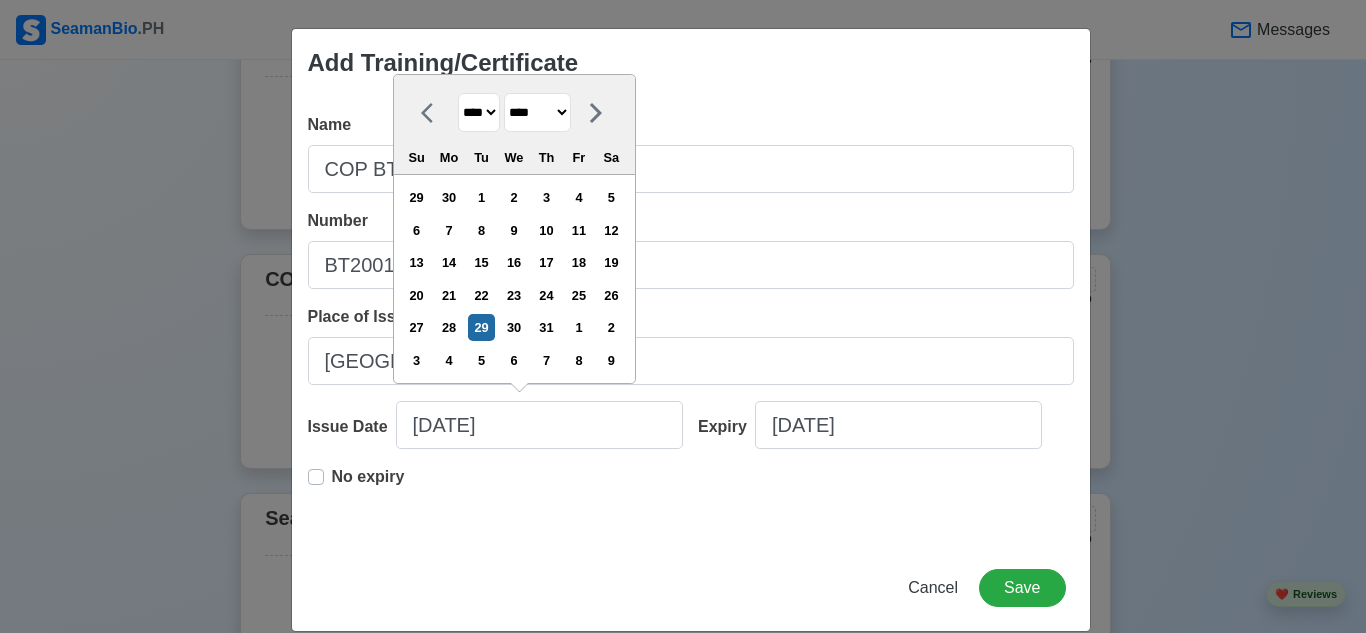 select on "***" 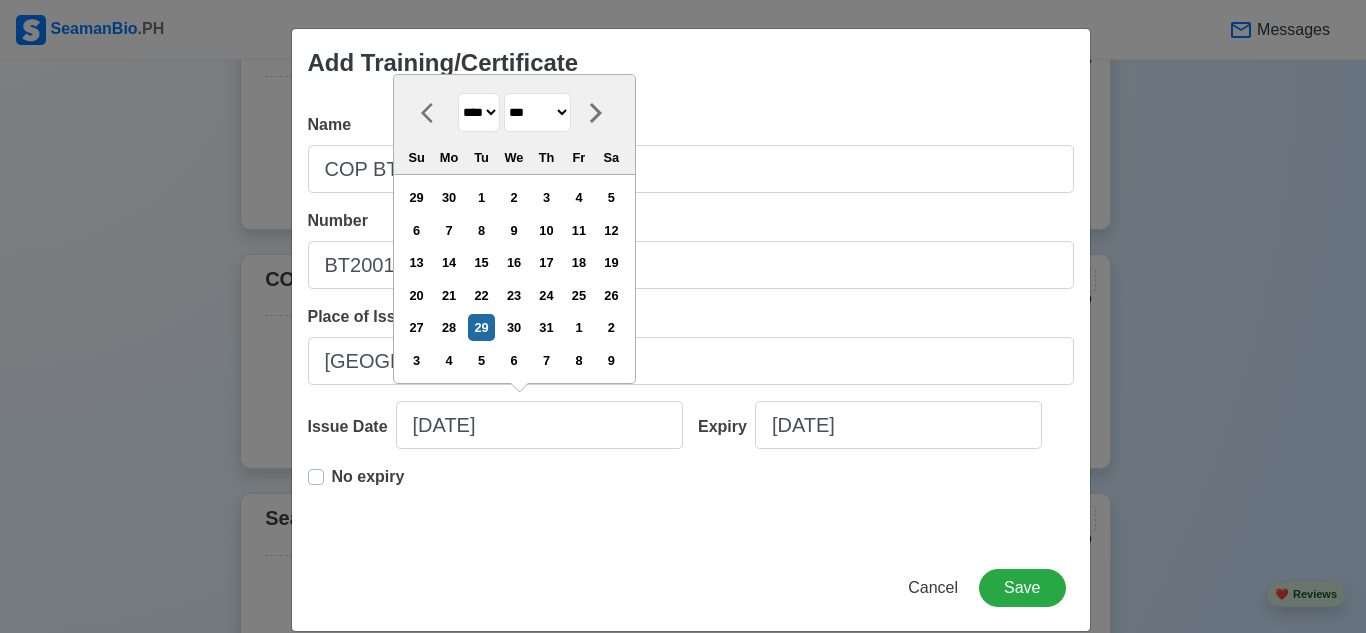 click on "******* ******** ***** ***** *** **** **** ****** ********* ******* ******** ********" at bounding box center (537, 112) 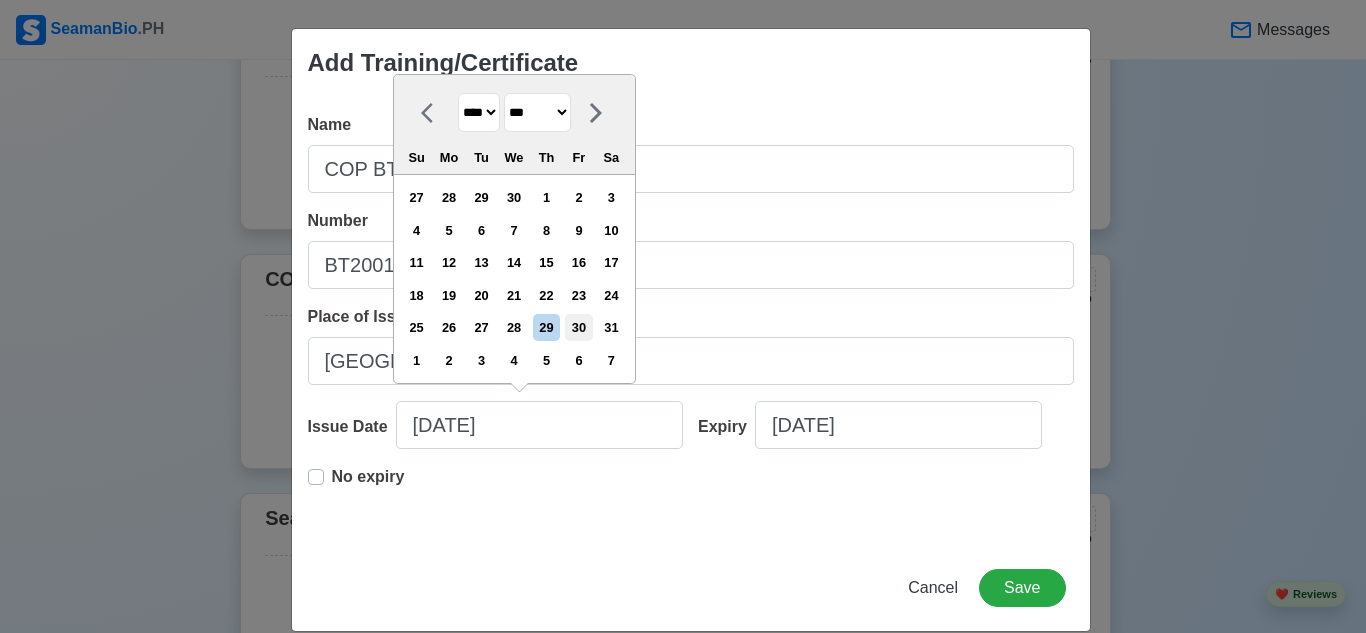 click on "30" at bounding box center (578, 327) 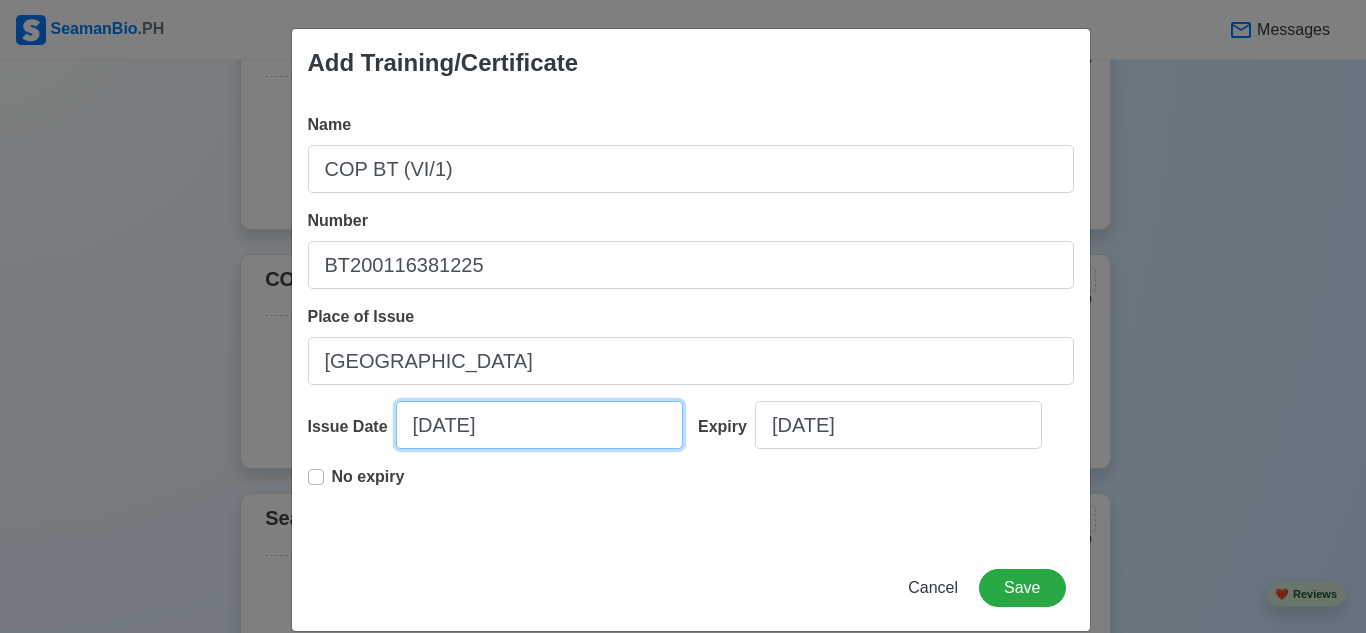 click on "[DATE]" at bounding box center [539, 425] 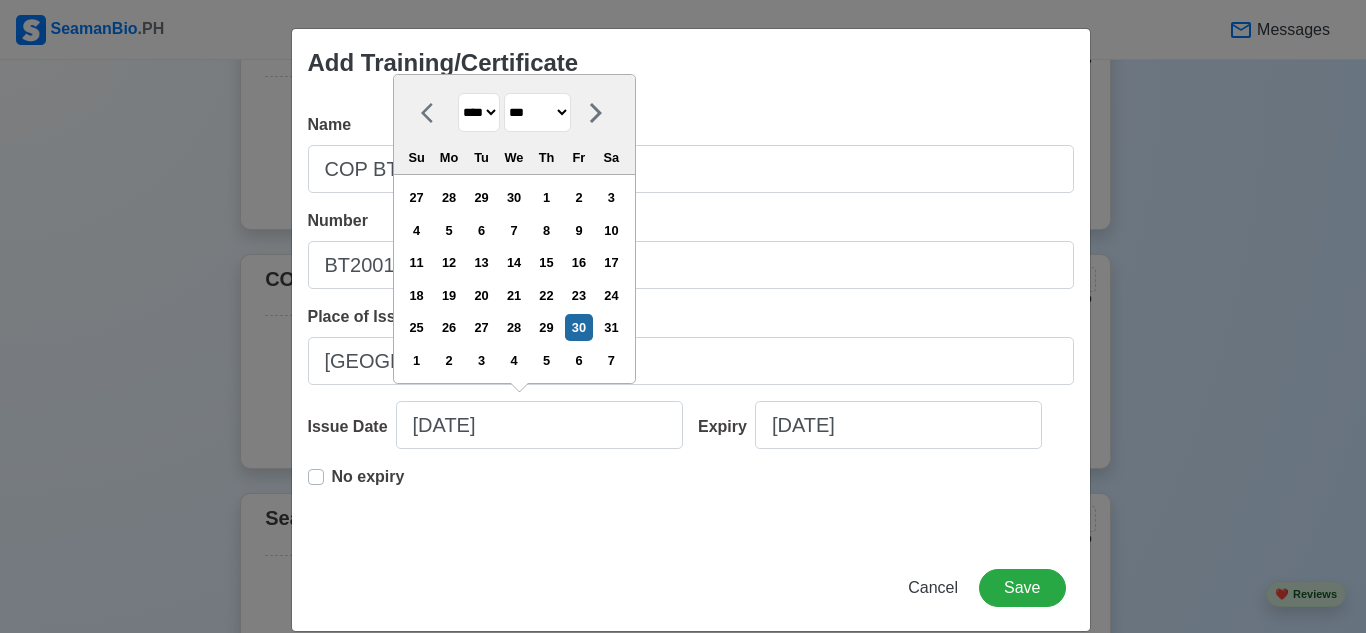 click on "No expiry" at bounding box center (691, 497) 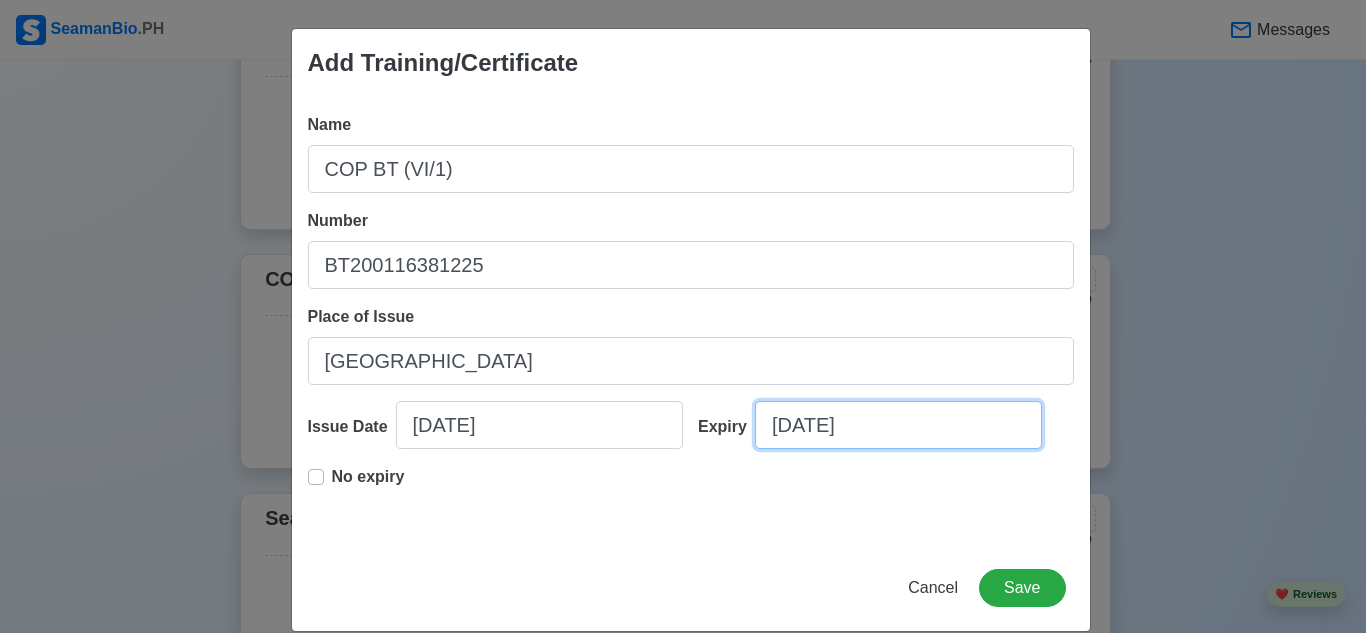 click on "[DATE]" at bounding box center [898, 425] 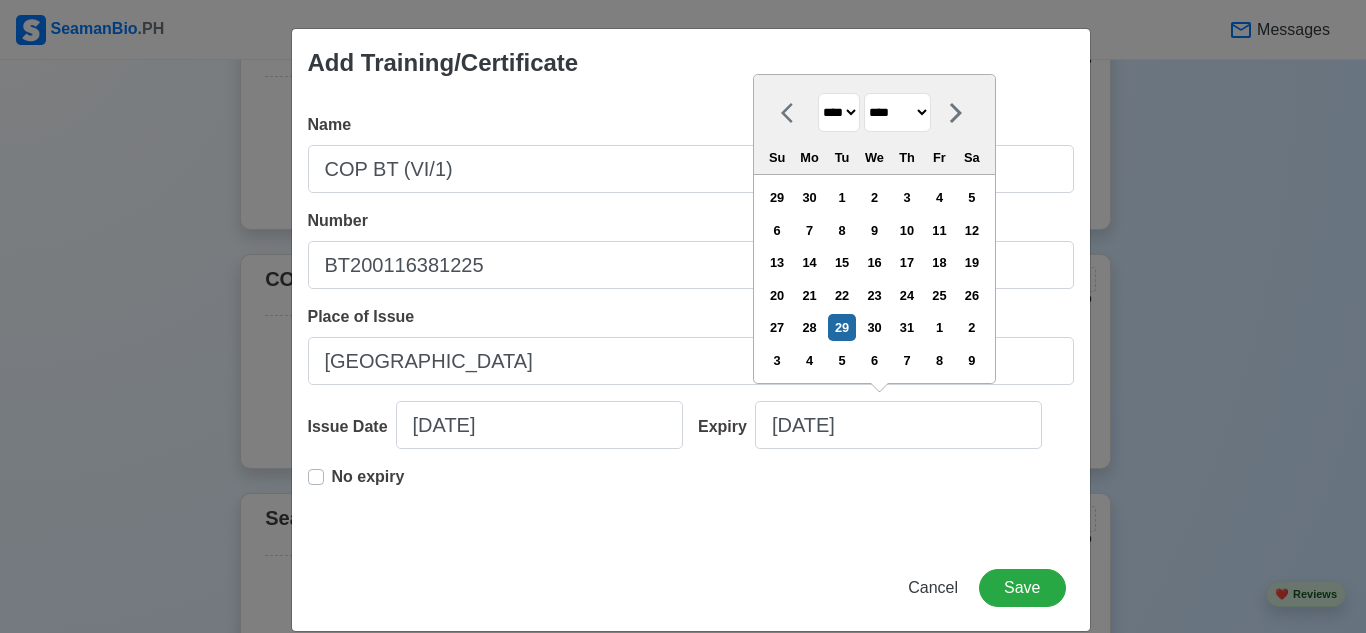 click on "******* ******** ***** ***** *** **** **** ****** ********* ******* ******** ********" at bounding box center (897, 112) 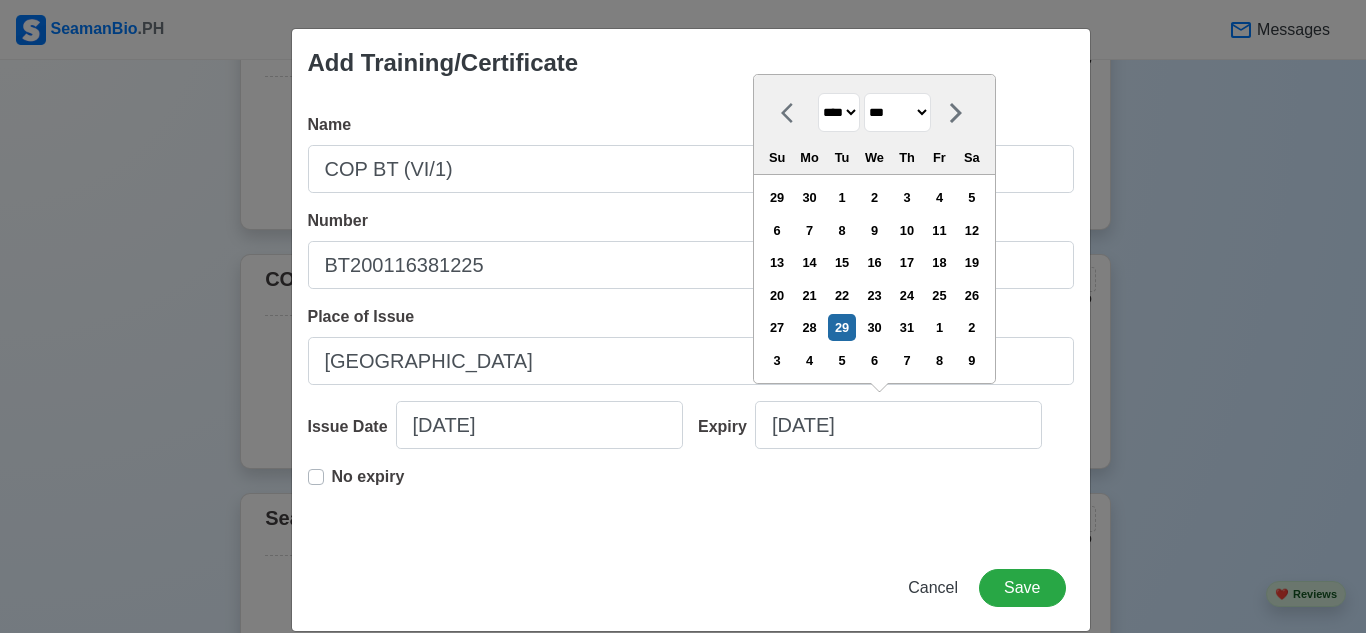 click on "******* ******** ***** ***** *** **** **** ****** ********* ******* ******** ********" at bounding box center [897, 112] 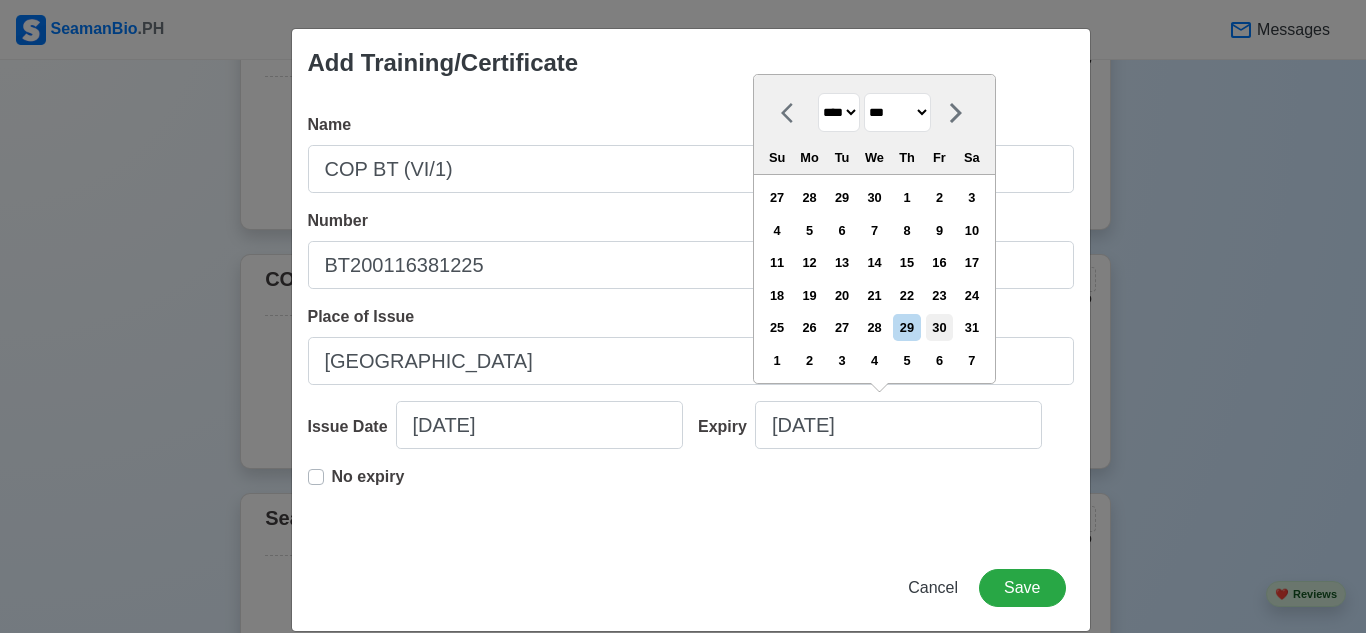 click on "30" at bounding box center (939, 327) 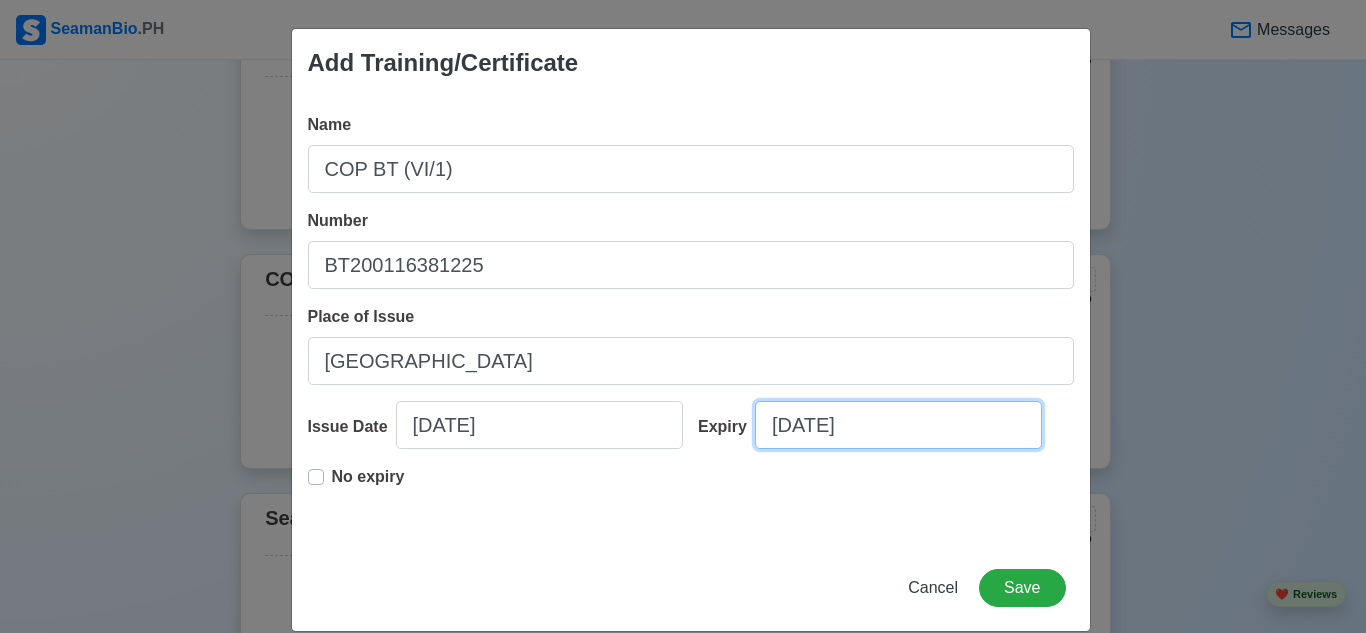click on "[DATE]" at bounding box center (898, 425) 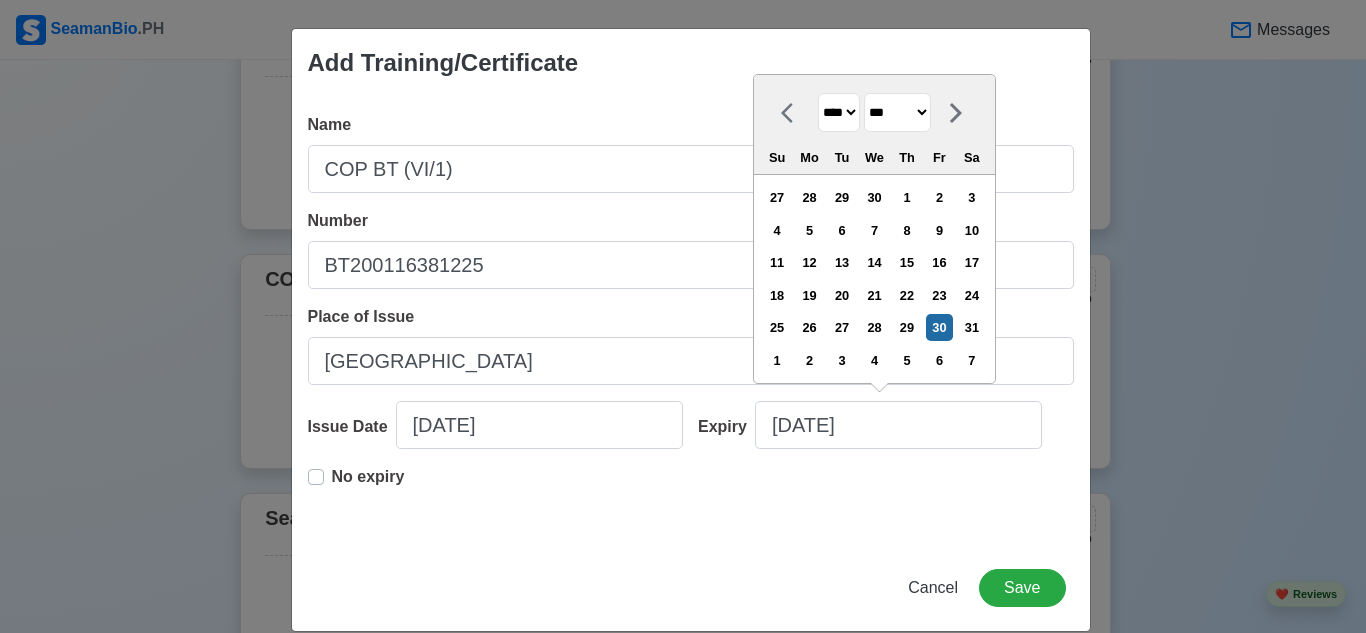 click on "**** **** **** **** **** **** **** **** **** **** **** **** **** **** **** **** **** **** **** **** **** **** **** **** **** **** **** **** **** **** **** **** **** **** **** **** **** **** **** **** **** **** **** **** **** **** **** **** **** **** **** **** **** **** **** **** **** **** **** **** **** **** **** **** **** **** **** **** **** **** **** **** **** **** **** **** **** **** **** **** **** **** **** **** **** **** **** **** **** **** **** **** **** **** **** **** **** **** **** **** **** **** **** **** **** **** **** **** **** **** **** **** **** **** **** **** **** **** **** **** ****" at bounding box center (839, 112) 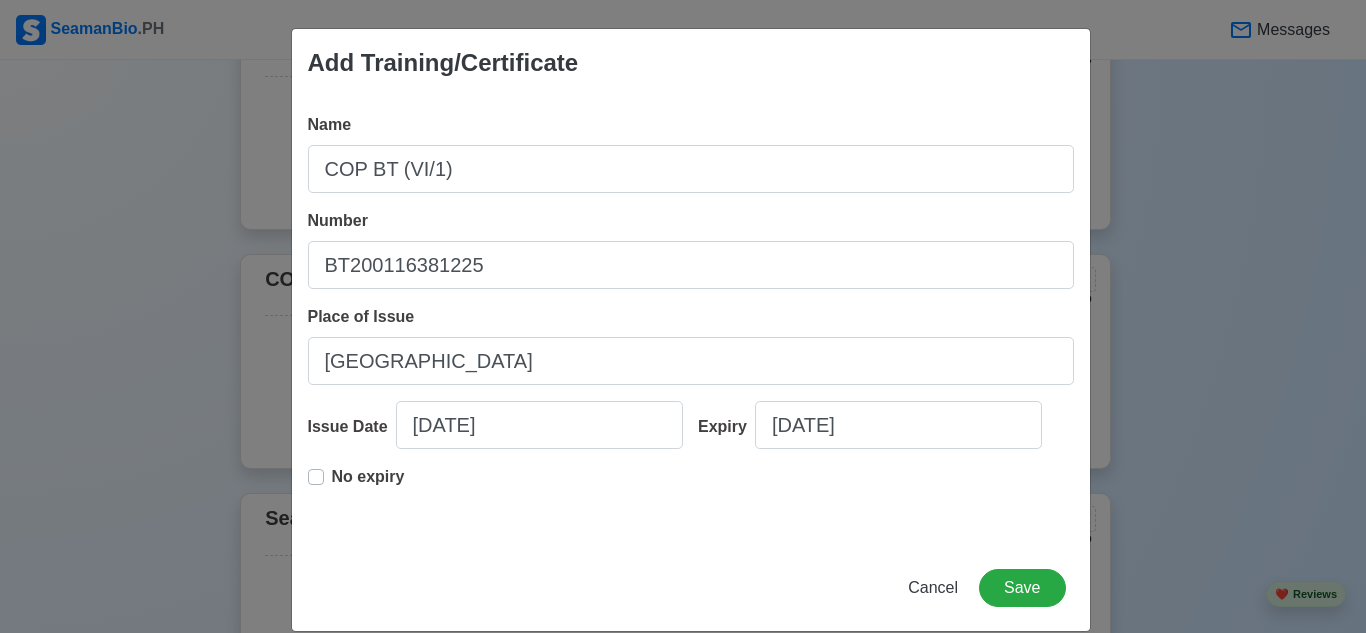 click on "No expiry" at bounding box center [691, 497] 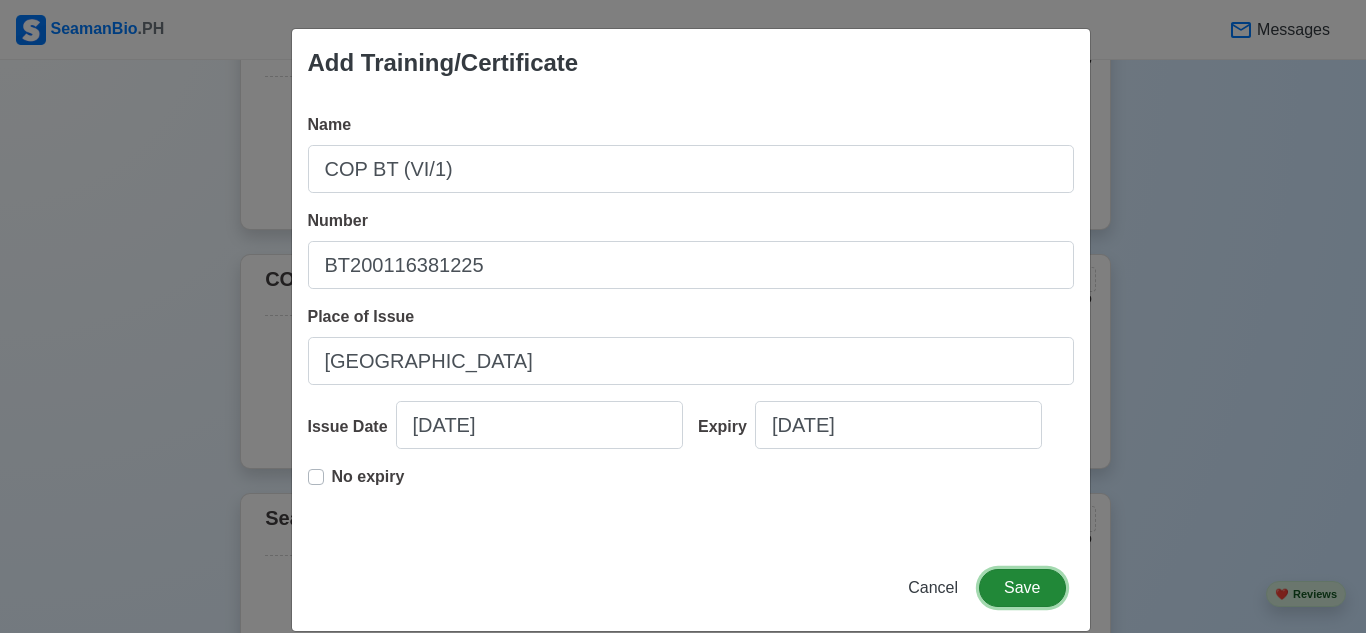 click on "Save" at bounding box center [1022, 588] 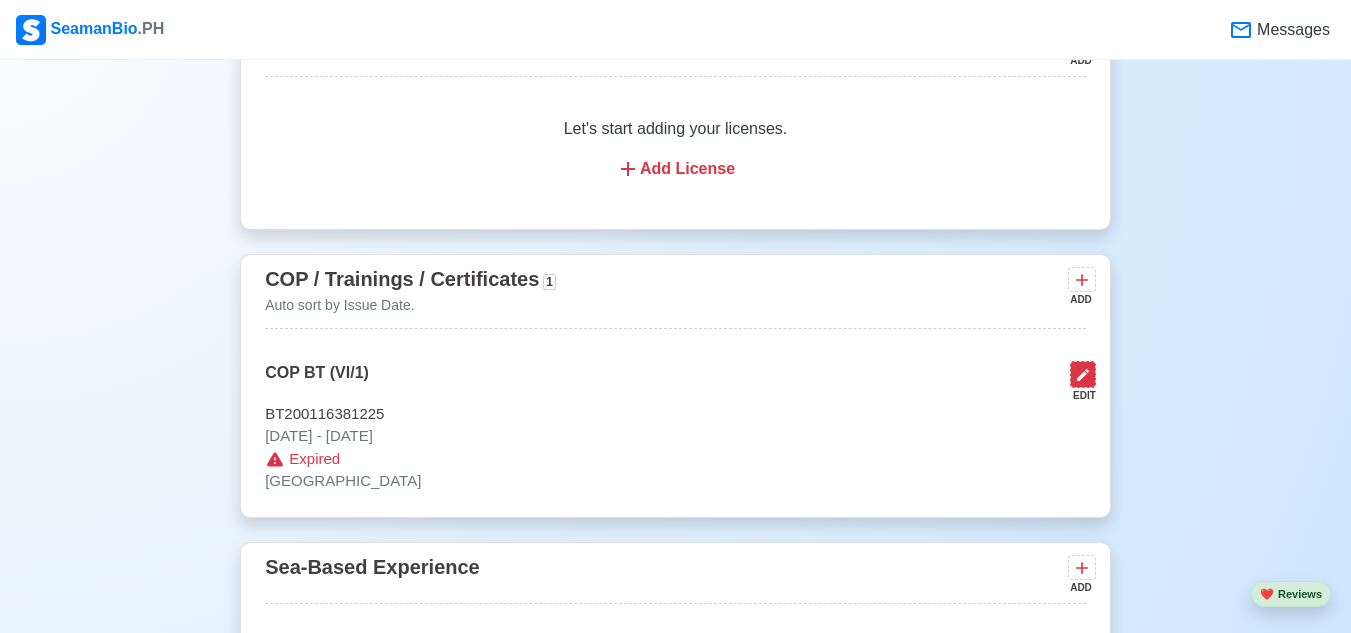 click 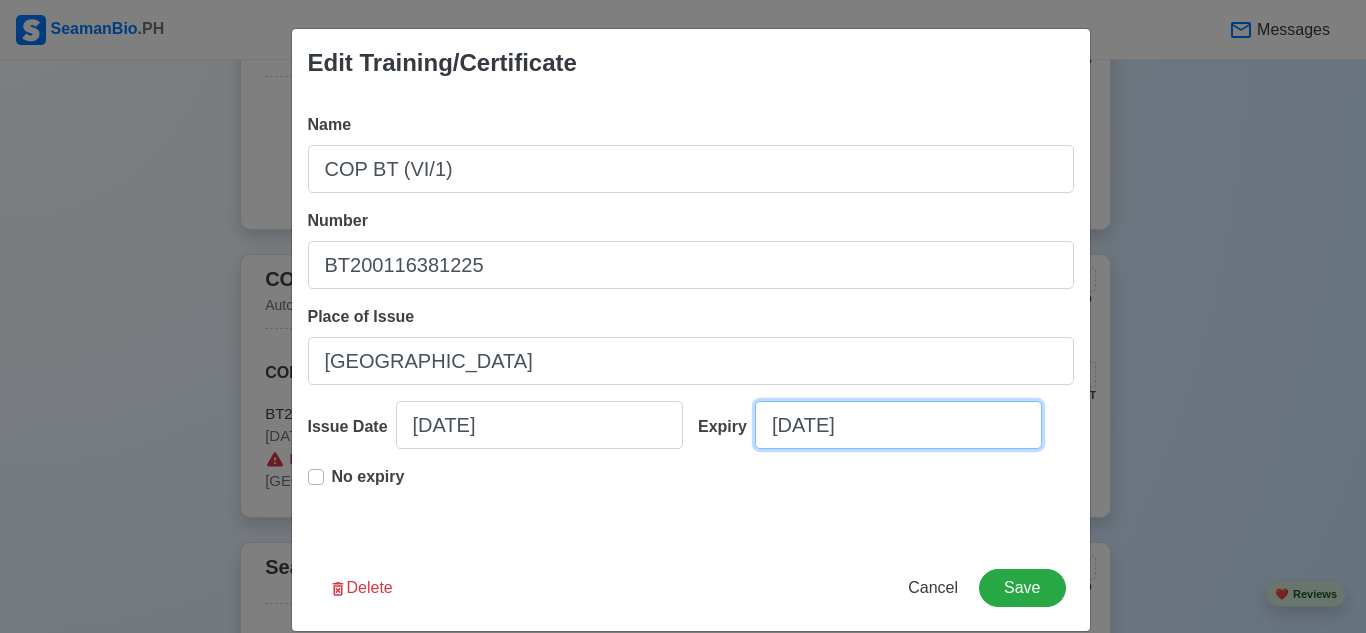 select on "****" 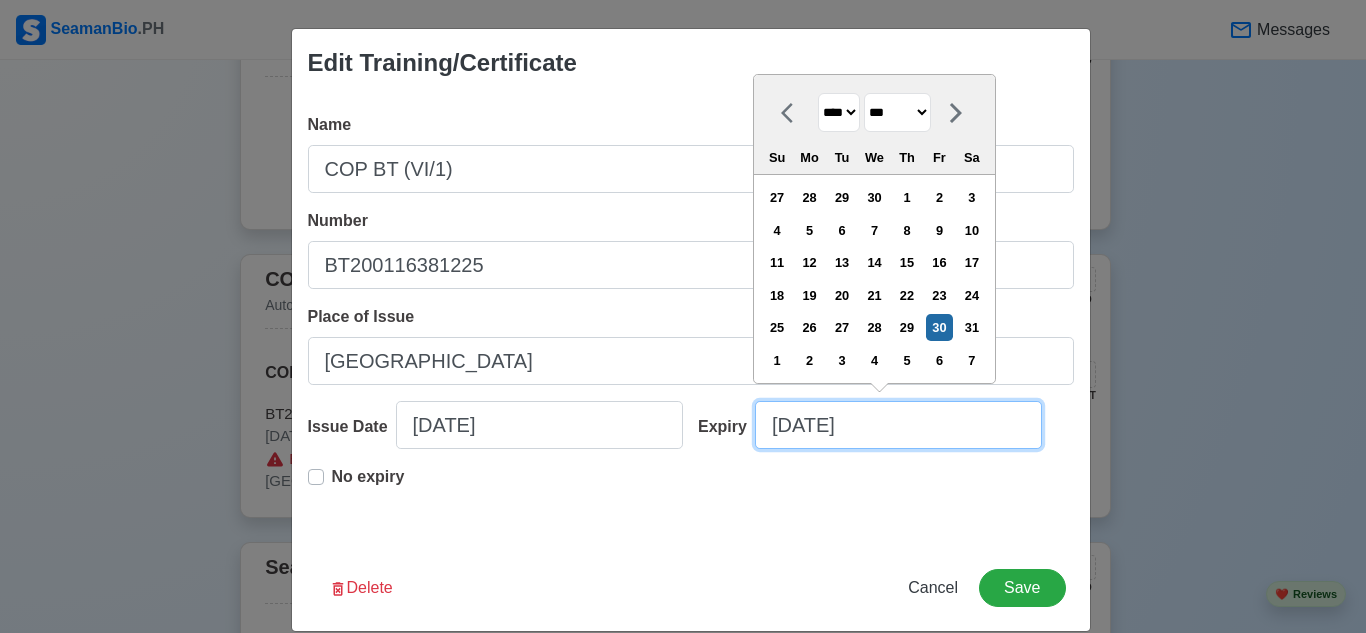 click on "[DATE]" at bounding box center [898, 425] 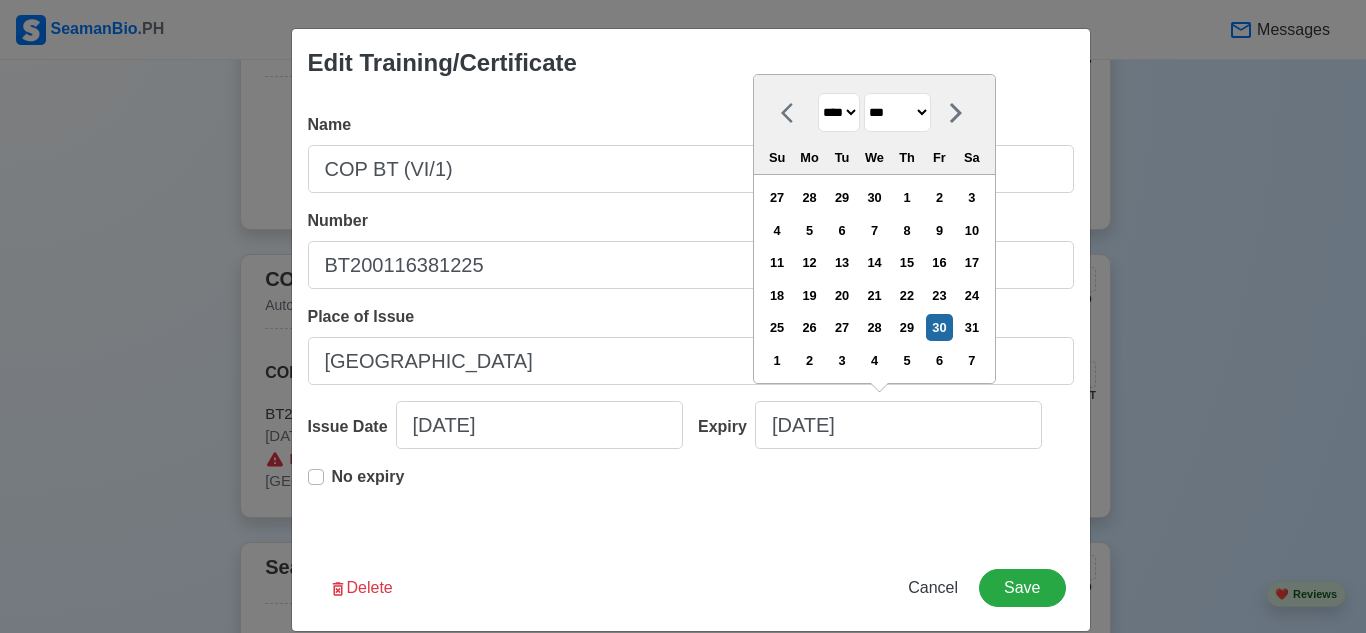 click on "**** **** **** **** **** **** **** **** **** **** **** **** **** **** **** **** **** **** **** **** **** **** **** **** **** **** **** **** **** **** **** **** **** **** **** **** **** **** **** **** **** **** **** **** **** **** **** **** **** **** **** **** **** **** **** **** **** **** **** **** **** **** **** **** **** **** **** **** **** **** **** **** **** **** **** **** **** **** **** **** **** **** **** **** **** **** **** **** **** **** **** **** **** **** **** **** **** **** **** **** **** **** **** **** **** **** **** **** **** **** **** **** **** **** **** **** **** **** **** **** ****" at bounding box center [839, 112] 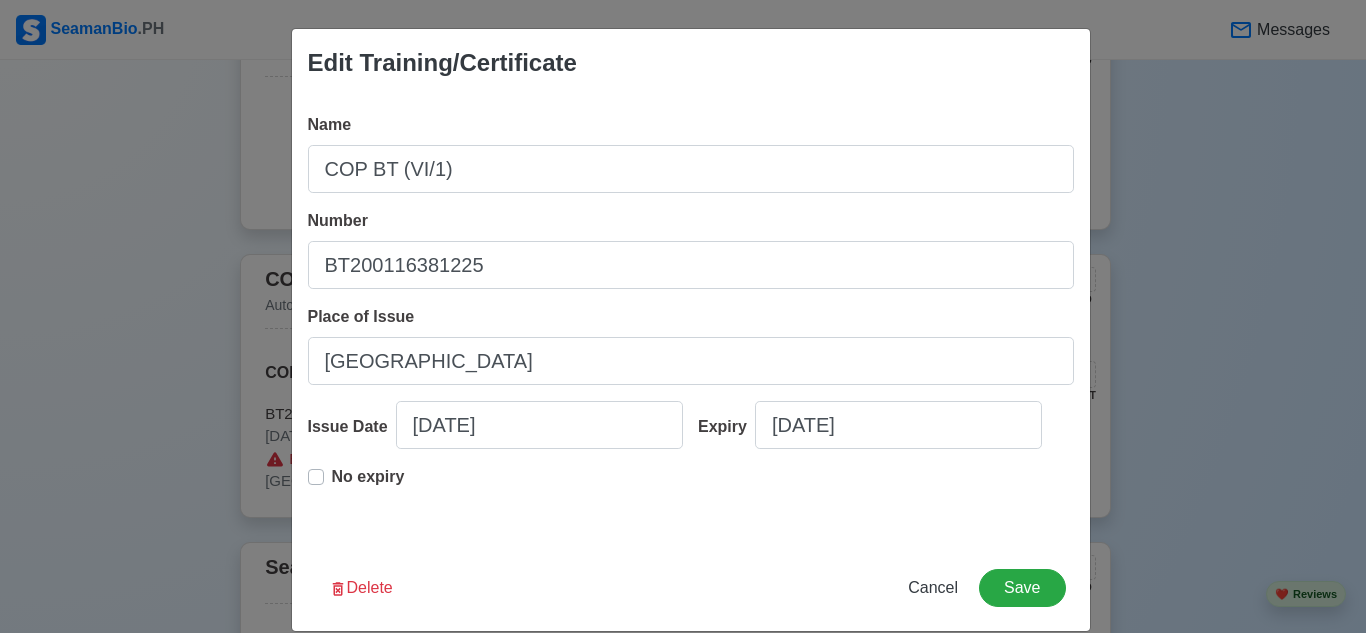 click on "No expiry" at bounding box center [691, 497] 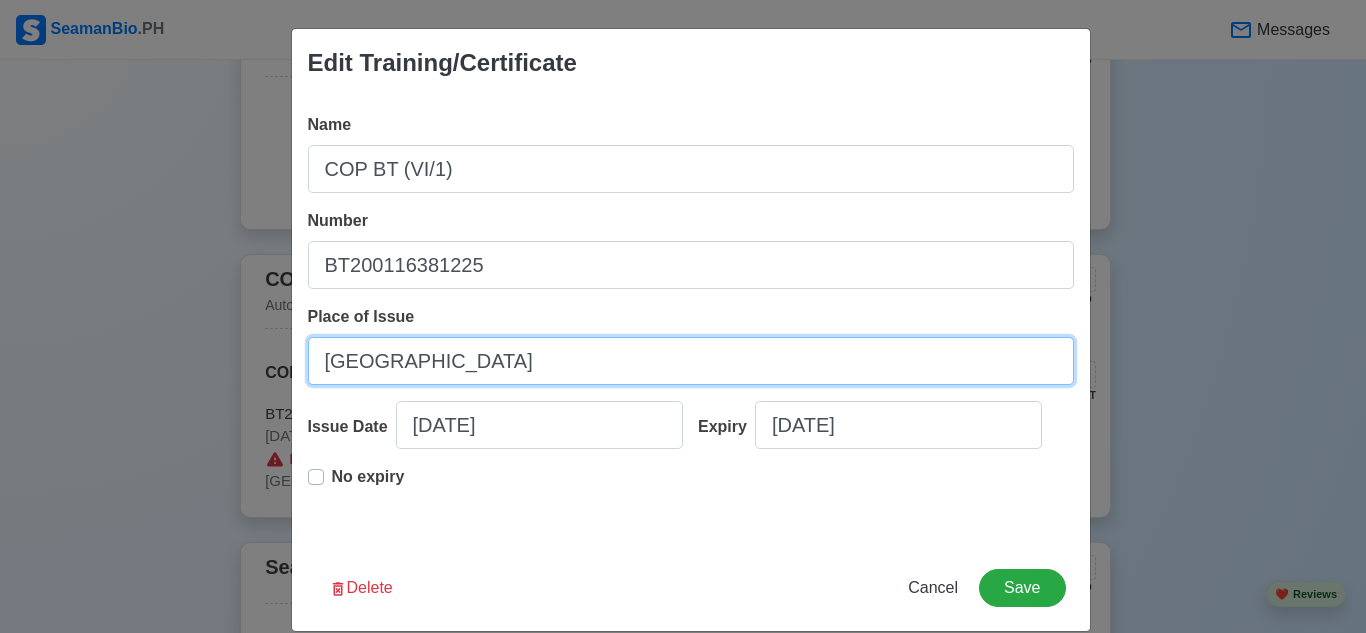 click on "[GEOGRAPHIC_DATA]" at bounding box center (691, 361) 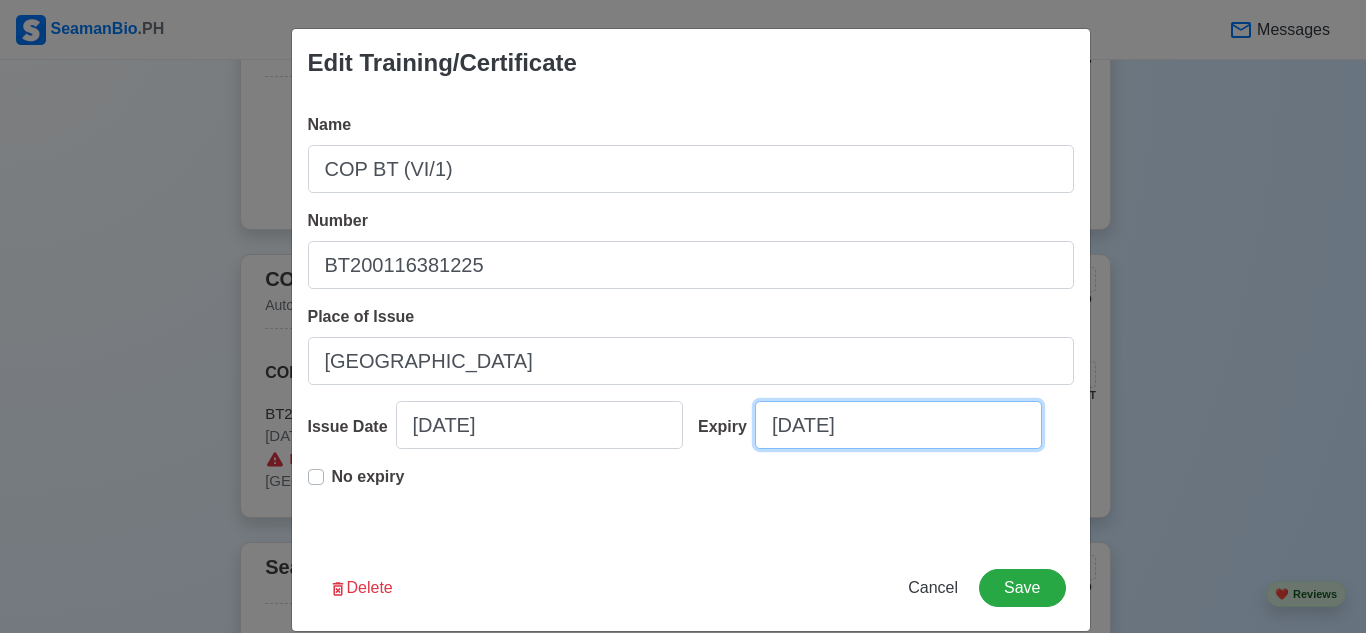select on "****" 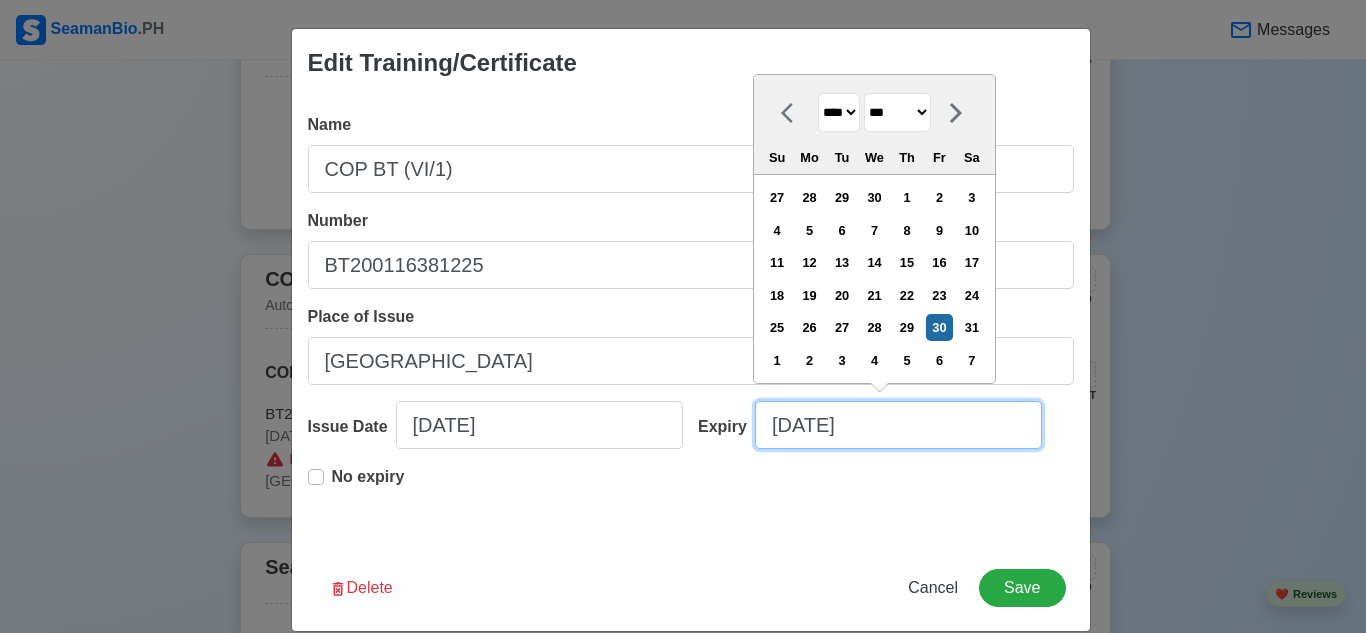 click on "[DATE]" at bounding box center (898, 425) 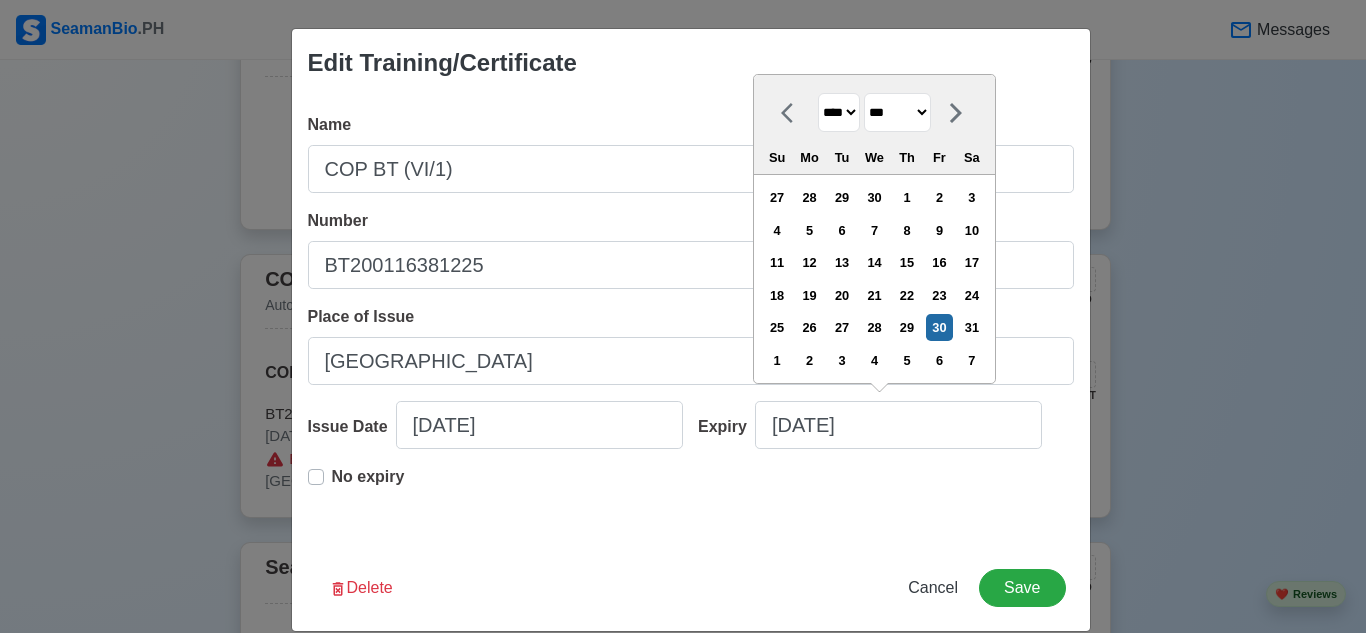 click on "**** **** **** **** **** **** **** **** **** **** **** **** **** **** **** **** **** **** **** **** **** **** **** **** **** **** **** **** **** **** **** **** **** **** **** **** **** **** **** **** **** **** **** **** **** **** **** **** **** **** **** **** **** **** **** **** **** **** **** **** **** **** **** **** **** **** **** **** **** **** **** **** **** **** **** **** **** **** **** **** **** **** **** **** **** **** **** **** **** **** **** **** **** **** **** **** **** **** **** **** **** **** **** **** **** **** **** **** **** **** **** **** **** **** **** **** **** **** **** **** ****" at bounding box center [839, 112] 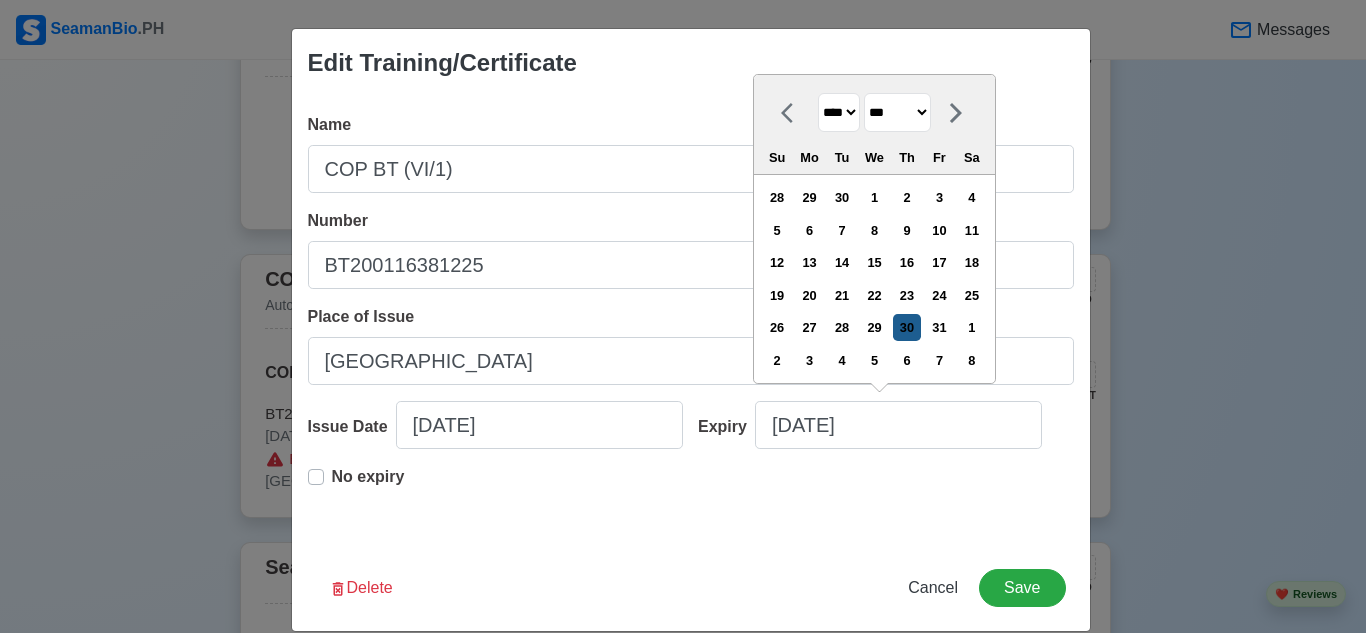 click on "30" at bounding box center (906, 327) 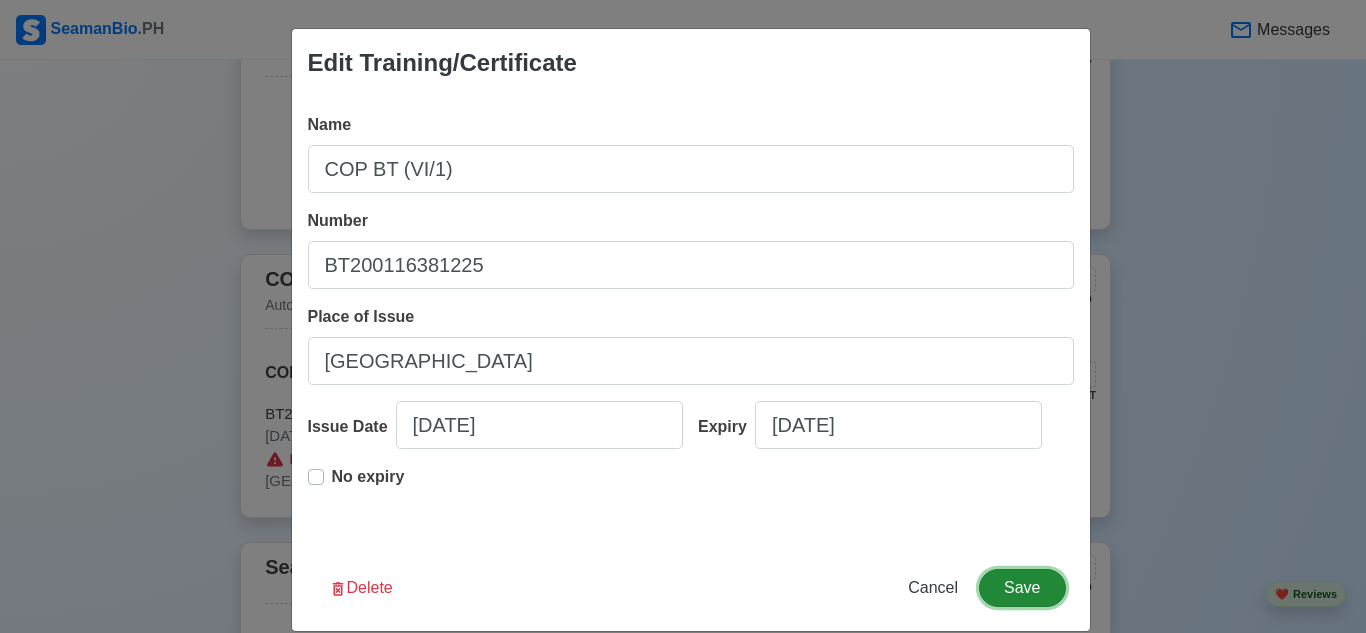 click on "Save" at bounding box center [1022, 588] 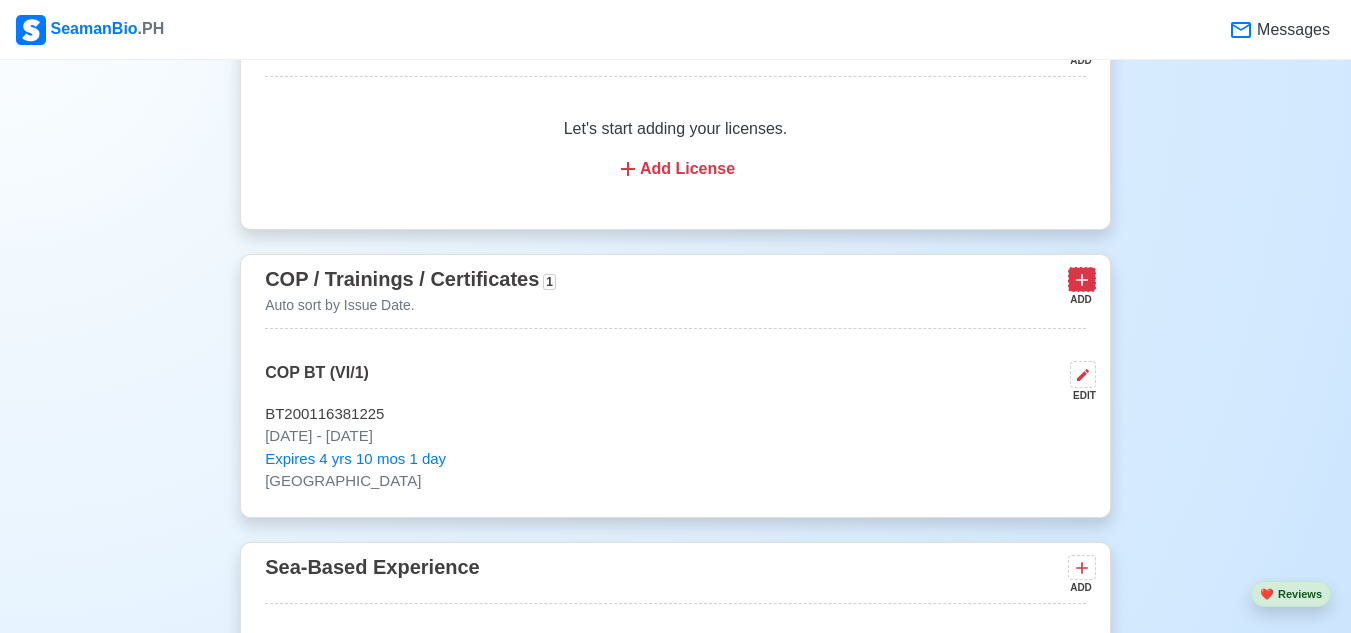 click at bounding box center (1082, 279) 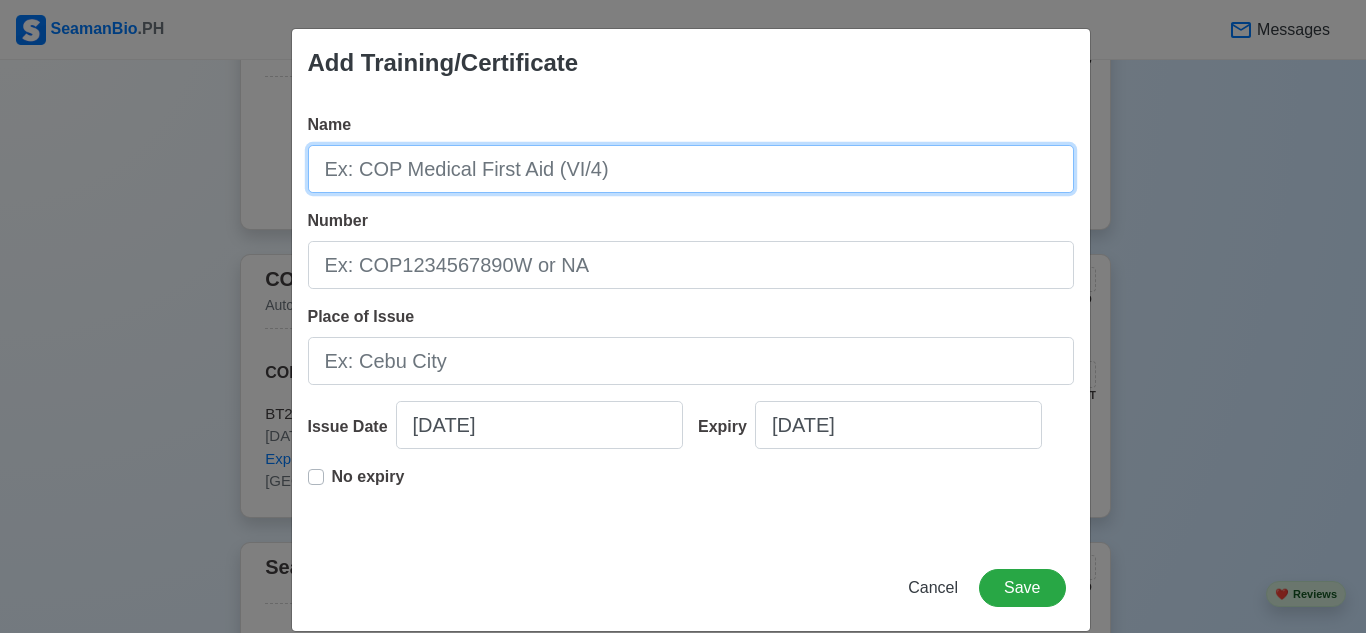 click on "Name" at bounding box center [691, 169] 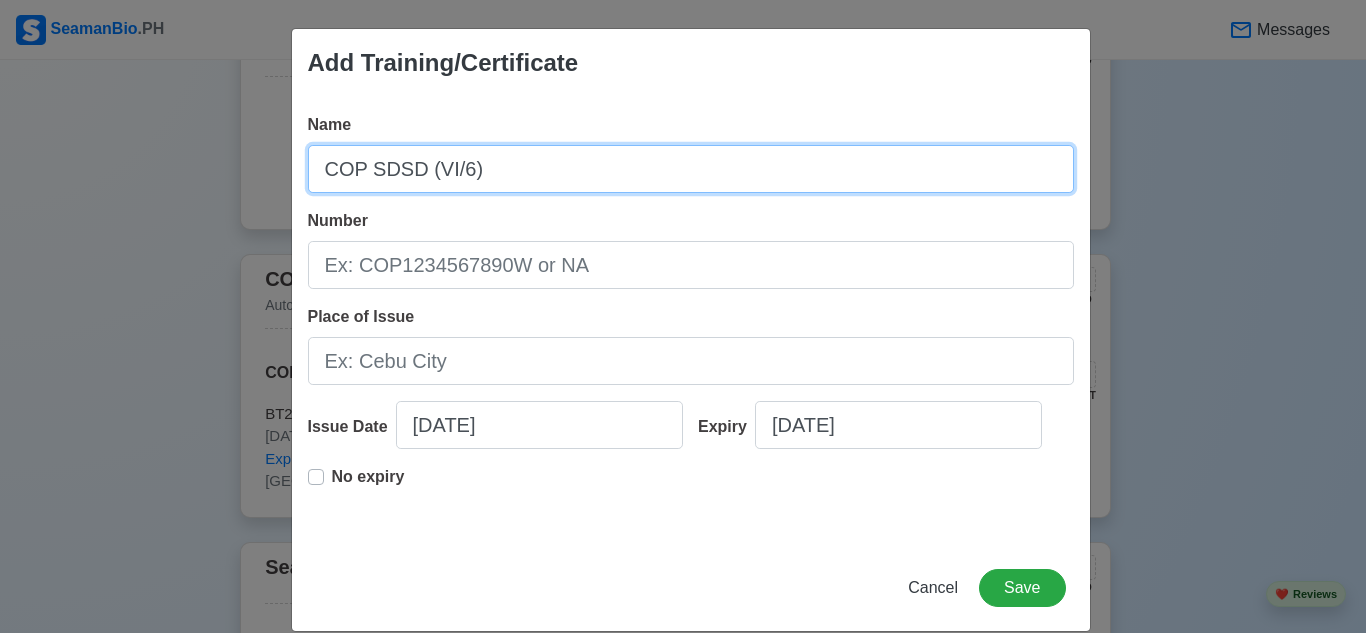 type on "COP SDSD (VI/6)" 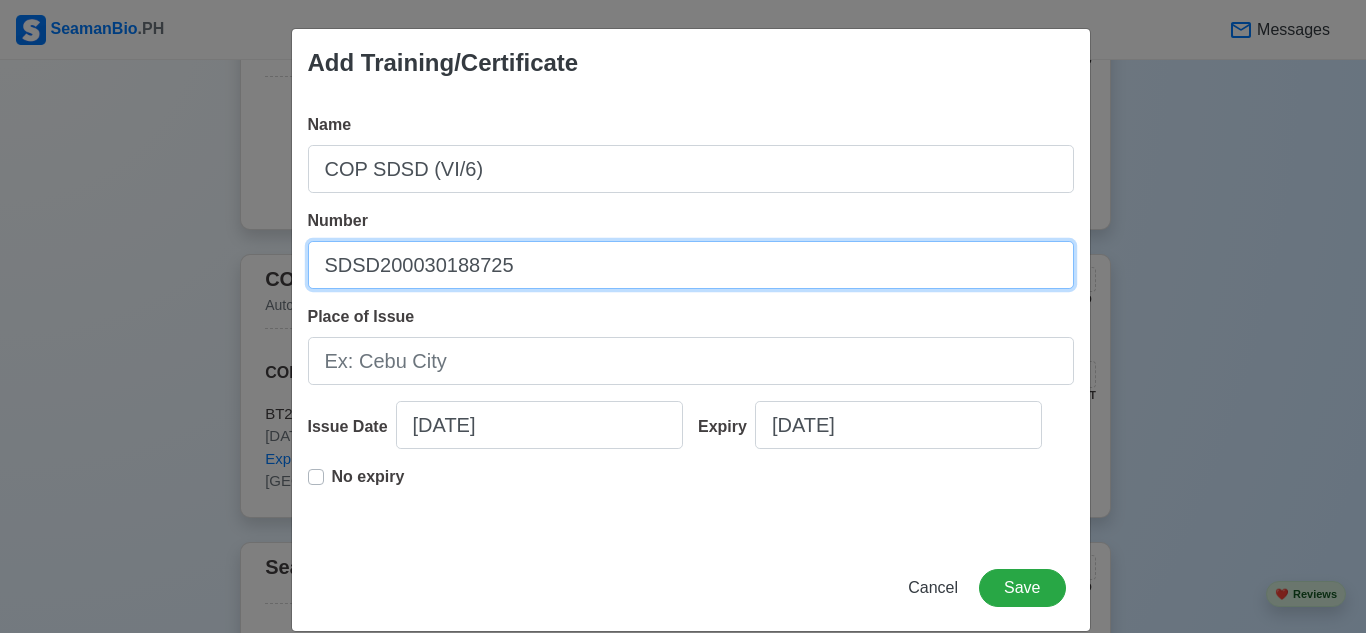 type on "SDSD200030188725" 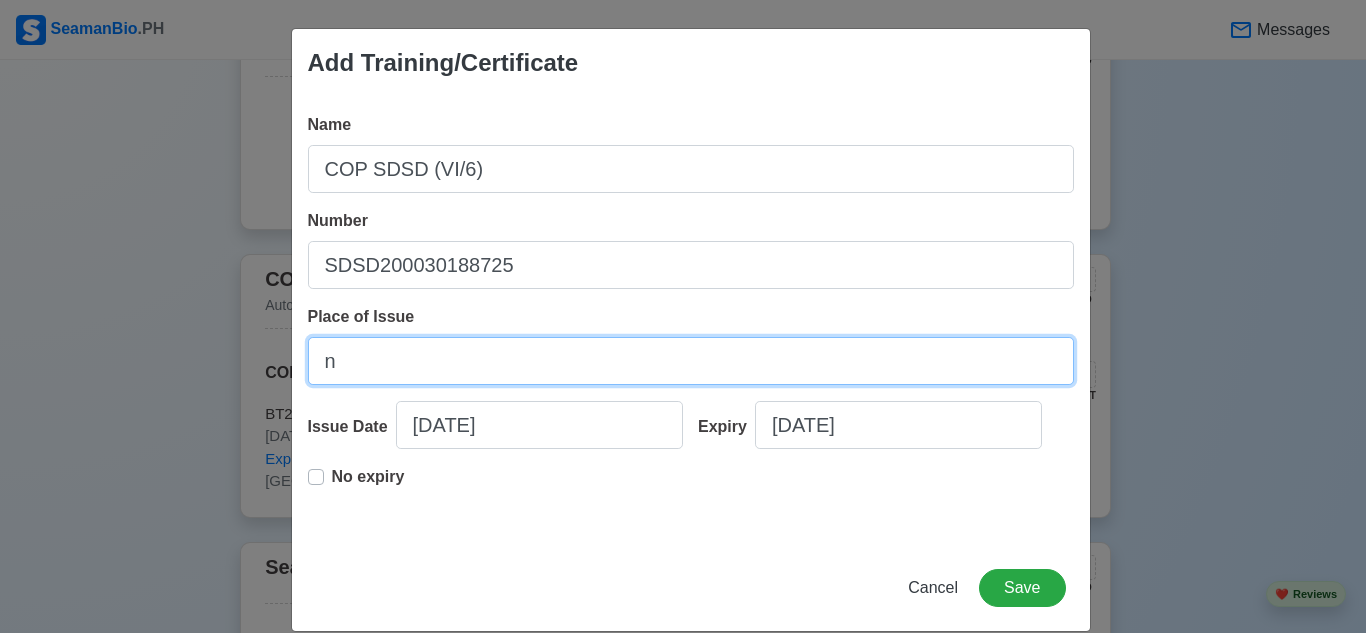 type on "[GEOGRAPHIC_DATA]" 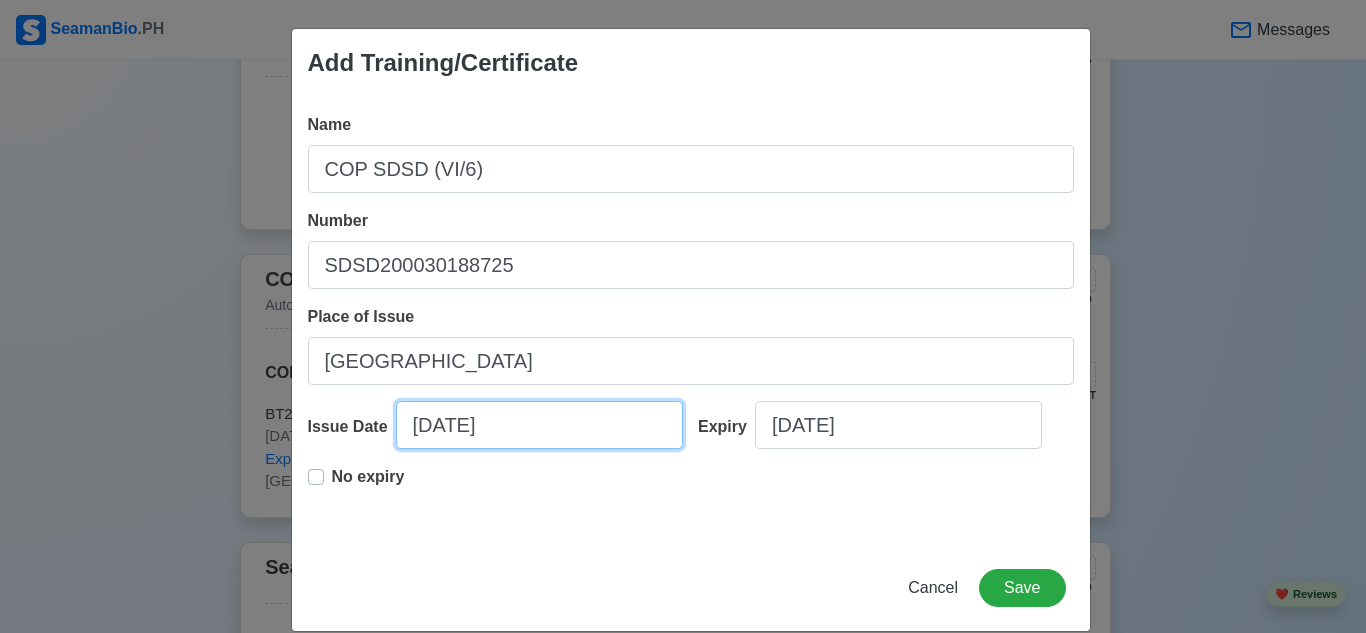 select on "****" 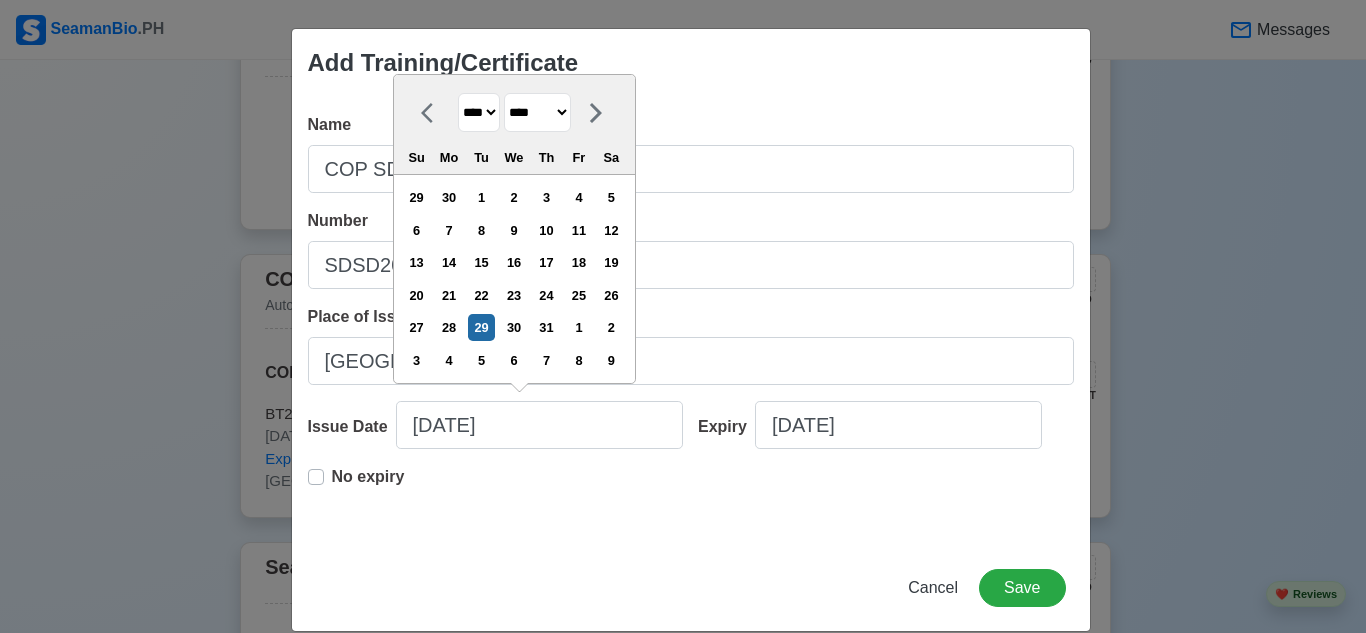 click on "******* ******** ***** ***** *** **** **** ****** ********* ******* ******** ********" at bounding box center [537, 112] 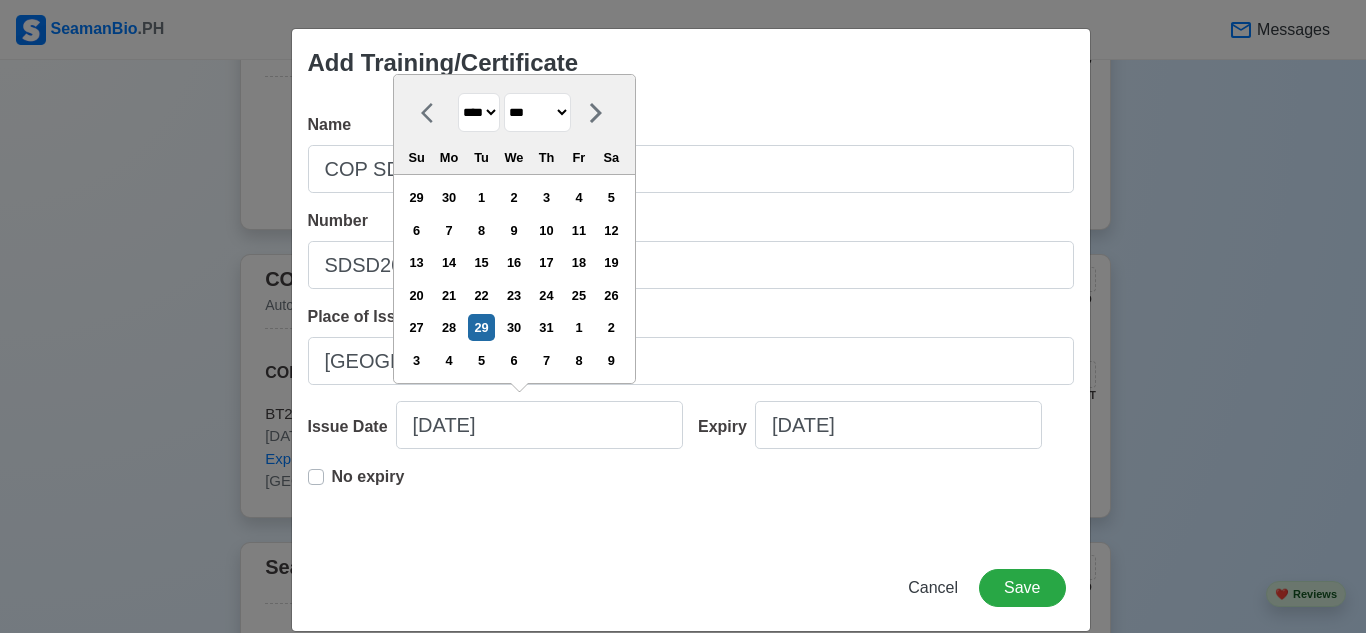 click on "******* ******** ***** ***** *** **** **** ****** ********* ******* ******** ********" at bounding box center [537, 112] 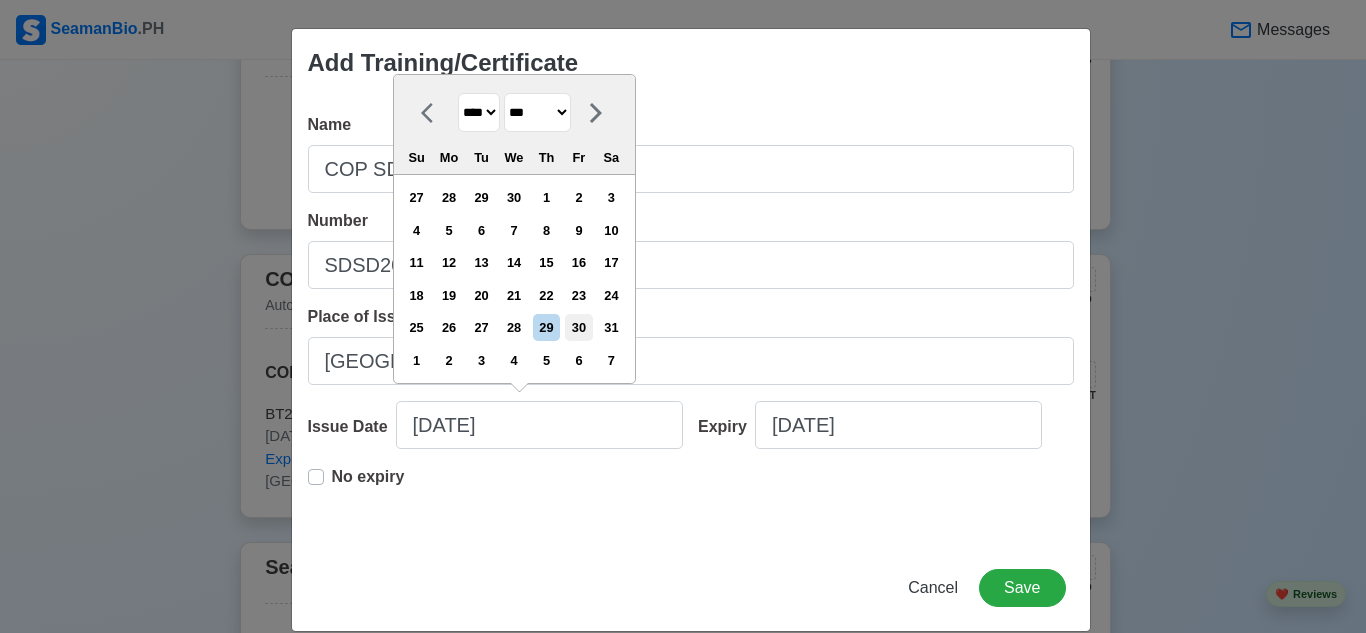 click on "30" at bounding box center [578, 327] 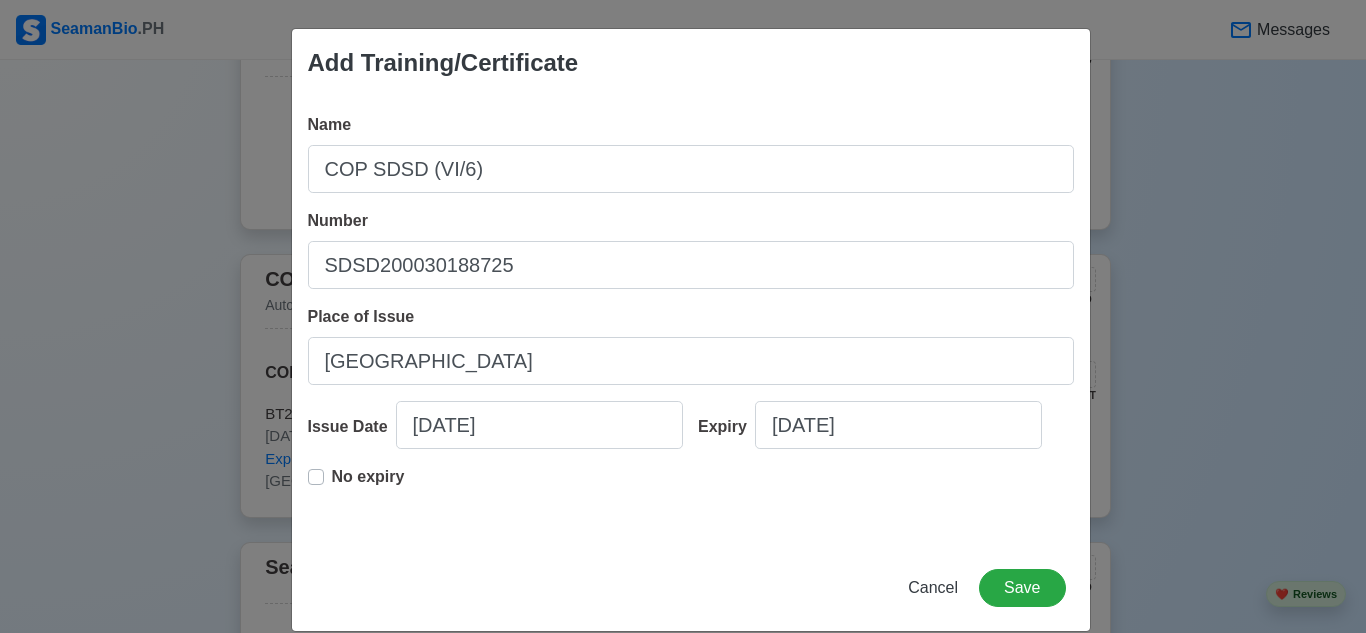 click on "No expiry" at bounding box center [356, 485] 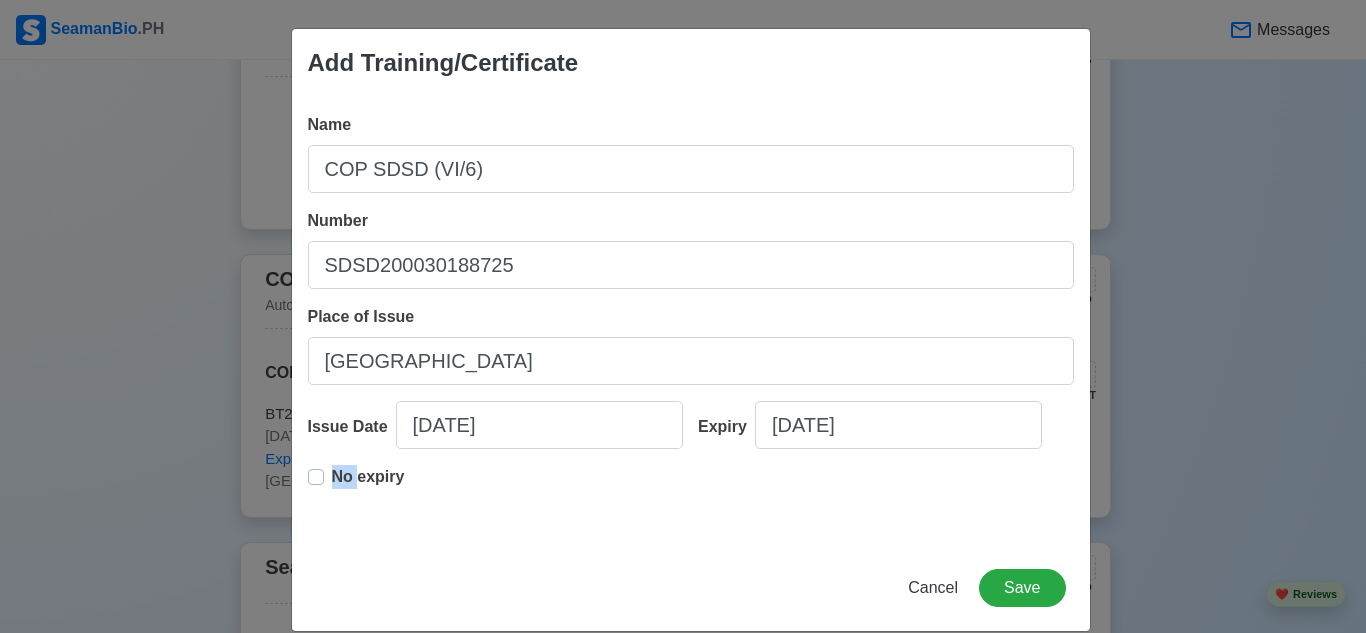 click on "No expiry" at bounding box center [356, 485] 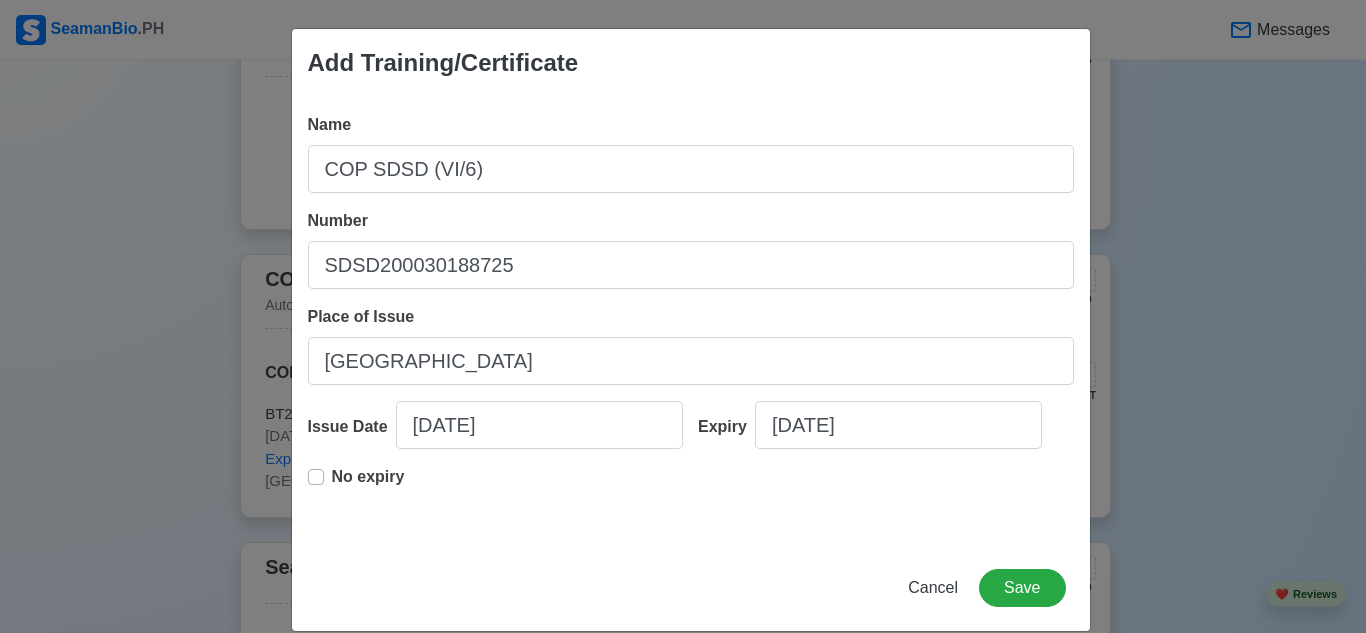 click on "No expiry" at bounding box center [368, 485] 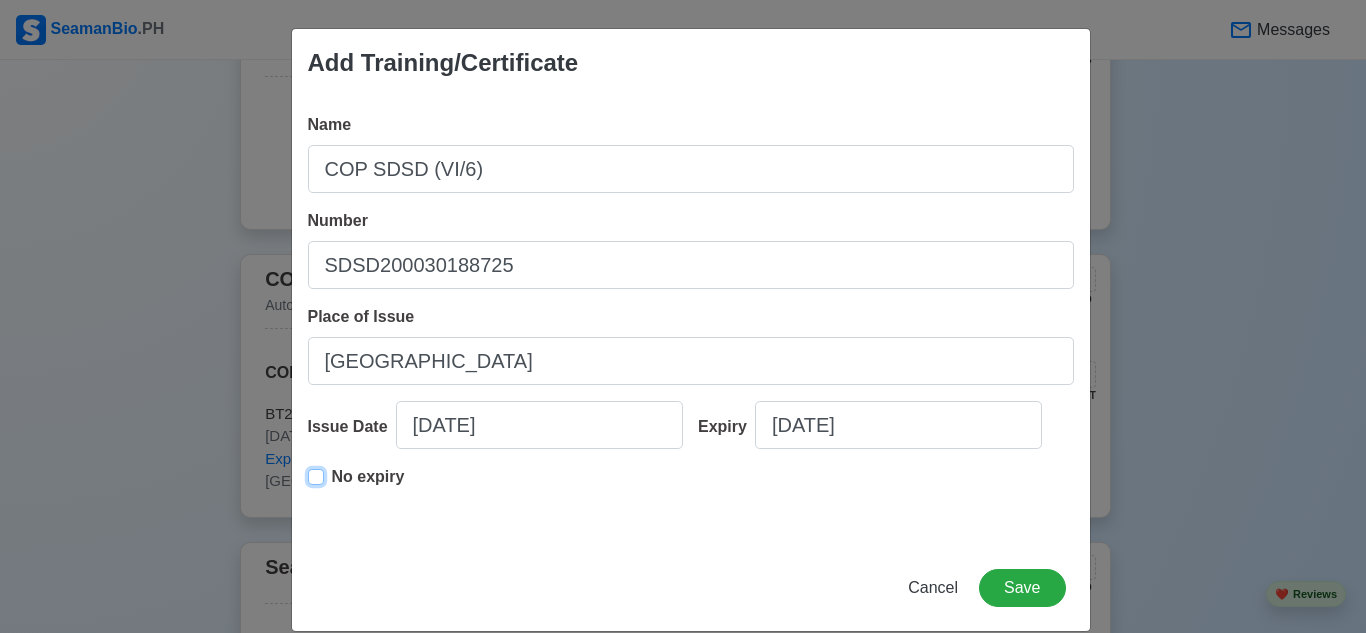 type on "[DATE]" 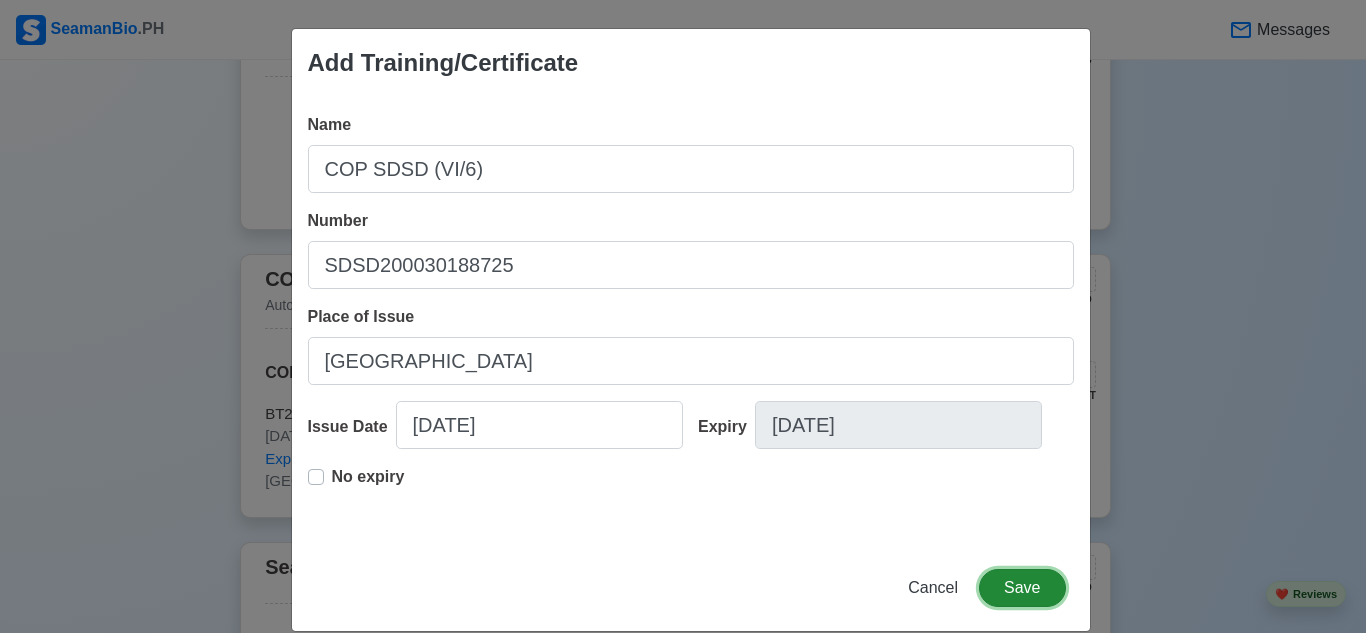 click on "Save" at bounding box center [1022, 588] 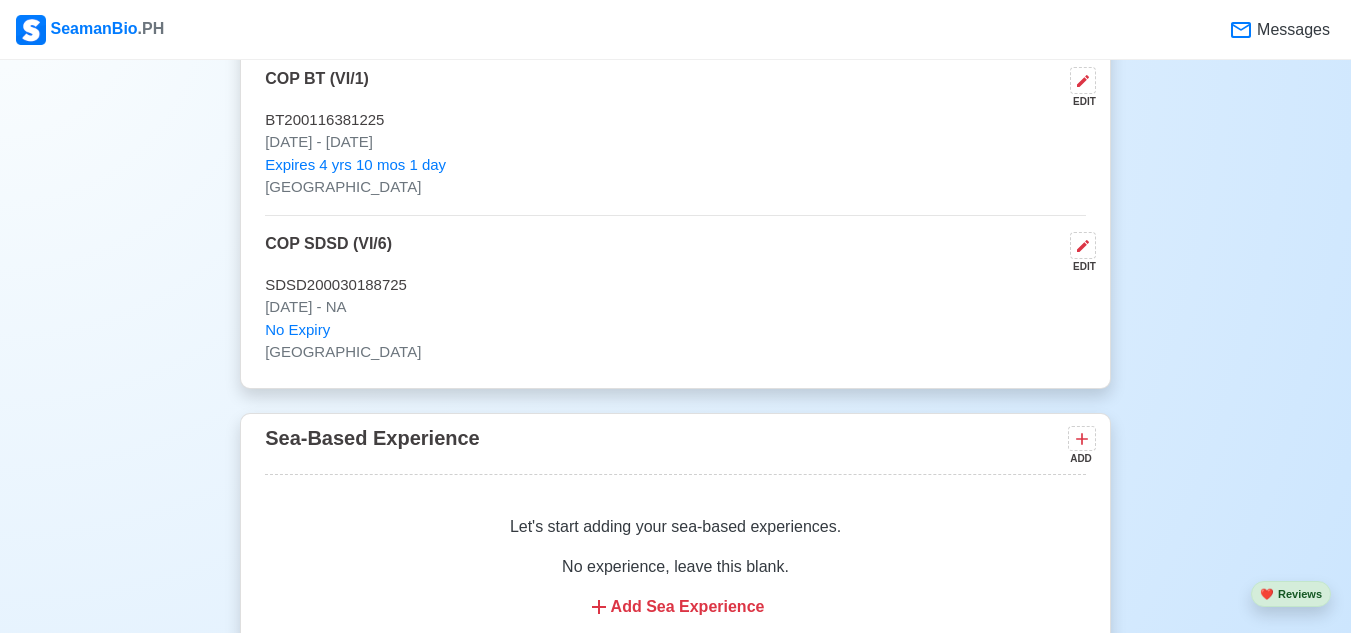 scroll, scrollTop: 2417, scrollLeft: 0, axis: vertical 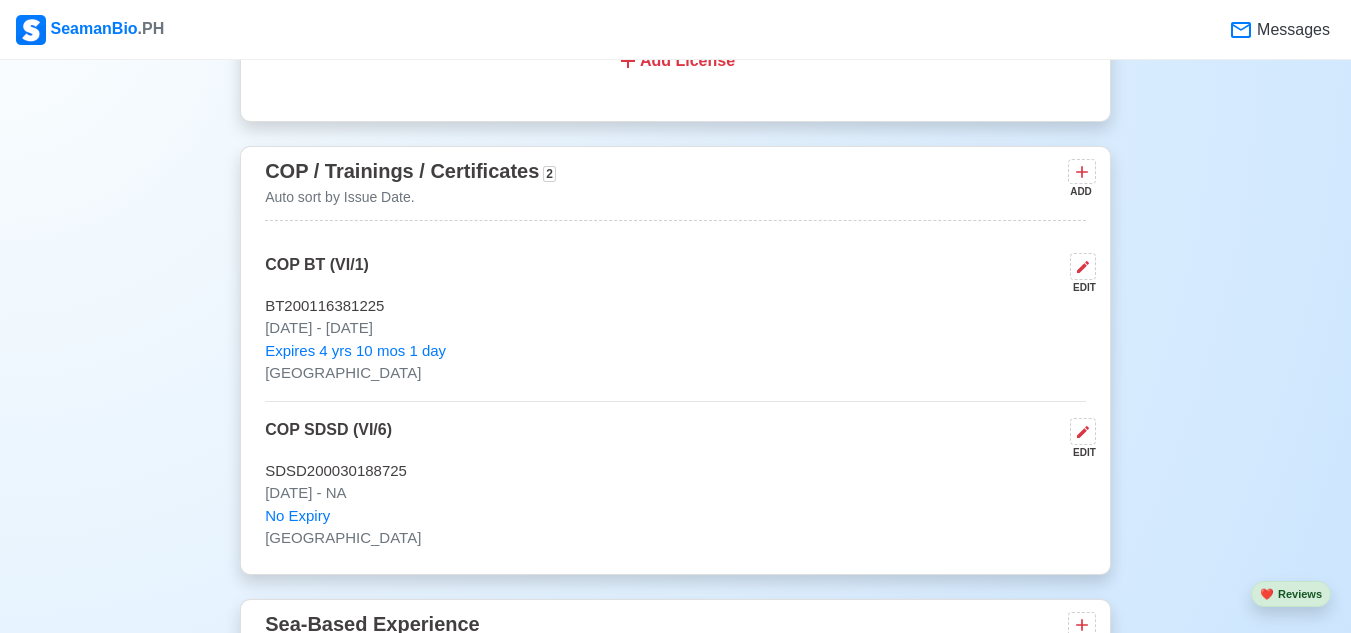 click on "ADD" at bounding box center [1080, 191] 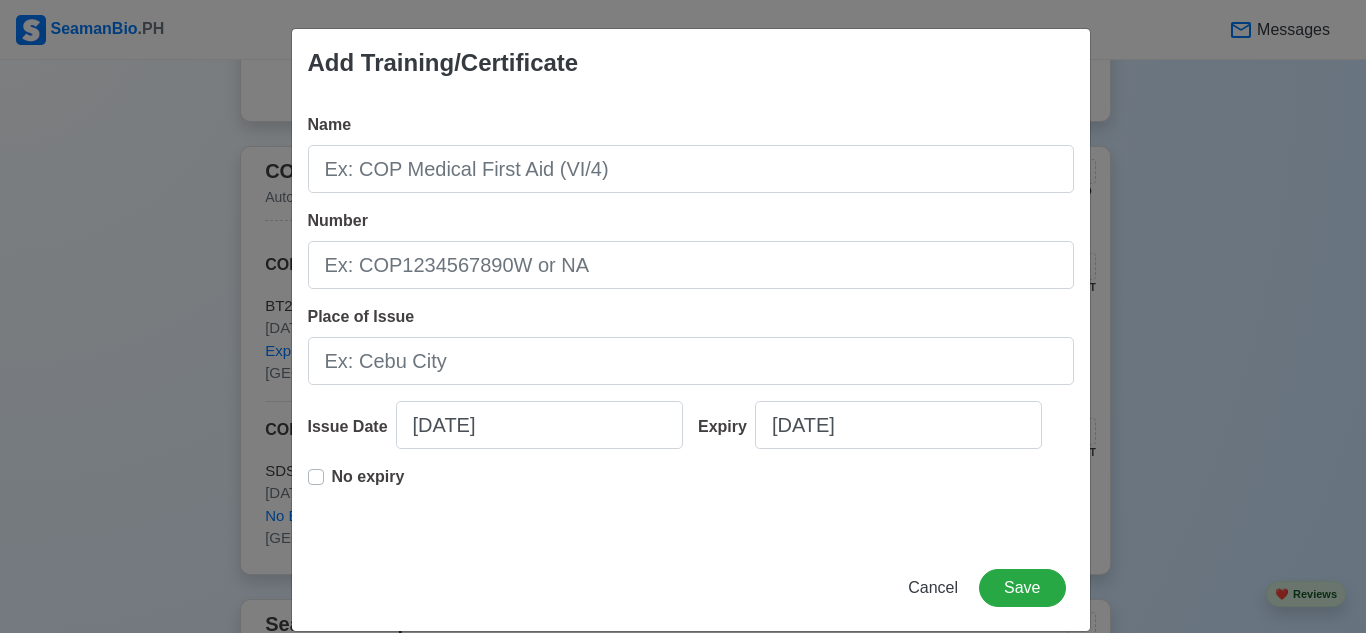 click on "Name" at bounding box center [691, 153] 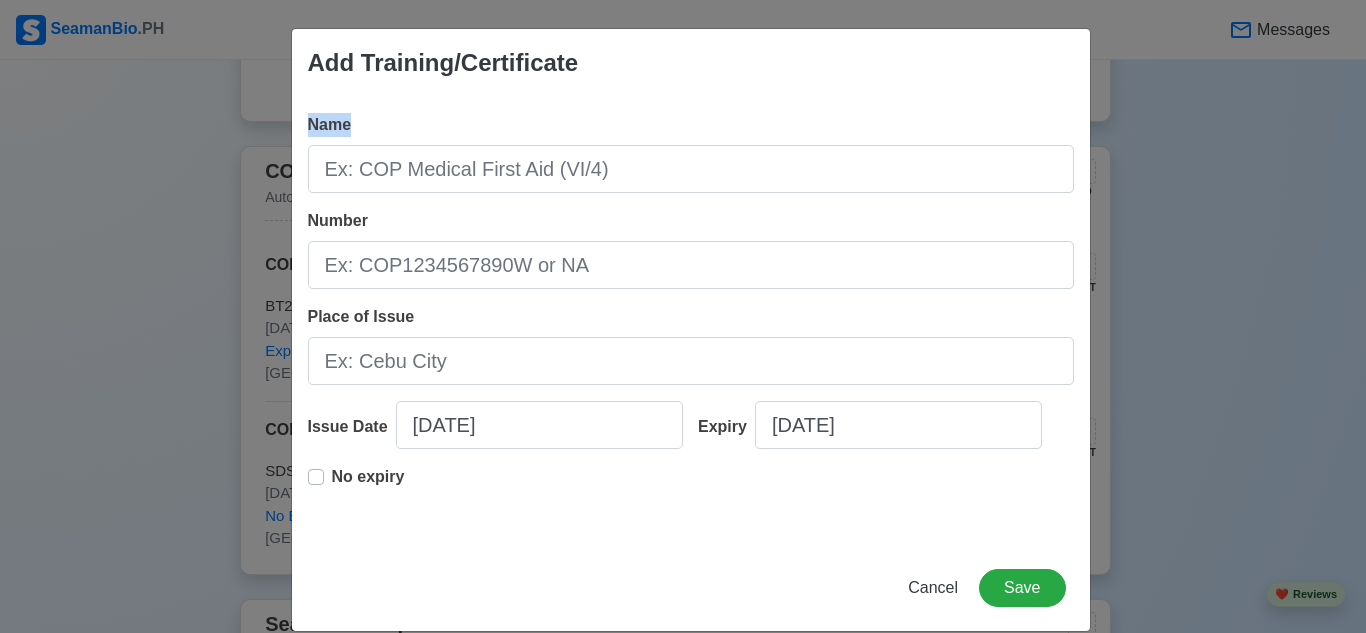 click on "Name" at bounding box center (691, 153) 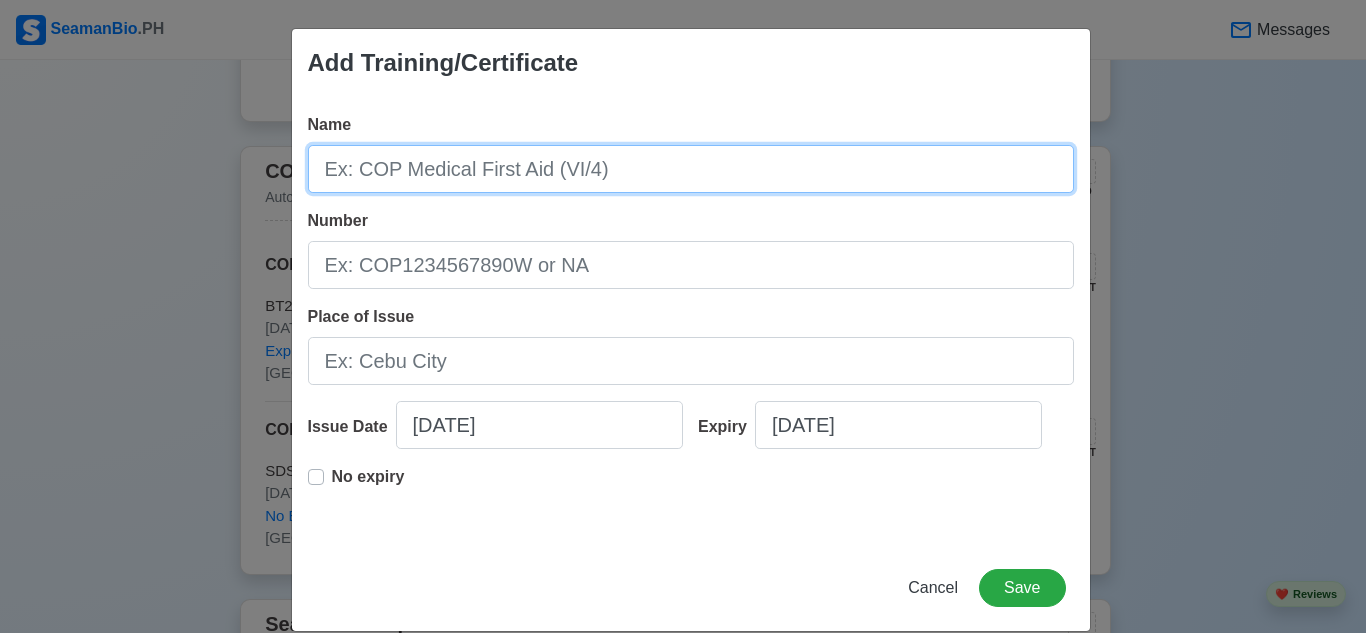 click on "Name" at bounding box center (691, 169) 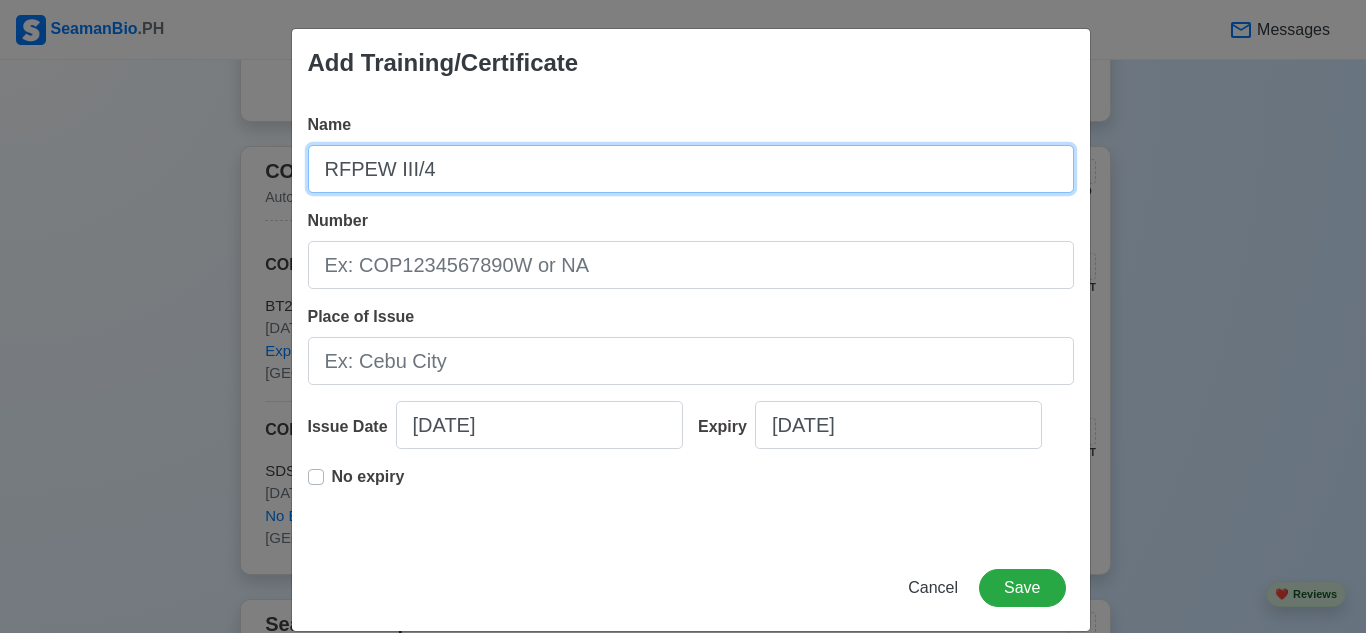 type on "RFPEW III/4" 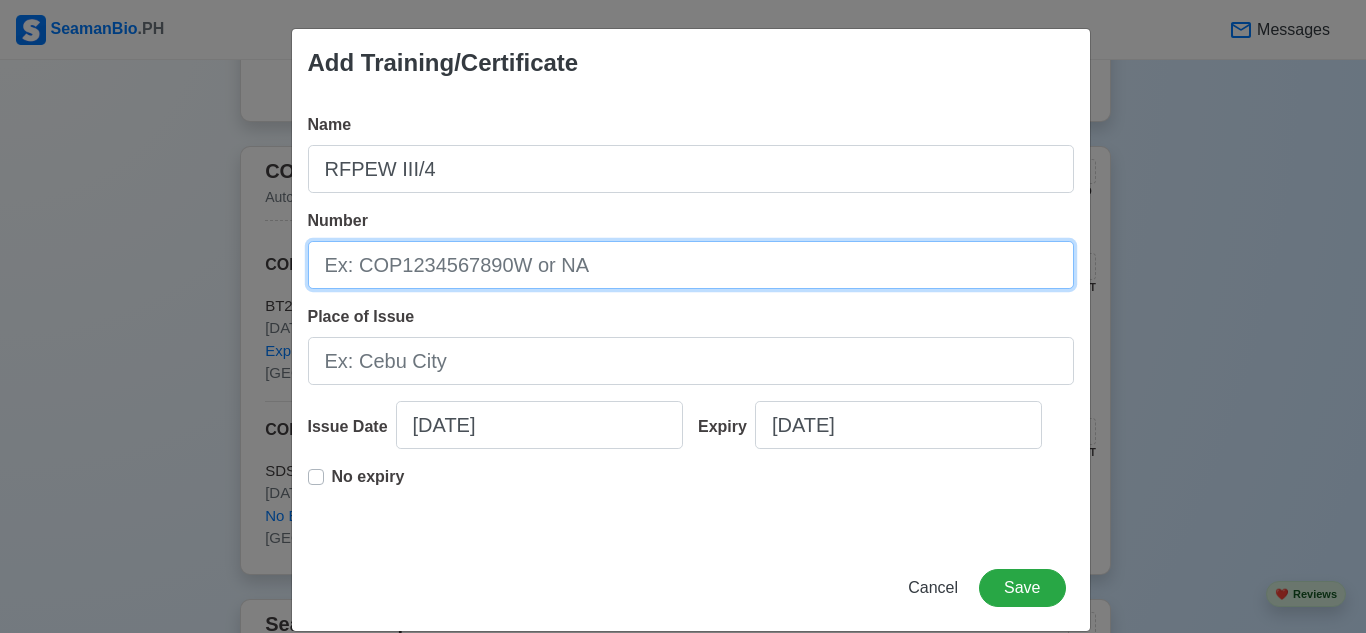 type on "r" 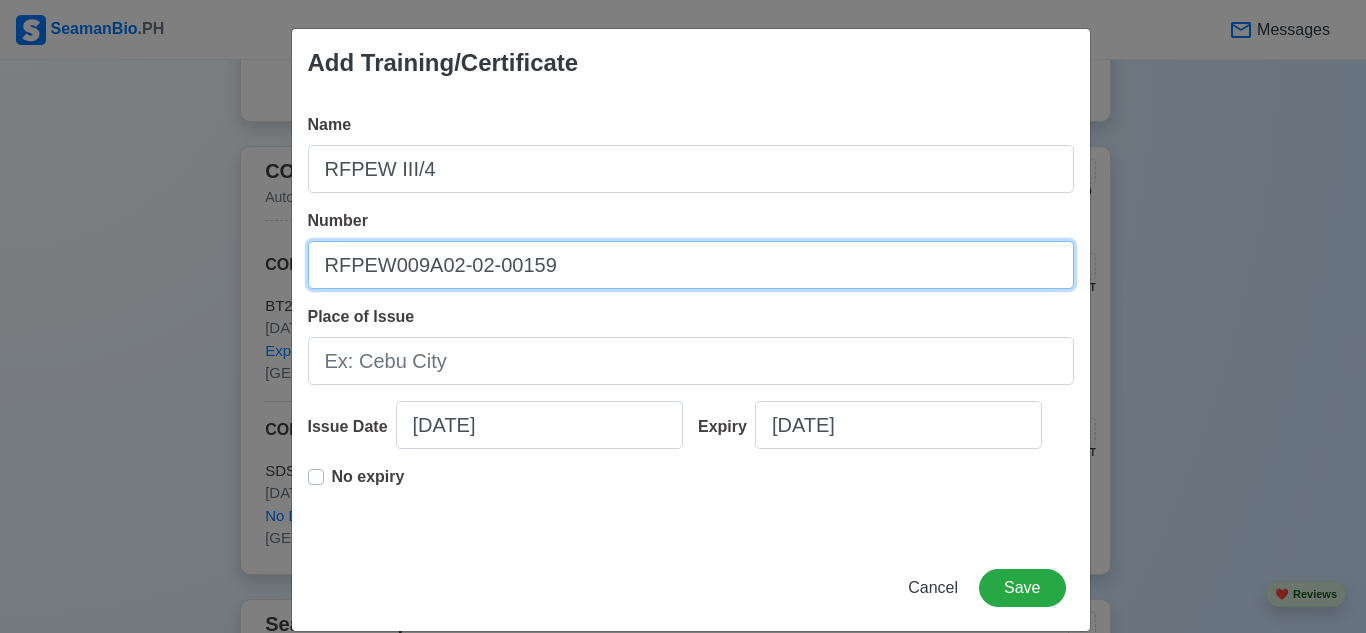 type on "RFPEW009A02-02-00159" 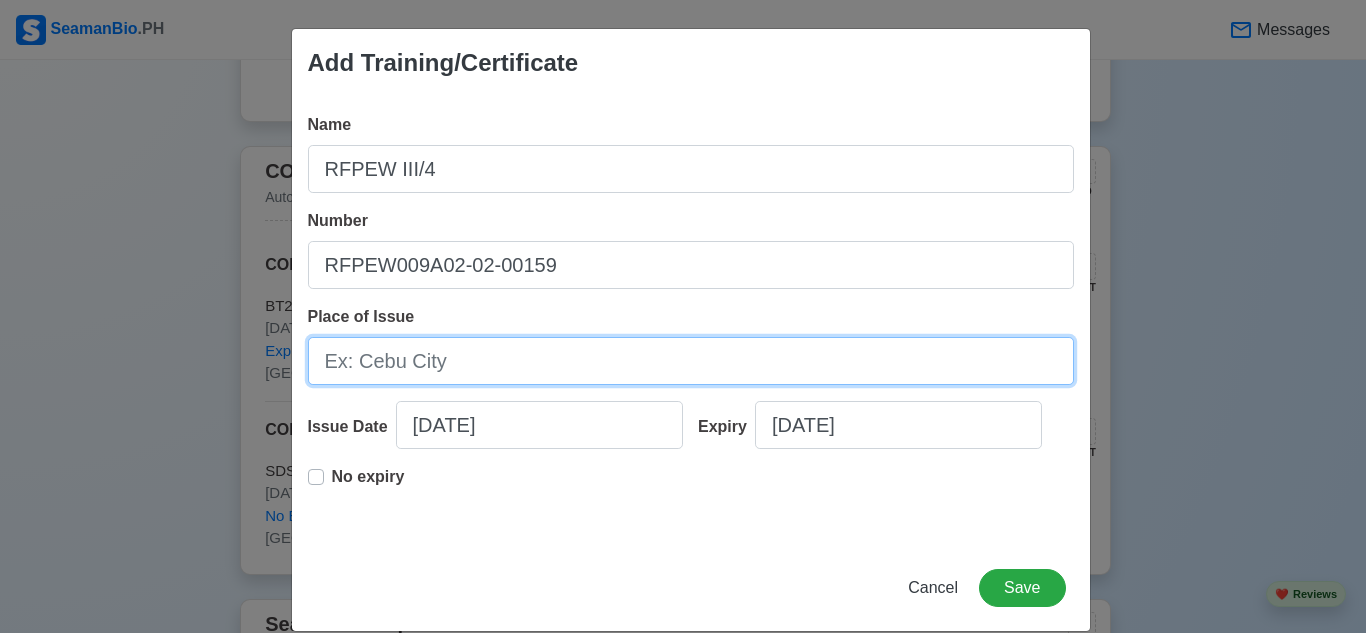 click on "Place of Issue" at bounding box center (691, 361) 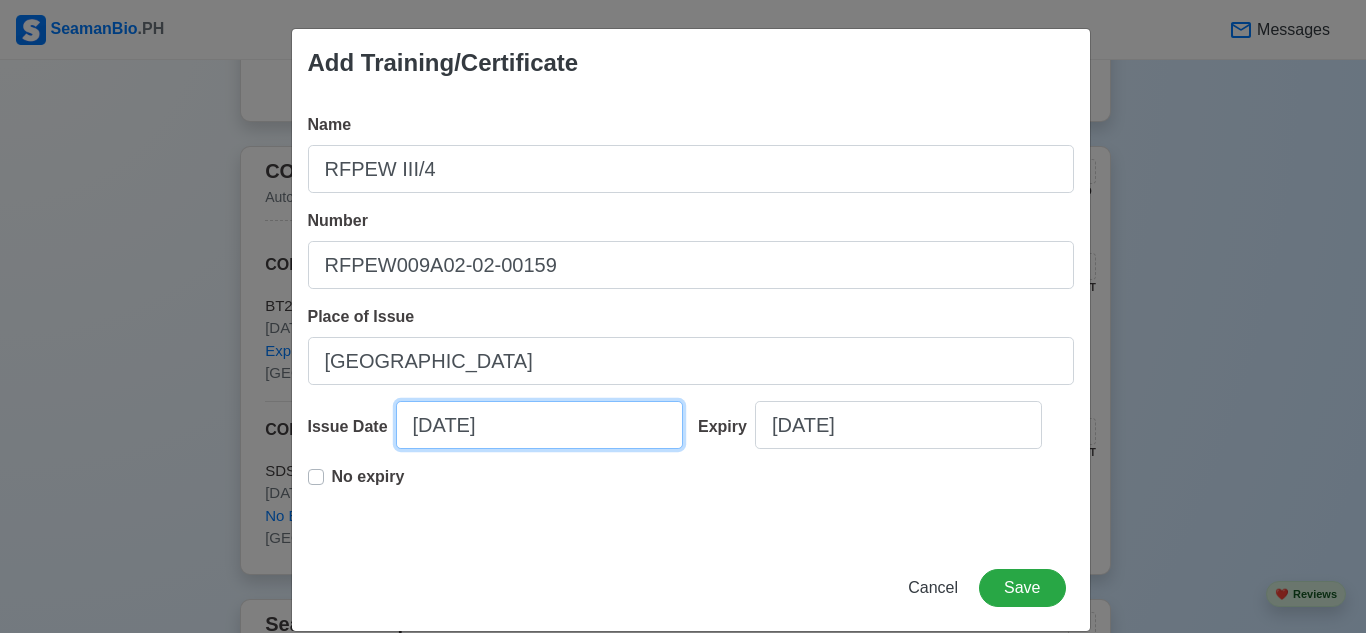 select on "****" 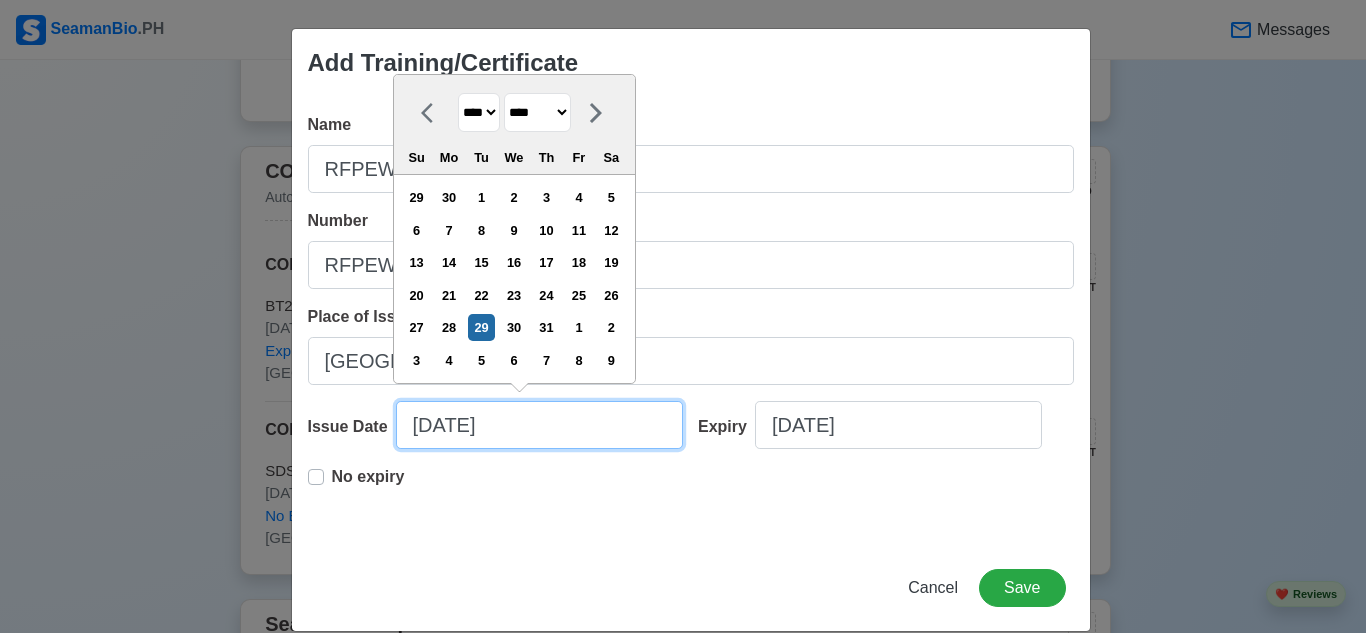 click on "[DATE]" at bounding box center [539, 425] 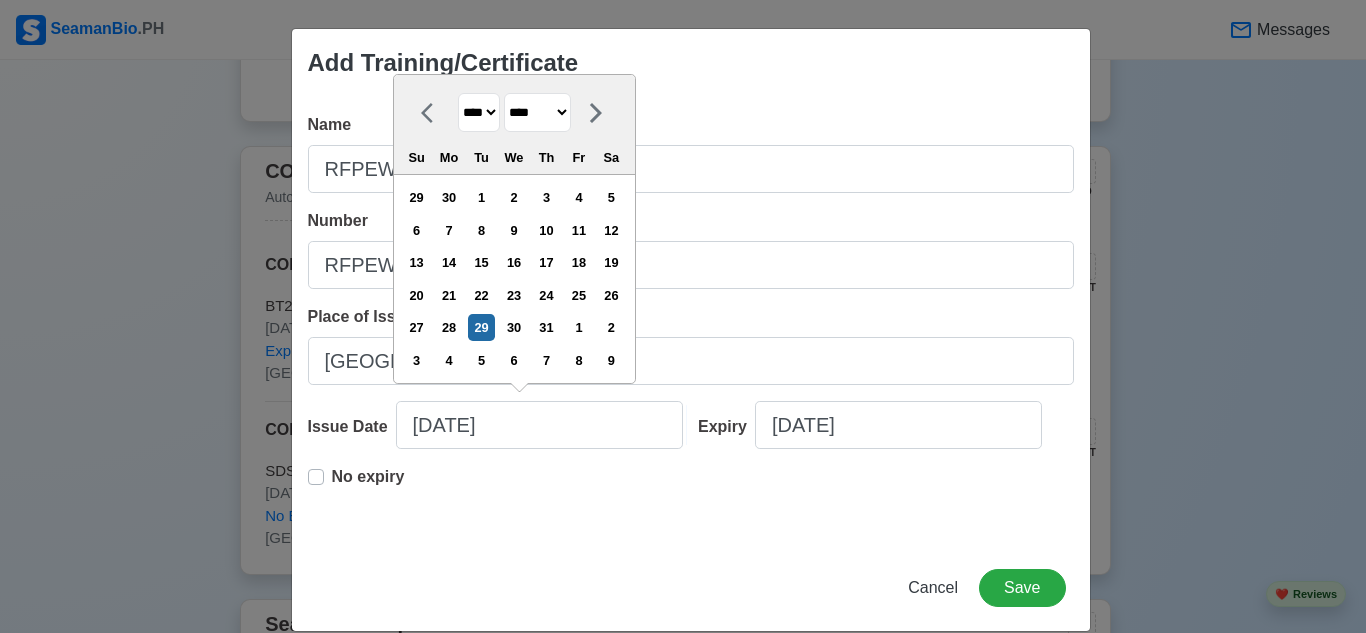 click on "******* ******** ***** ***** *** **** **** ****** ********* ******* ******** ********" at bounding box center (537, 112) 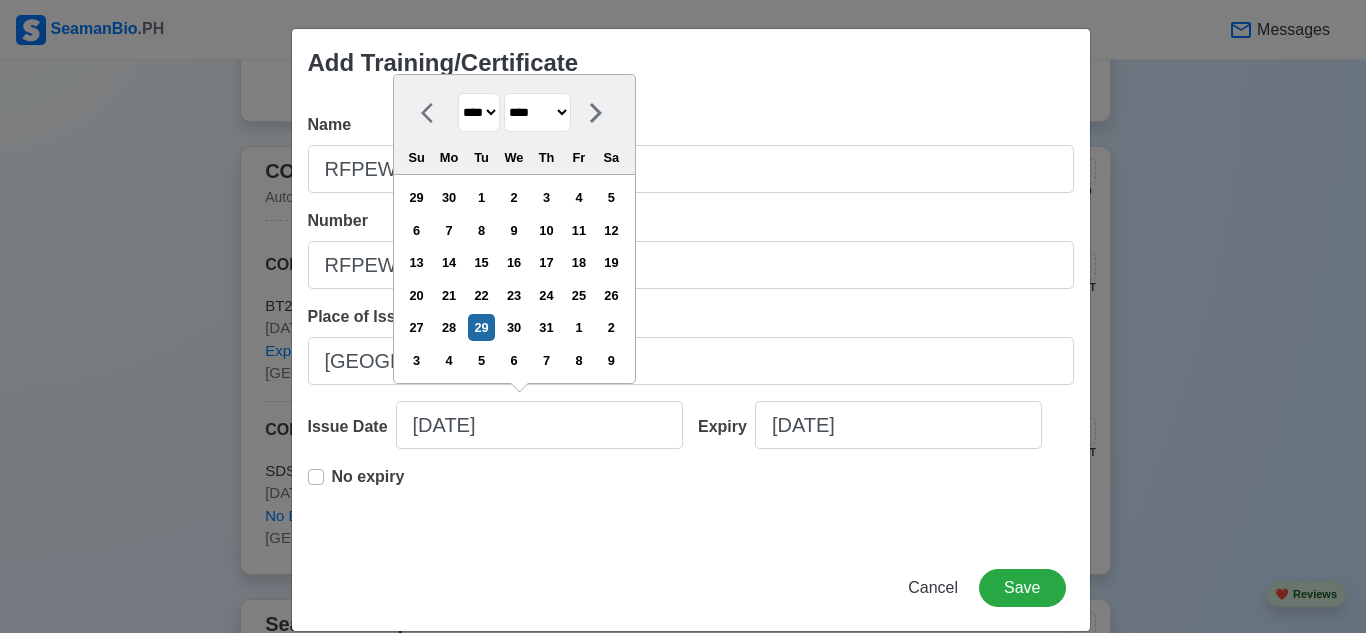 select on "*****" 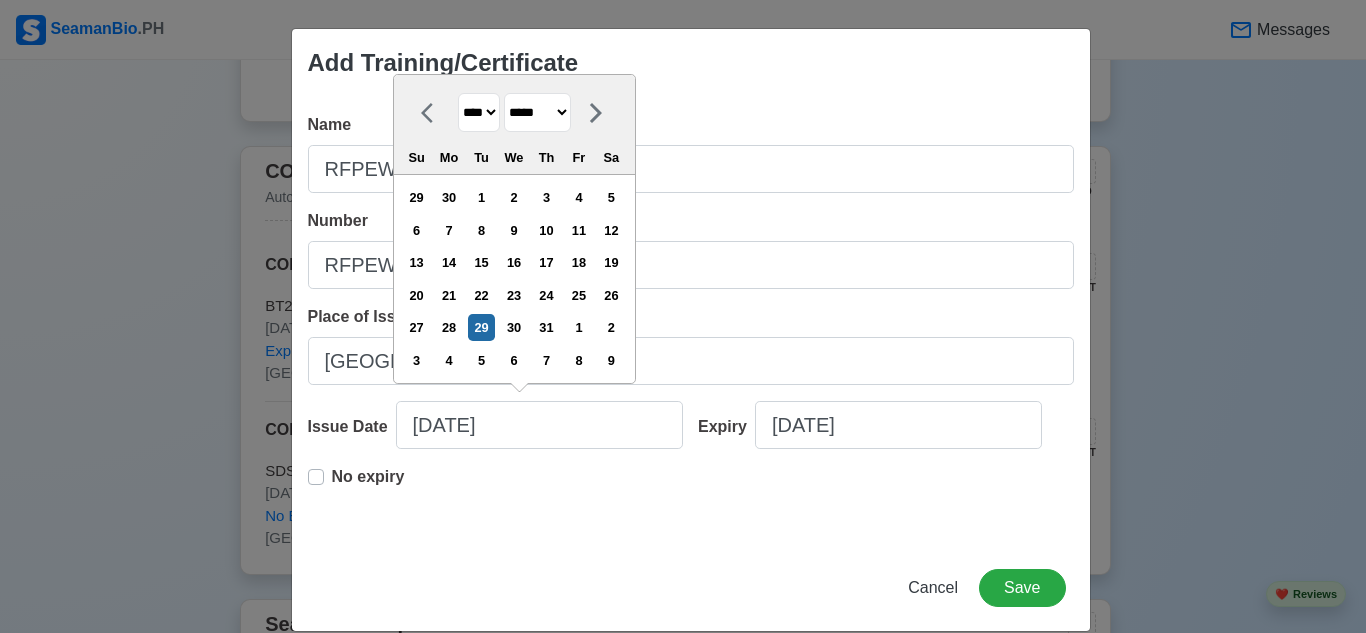 click on "******* ******** ***** ***** *** **** **** ****** ********* ******* ******** ********" at bounding box center (537, 112) 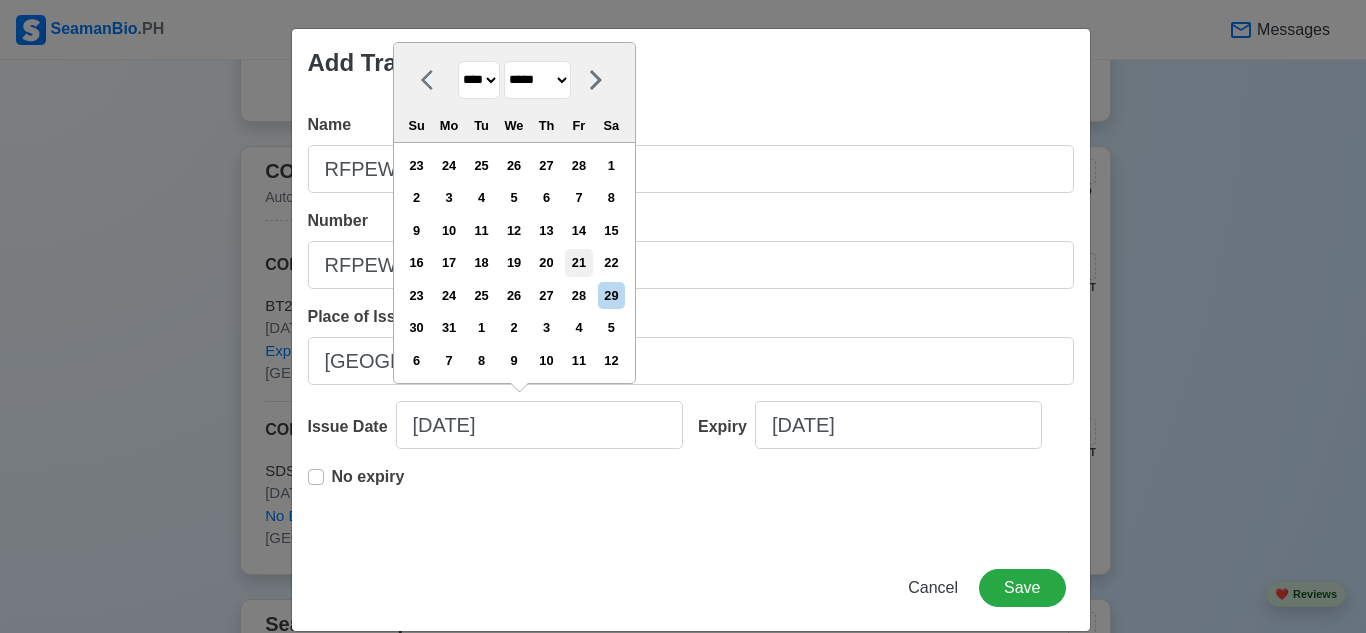 click on "21" at bounding box center [578, 262] 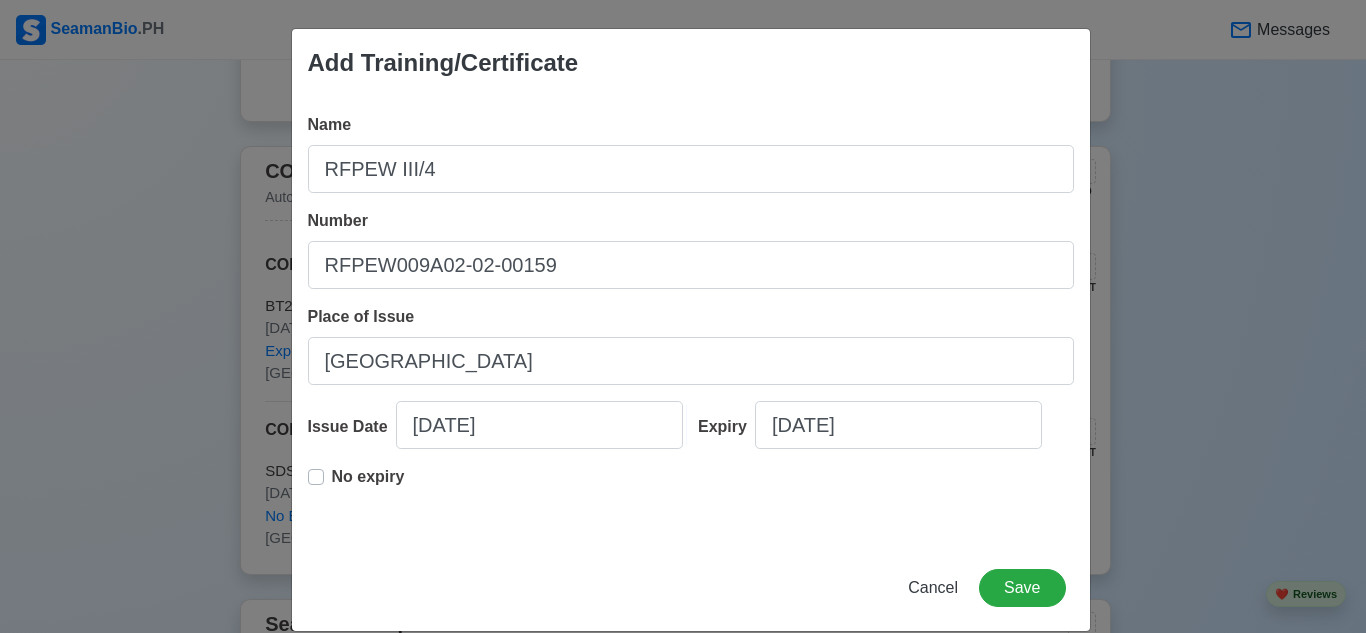 click on "No expiry" at bounding box center (368, 485) 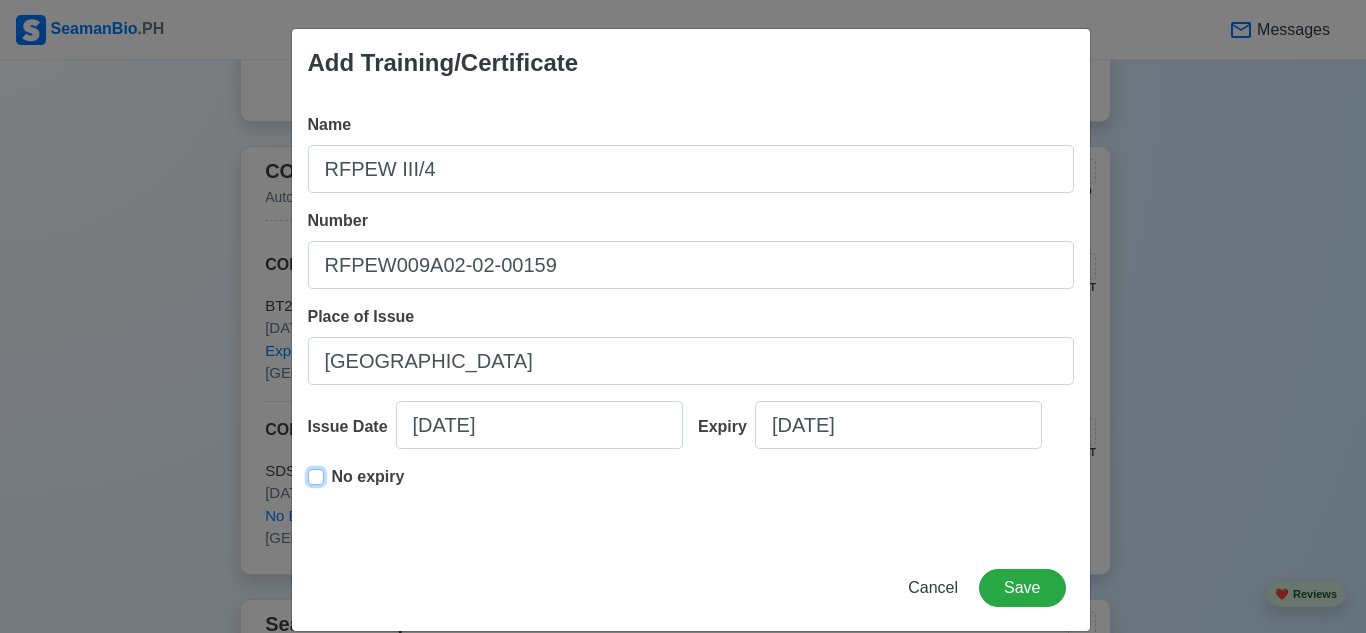 type on "[DATE]" 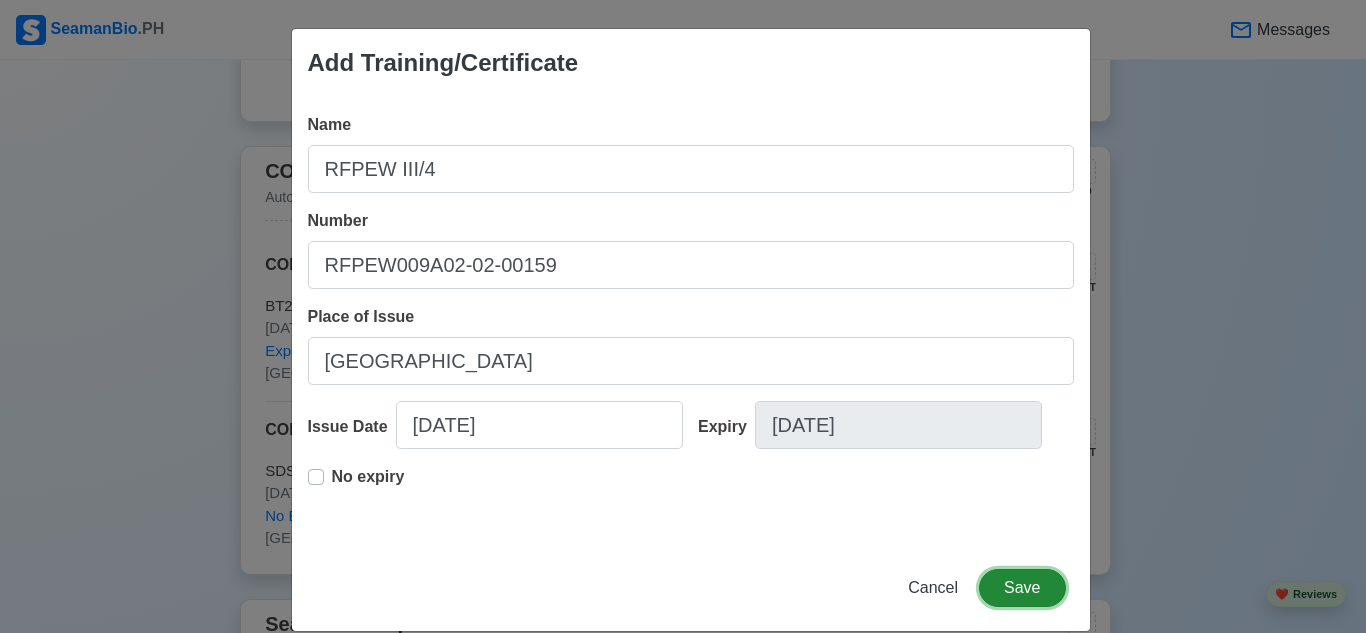 click on "Save" at bounding box center [1022, 588] 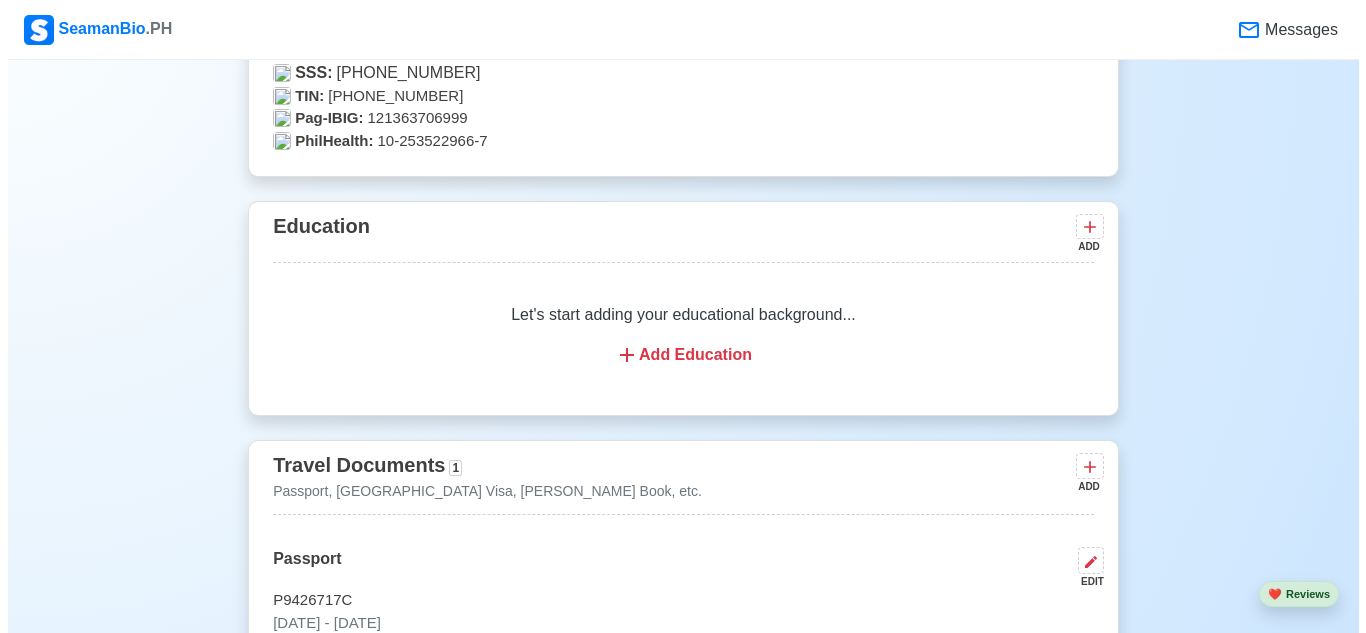 scroll, scrollTop: 1364, scrollLeft: 0, axis: vertical 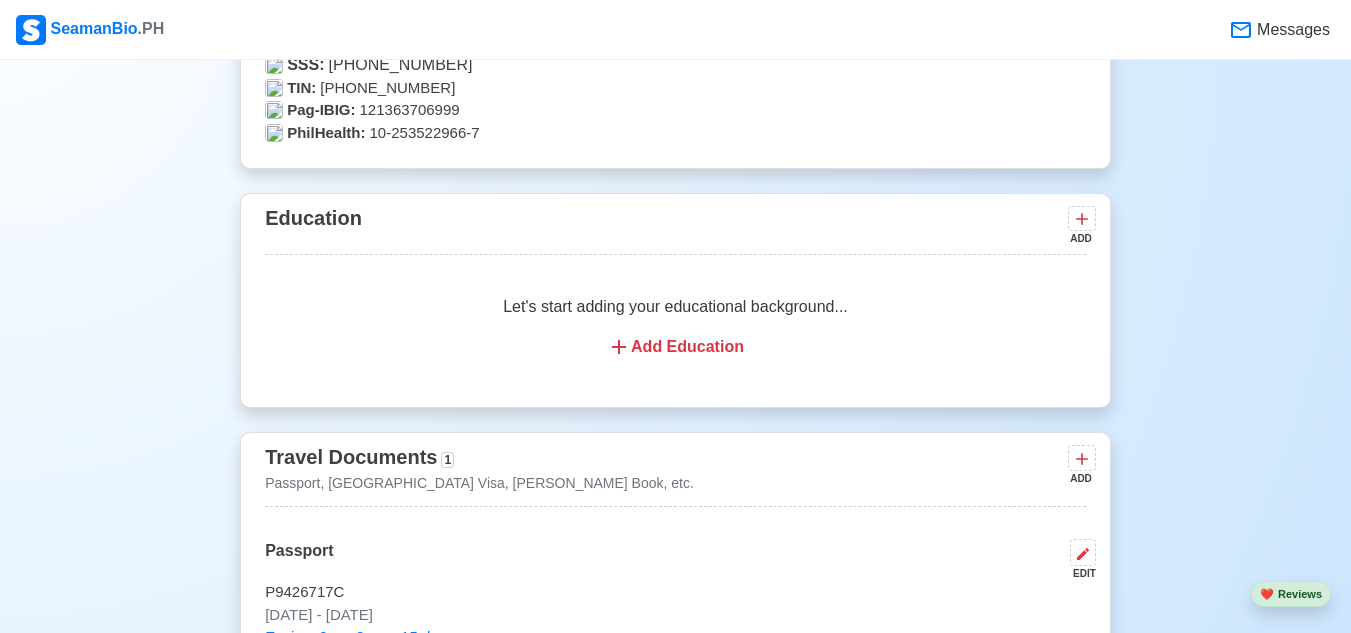 click on "ADD" at bounding box center [1080, 238] 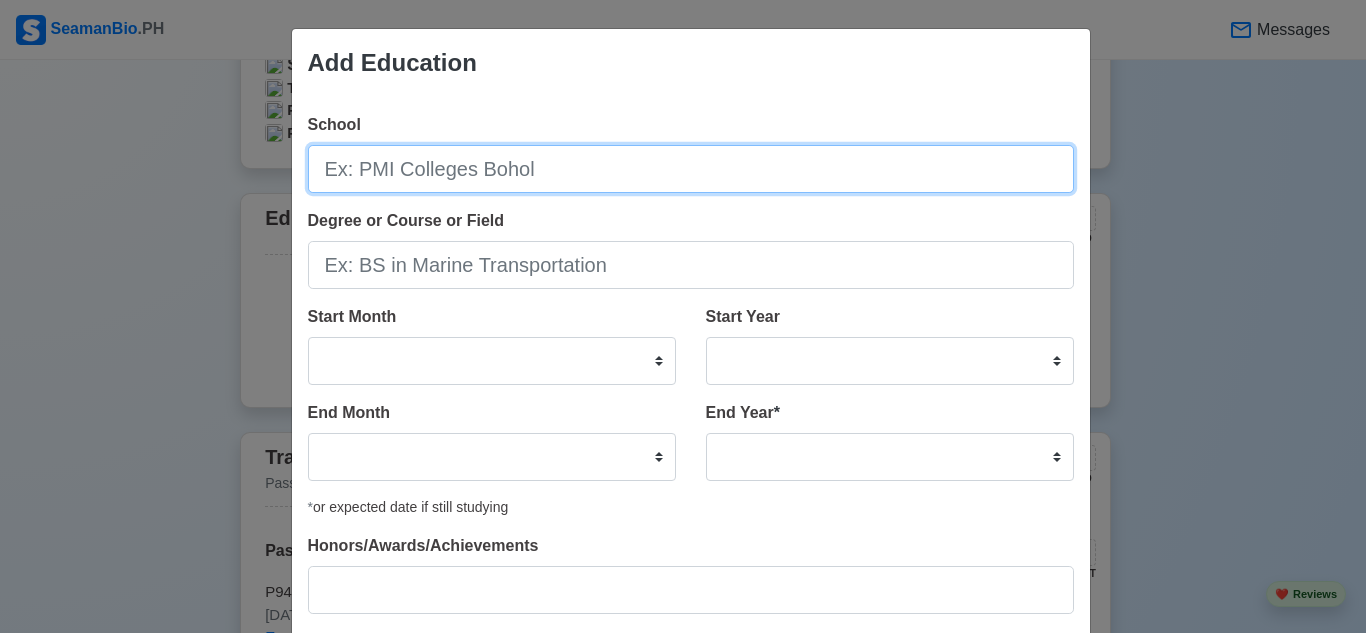click on "School" at bounding box center (691, 169) 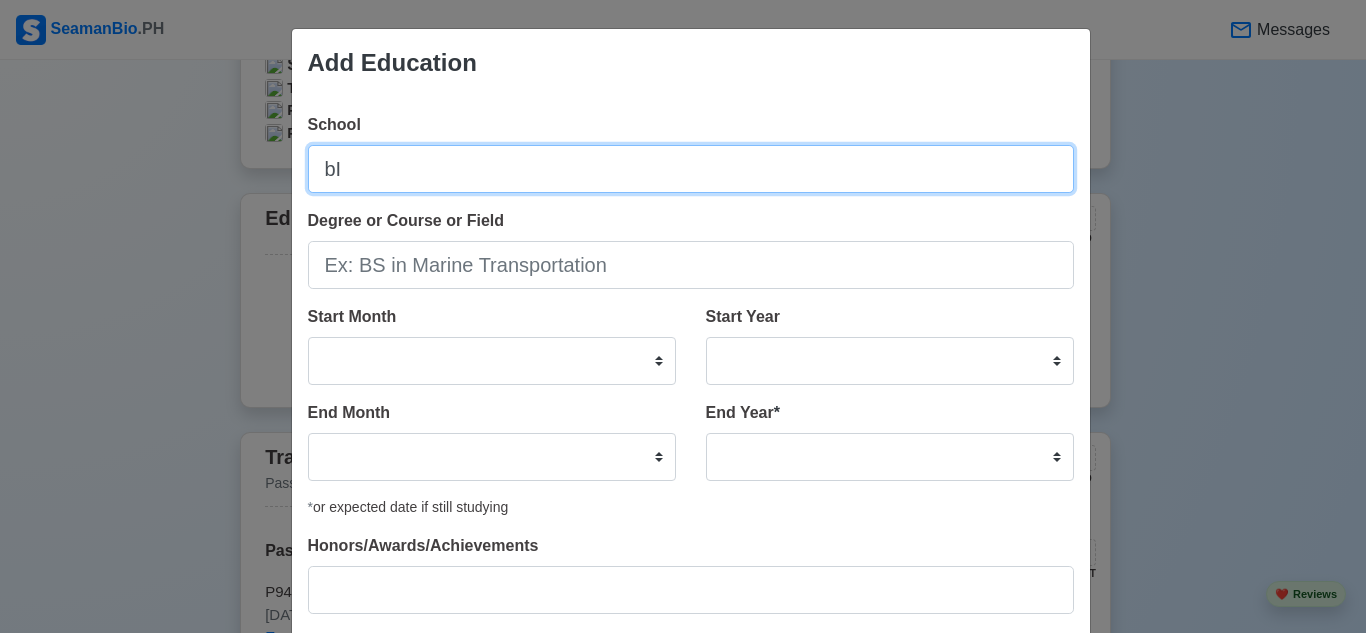 type on "b" 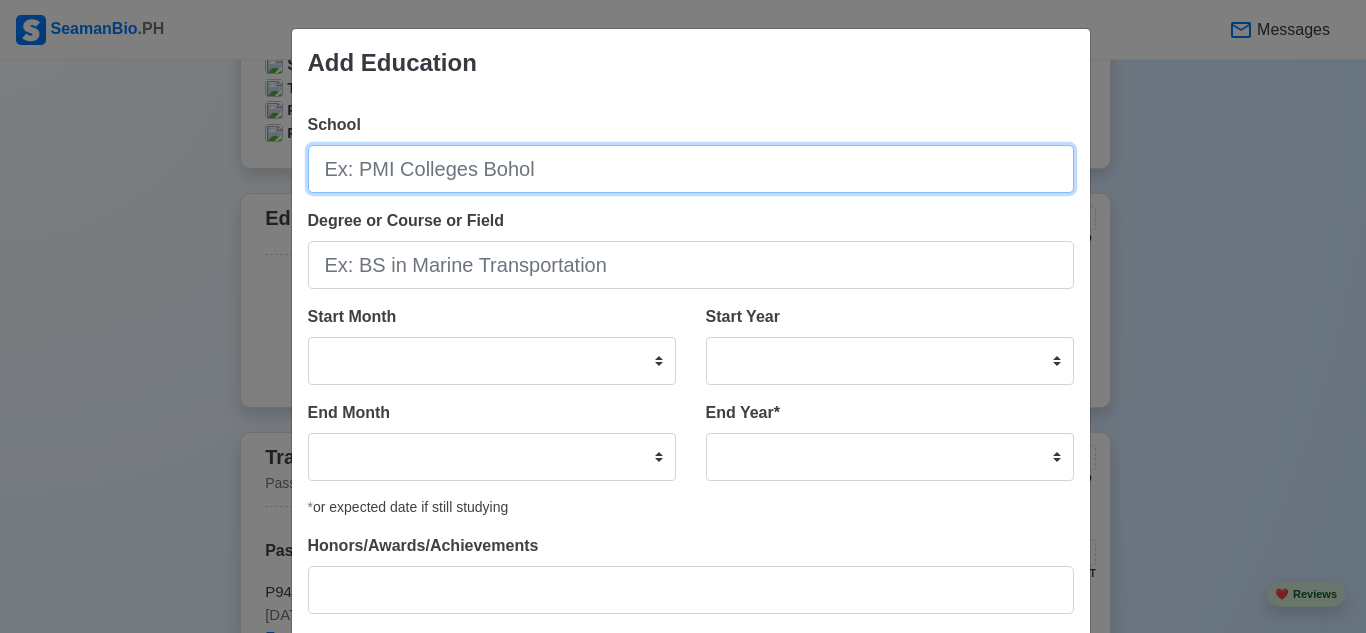 type on "b" 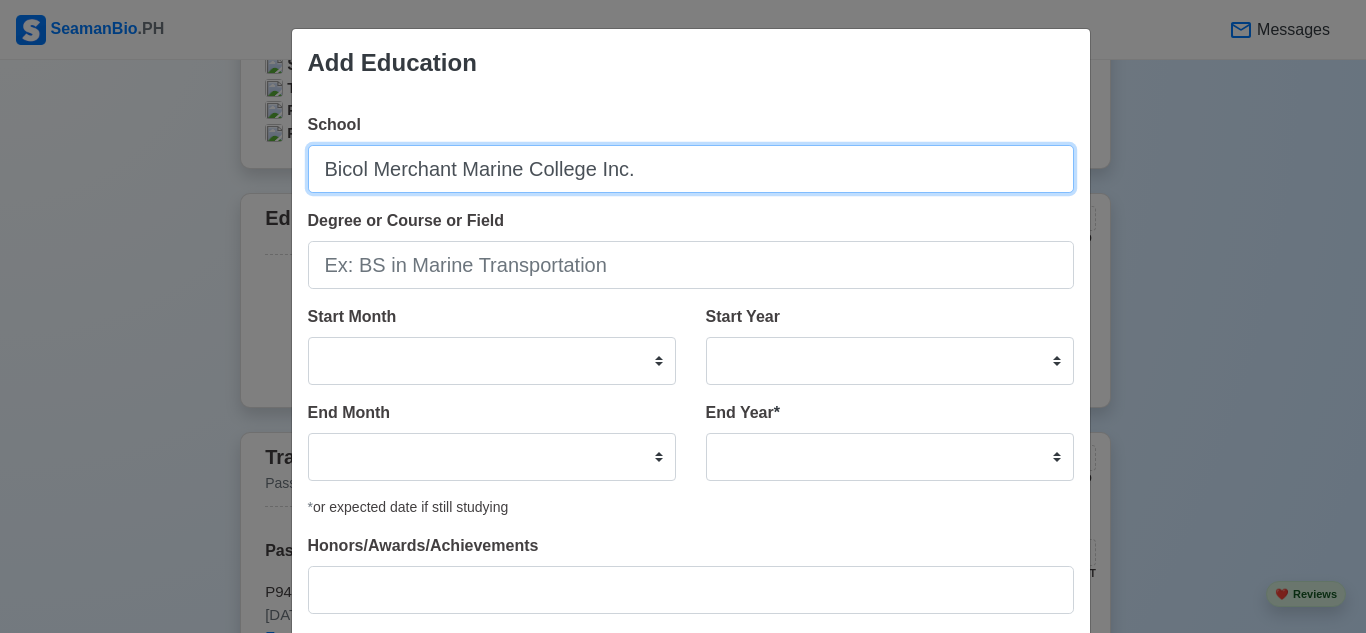 type on "Bicol Merchant Marine College Inc." 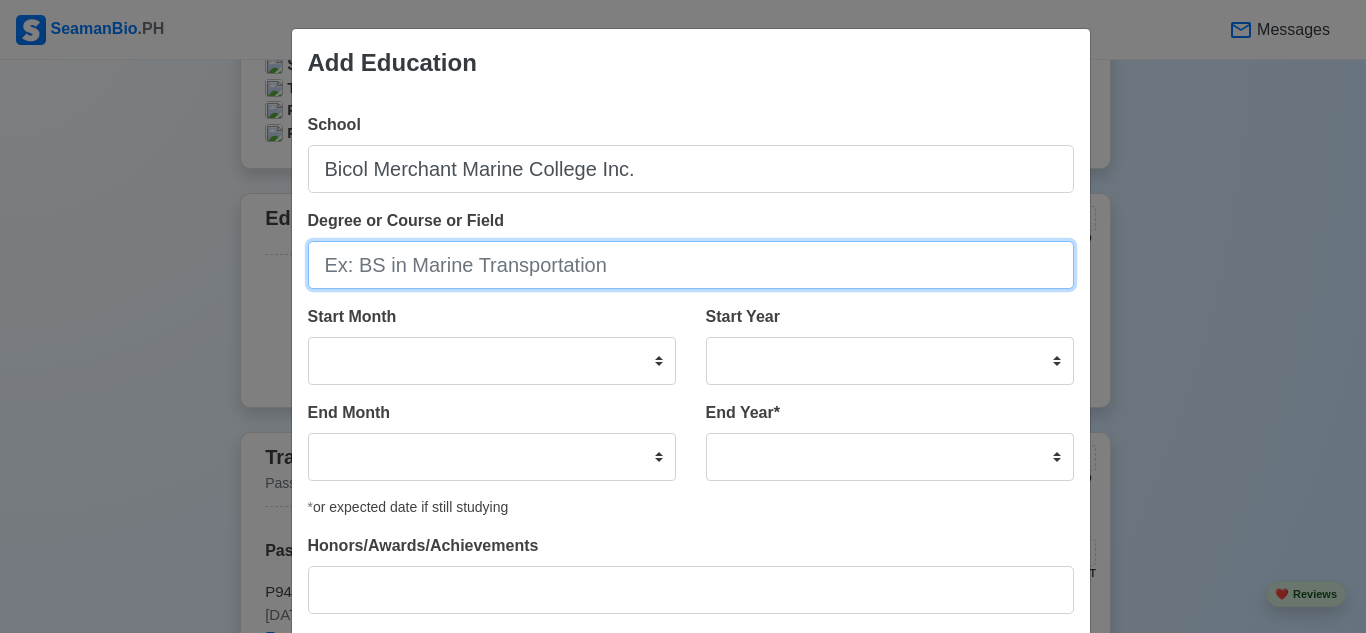 click on "Degree or Course or Field" at bounding box center [691, 265] 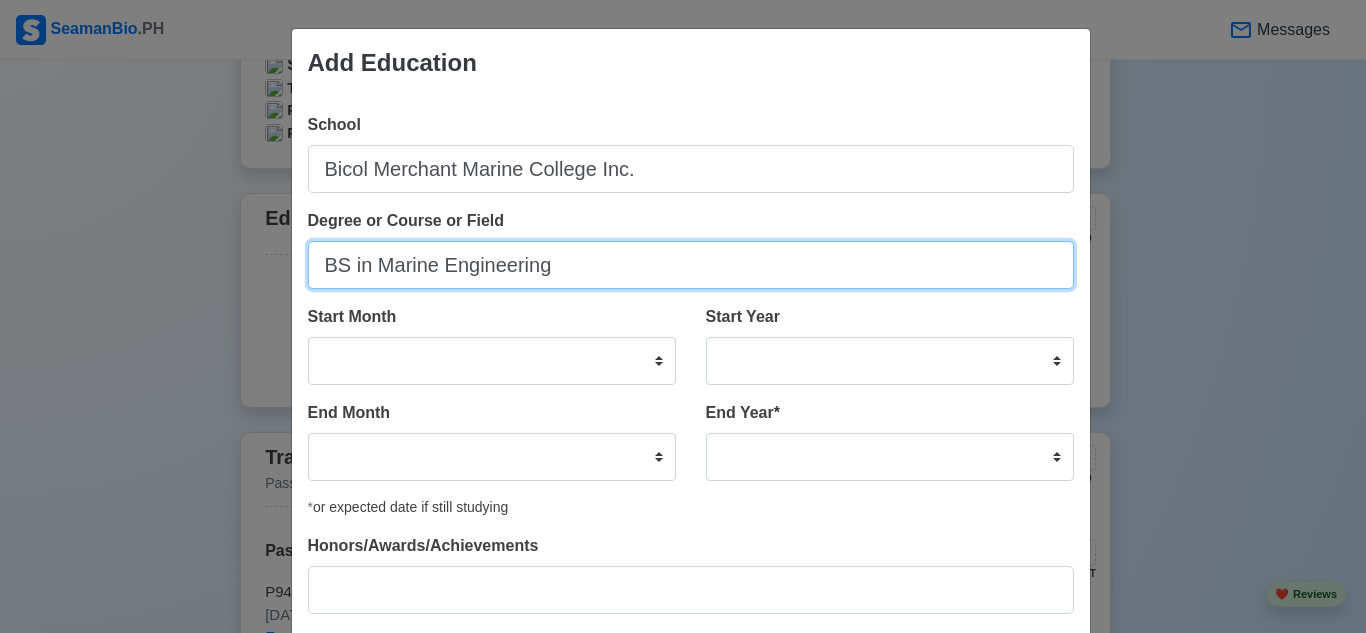 type on "BS in Marine Engineering" 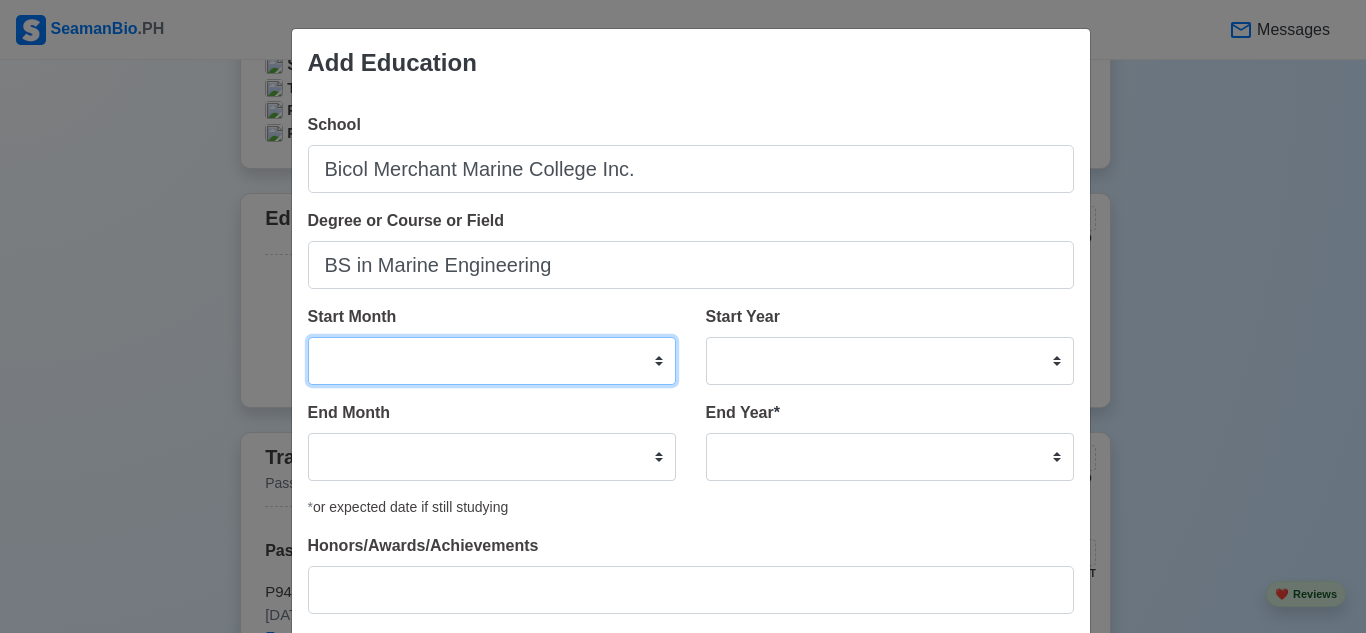 click on "January February March April May June July August September October November December" at bounding box center (492, 361) 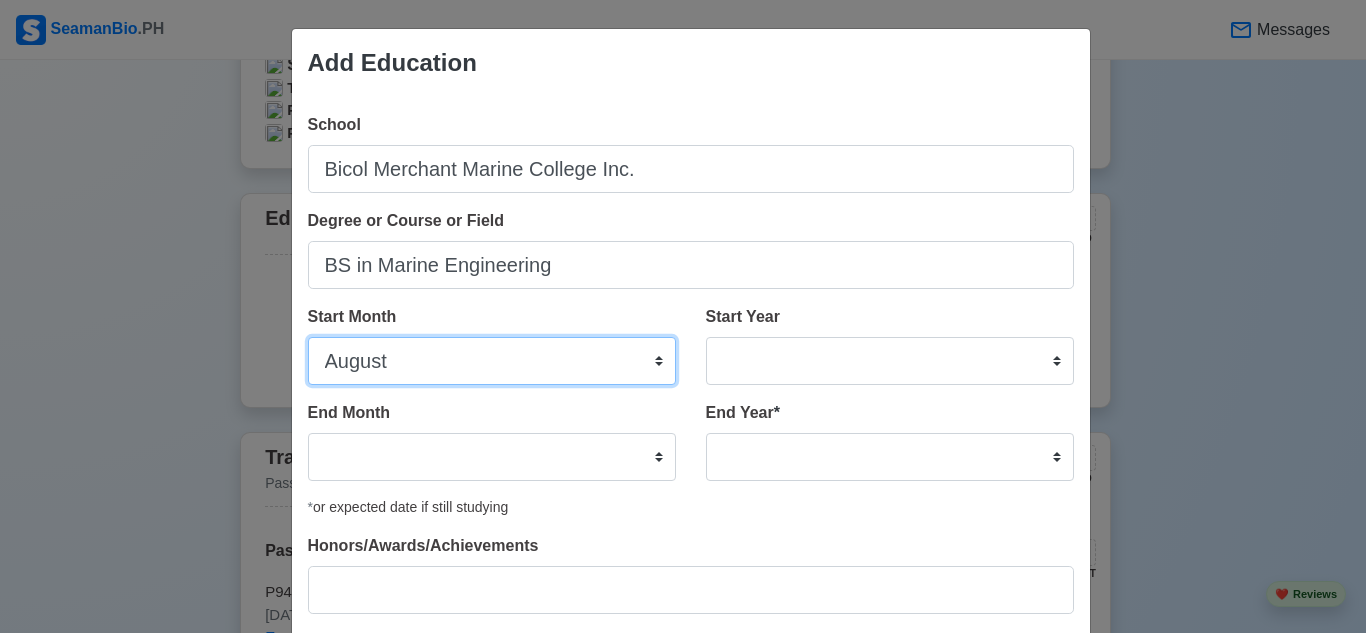 click on "January February March April May June July August September October November December" at bounding box center (492, 361) 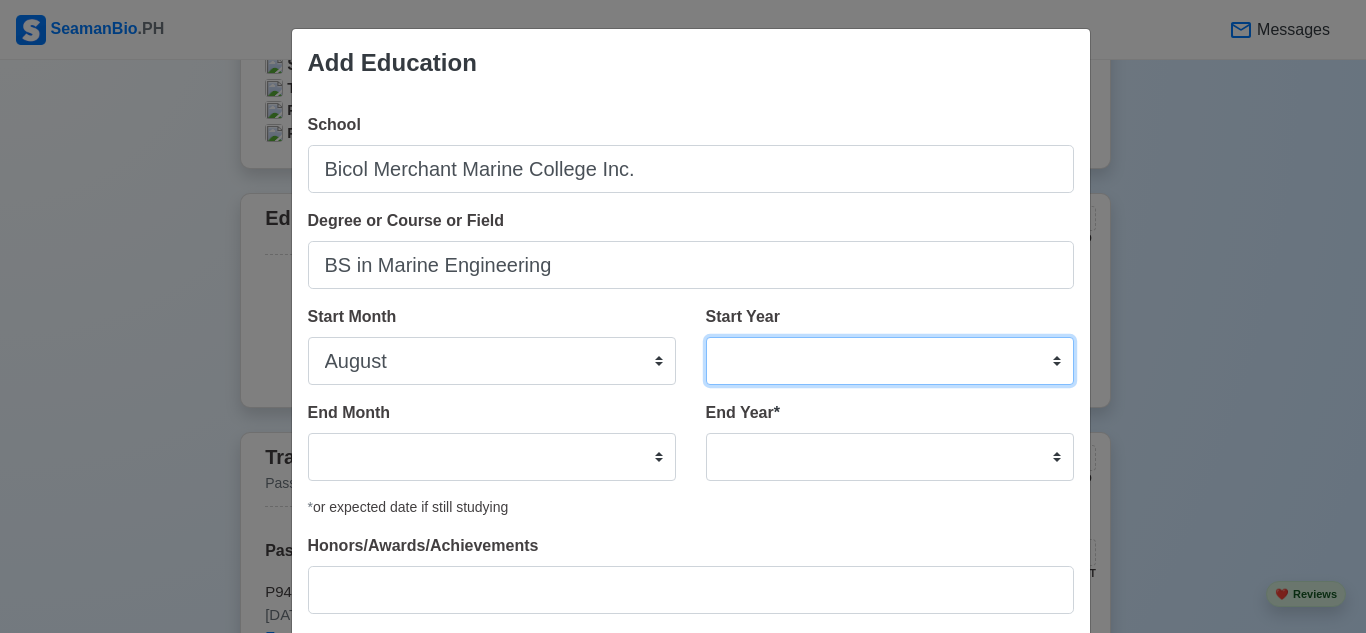 click on "2025 2024 2023 2022 2021 2020 2019 2018 2017 2016 2015 2014 2013 2012 2011 2010 2009 2008 2007 2006 2005 2004 2003 2002 2001 2000 1999 1998 1997 1996 1995 1994 1993 1992 1991 1990 1989 1988 1987 1986 1985 1984 1983 1982 1981 1980 1979 1978 1977 1976 1975 1974 1973 1972 1971 1970 1969 1968 1967 1966 1965 1964 1963 1962 1961 1960 1959 1958 1957 1956 1955 1954 1953 1952 1951 1950 1949 1948 1947 1946 1945 1944 1943 1942 1941 1940 1939 1938 1937 1936 1935 1934 1933 1932 1931 1930 1929 1928 1927 1926 1925" at bounding box center (890, 361) 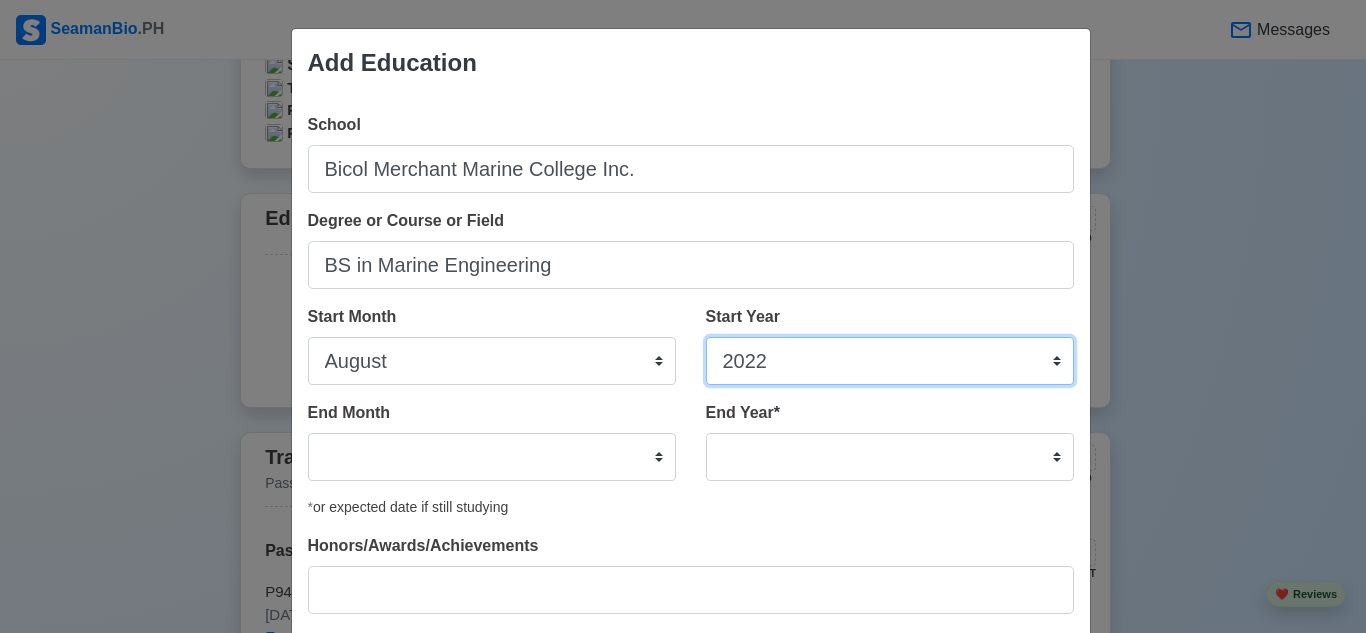 click on "2025 2024 2023 2022 2021 2020 2019 2018 2017 2016 2015 2014 2013 2012 2011 2010 2009 2008 2007 2006 2005 2004 2003 2002 2001 2000 1999 1998 1997 1996 1995 1994 1993 1992 1991 1990 1989 1988 1987 1986 1985 1984 1983 1982 1981 1980 1979 1978 1977 1976 1975 1974 1973 1972 1971 1970 1969 1968 1967 1966 1965 1964 1963 1962 1961 1960 1959 1958 1957 1956 1955 1954 1953 1952 1951 1950 1949 1948 1947 1946 1945 1944 1943 1942 1941 1940 1939 1938 1937 1936 1935 1934 1933 1932 1931 1930 1929 1928 1927 1926 1925" at bounding box center [890, 361] 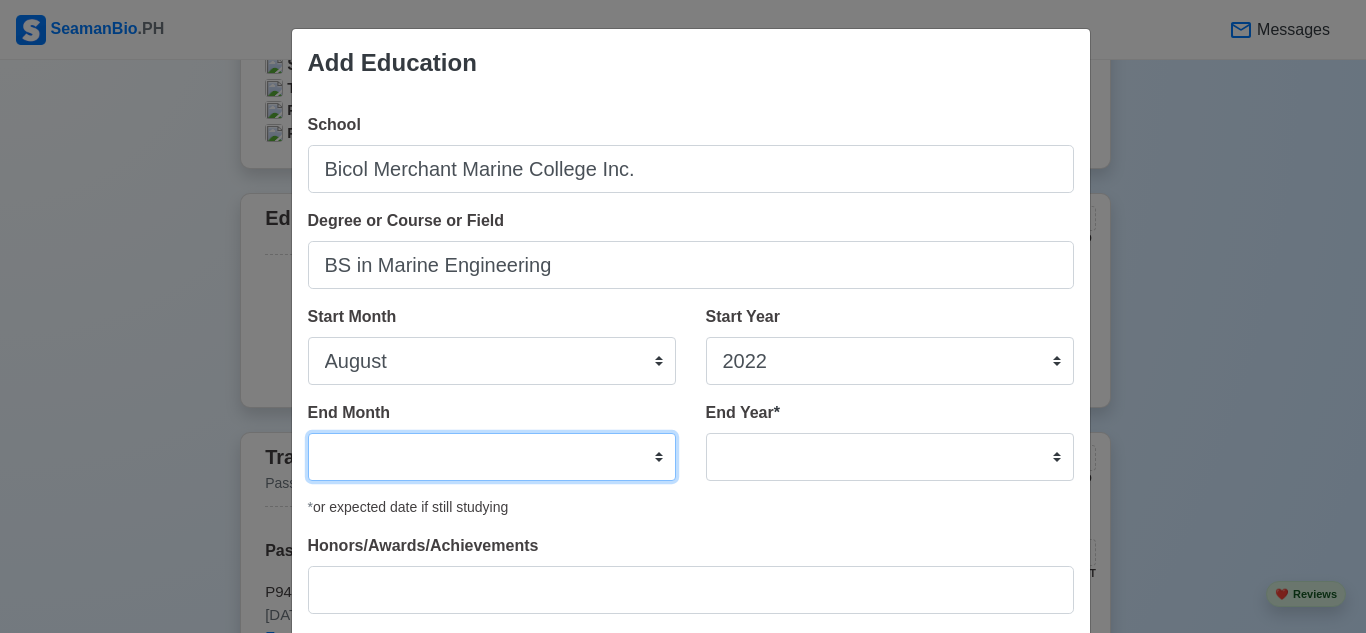 click on "January February March April May June July August September October November December" at bounding box center (492, 457) 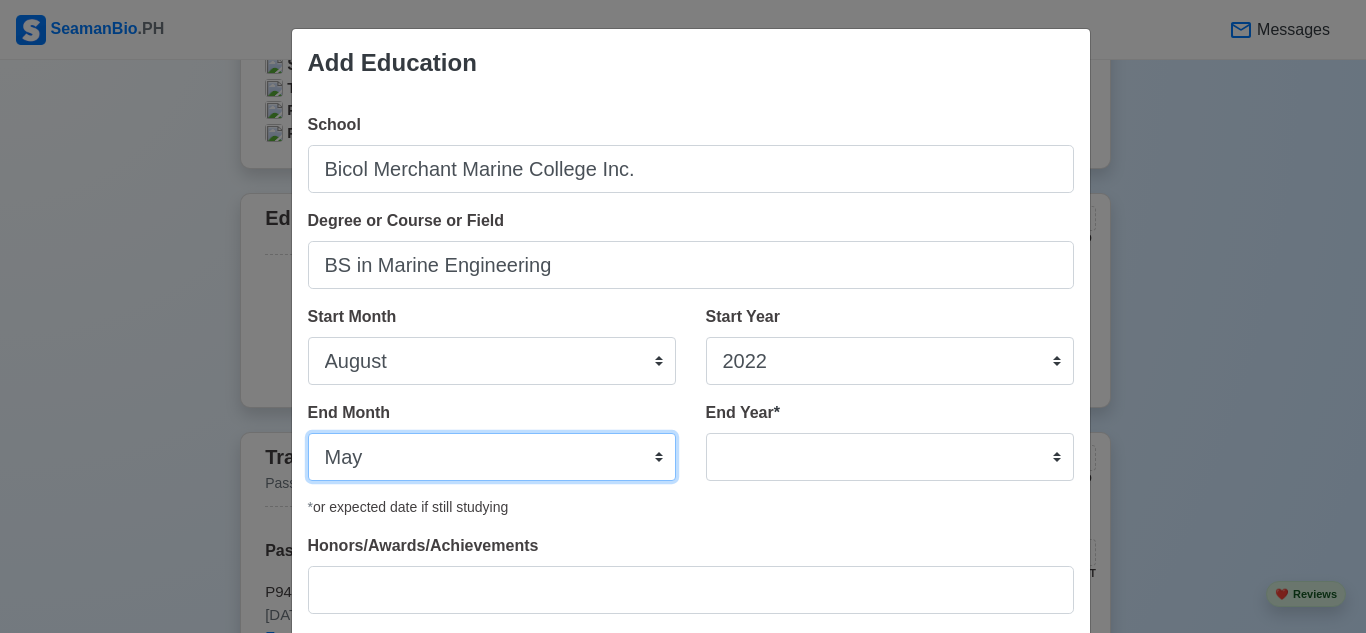 click on "January February March April May June July August September October November December" at bounding box center (492, 457) 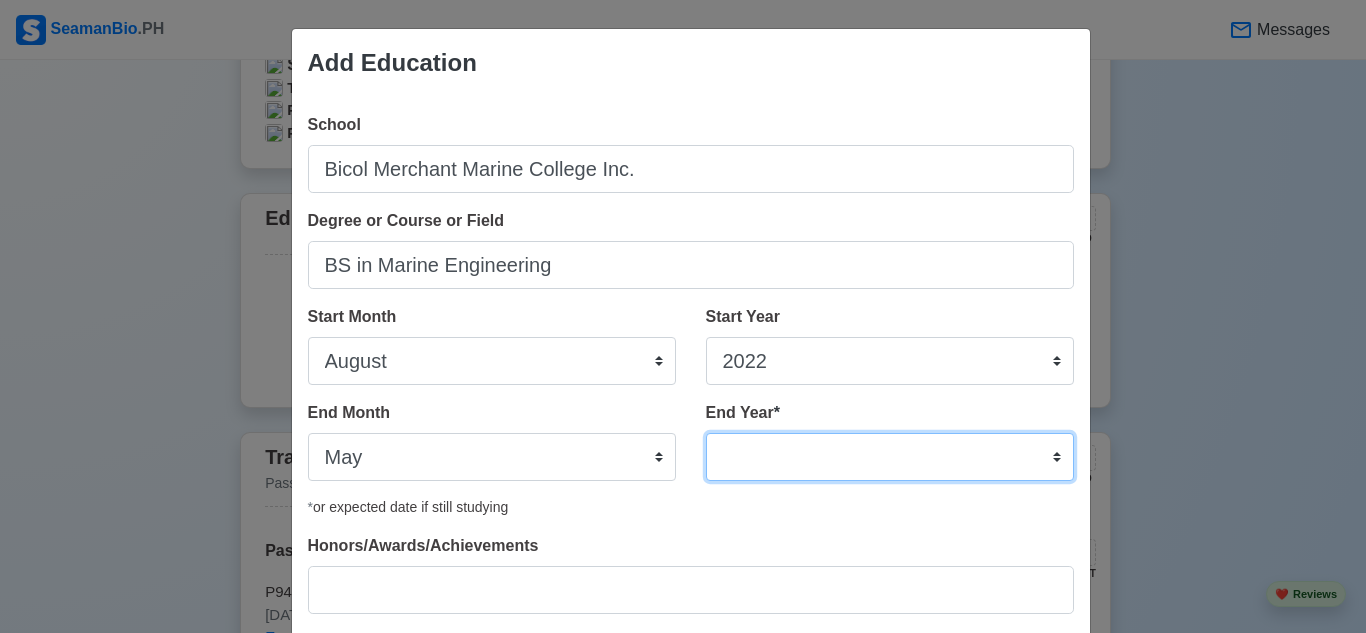 click on "2035 2034 2033 2032 2031 2030 2029 2028 2027 2026 2025 2024 2023 2022 2021 2020 2019 2018 2017 2016 2015 2014 2013 2012 2011 2010 2009 2008 2007 2006 2005 2004 2003 2002 2001 2000 1999 1998 1997 1996 1995 1994 1993 1992 1991 1990 1989 1988 1987 1986 1985 1984 1983 1982 1981 1980 1979 1978 1977 1976 1975 1974 1973 1972 1971 1970 1969 1968 1967 1966 1965 1964 1963 1962 1961 1960 1959 1958 1957 1956 1955 1954 1953 1952 1951 1950 1949 1948 1947 1946 1945 1944 1943 1942 1941 1940 1939 1938 1937 1936 1935" at bounding box center (890, 457) 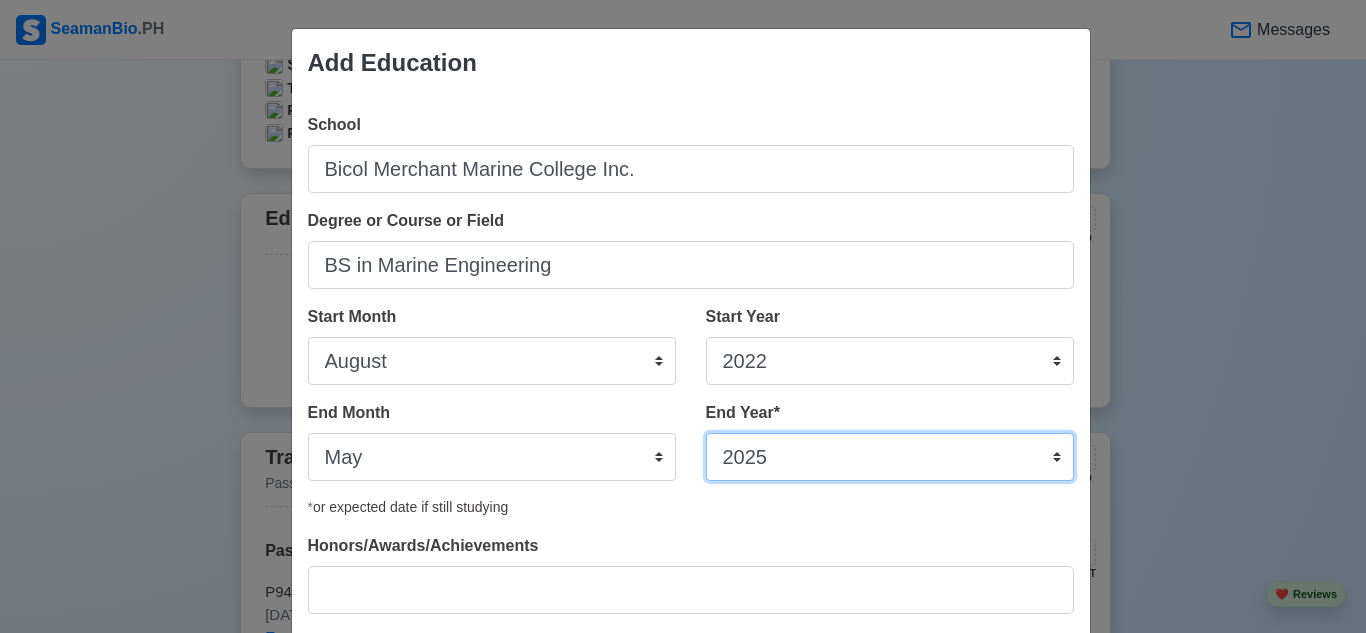 click on "2035 2034 2033 2032 2031 2030 2029 2028 2027 2026 2025 2024 2023 2022 2021 2020 2019 2018 2017 2016 2015 2014 2013 2012 2011 2010 2009 2008 2007 2006 2005 2004 2003 2002 2001 2000 1999 1998 1997 1996 1995 1994 1993 1992 1991 1990 1989 1988 1987 1986 1985 1984 1983 1982 1981 1980 1979 1978 1977 1976 1975 1974 1973 1972 1971 1970 1969 1968 1967 1966 1965 1964 1963 1962 1961 1960 1959 1958 1957 1956 1955 1954 1953 1952 1951 1950 1949 1948 1947 1946 1945 1944 1943 1942 1941 1940 1939 1938 1937 1936 1935" at bounding box center (890, 457) 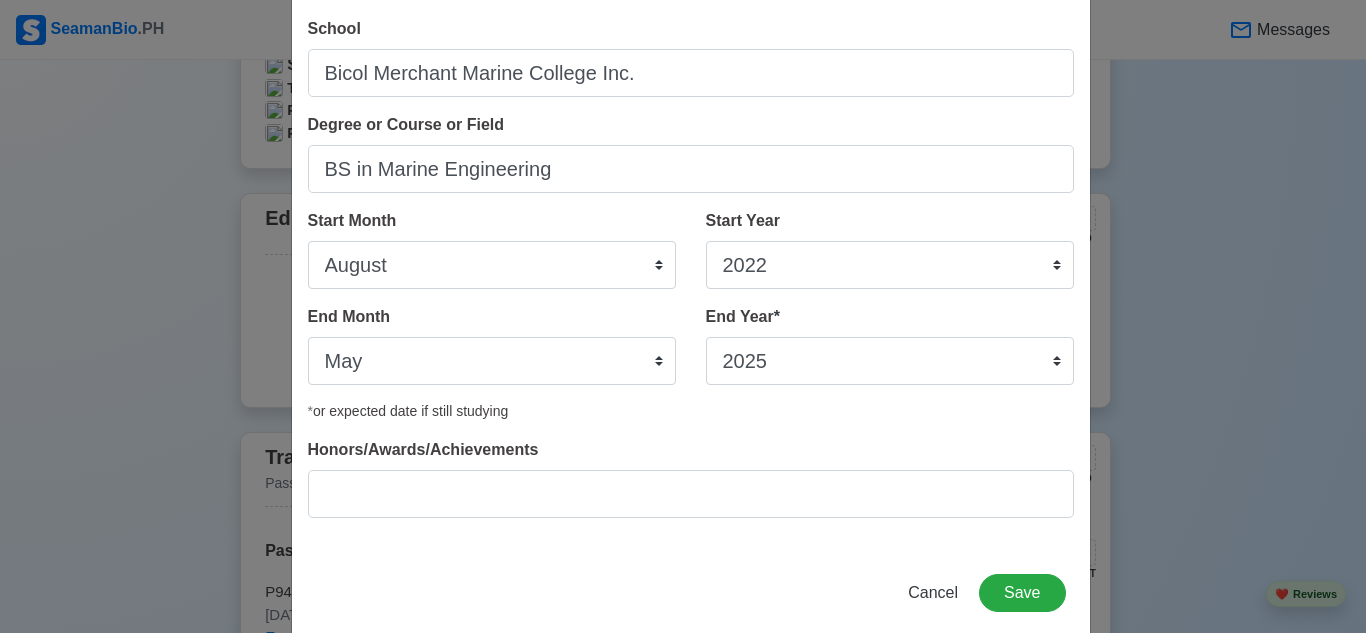 scroll, scrollTop: 128, scrollLeft: 0, axis: vertical 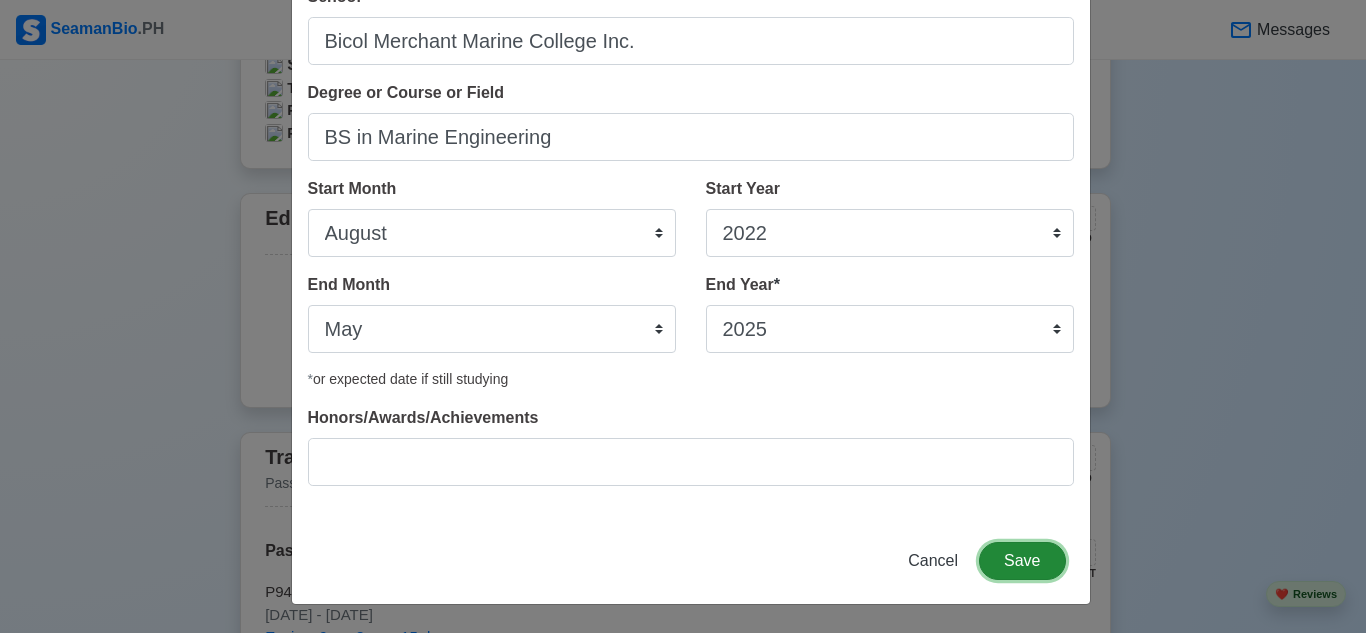 click on "Save" at bounding box center [1022, 561] 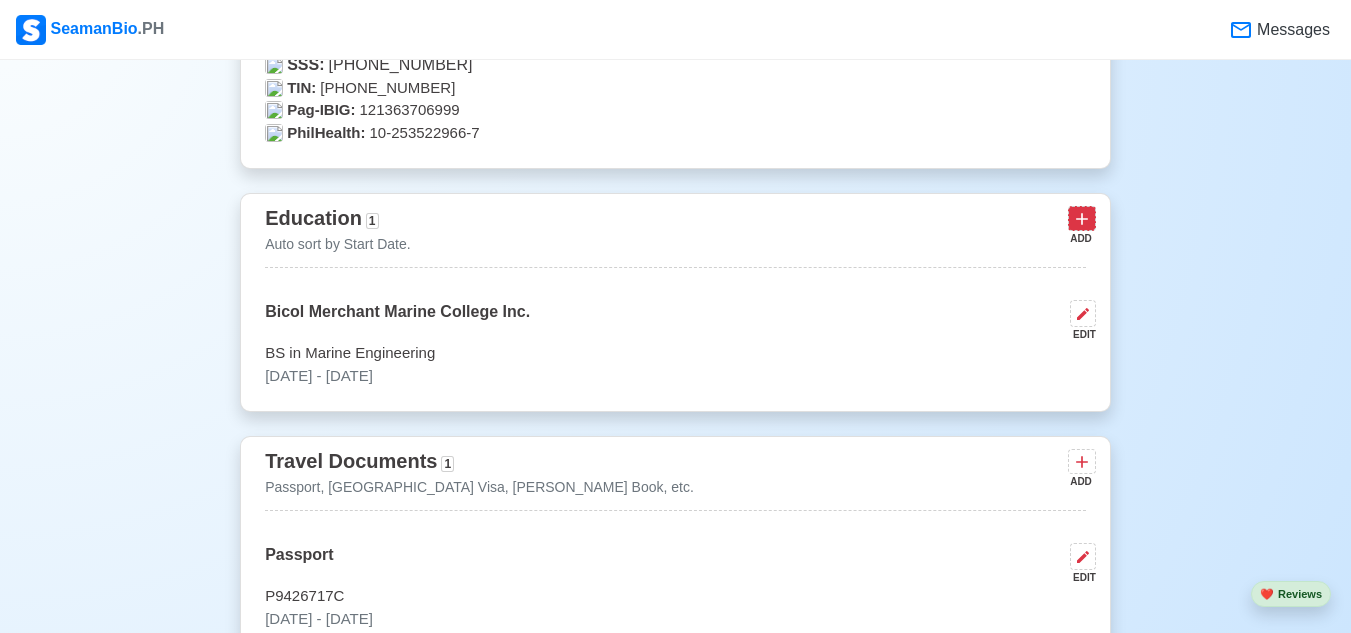 click 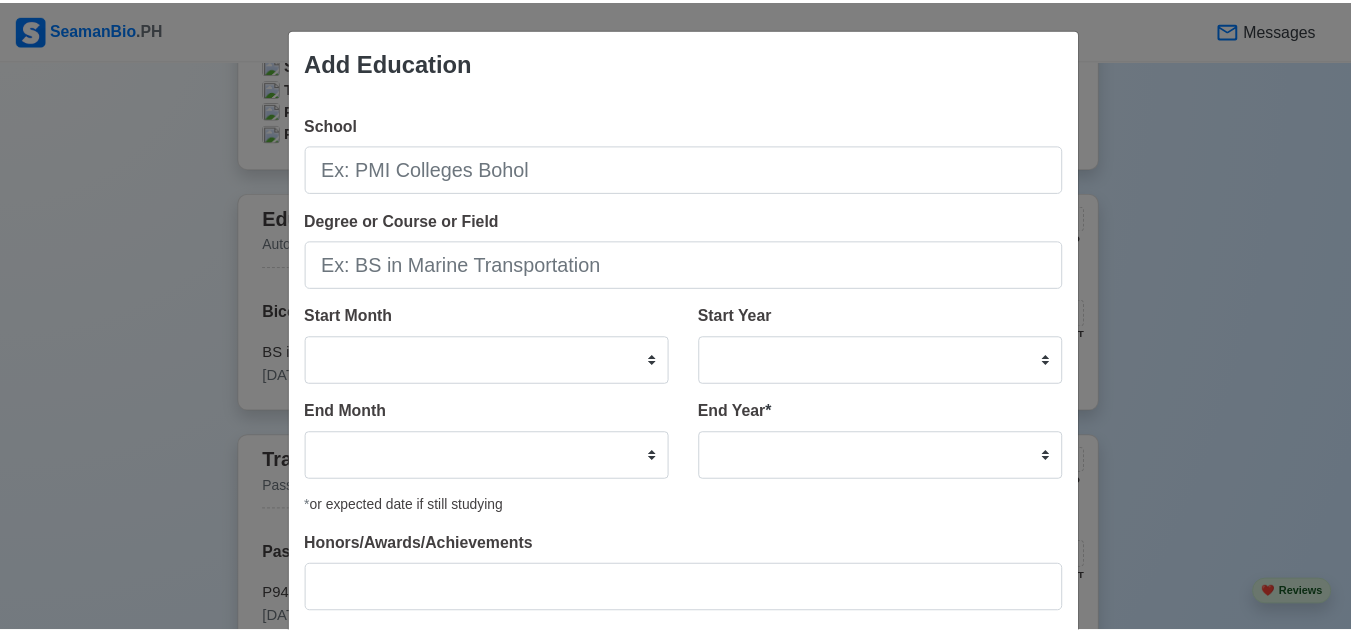 scroll, scrollTop: 128, scrollLeft: 0, axis: vertical 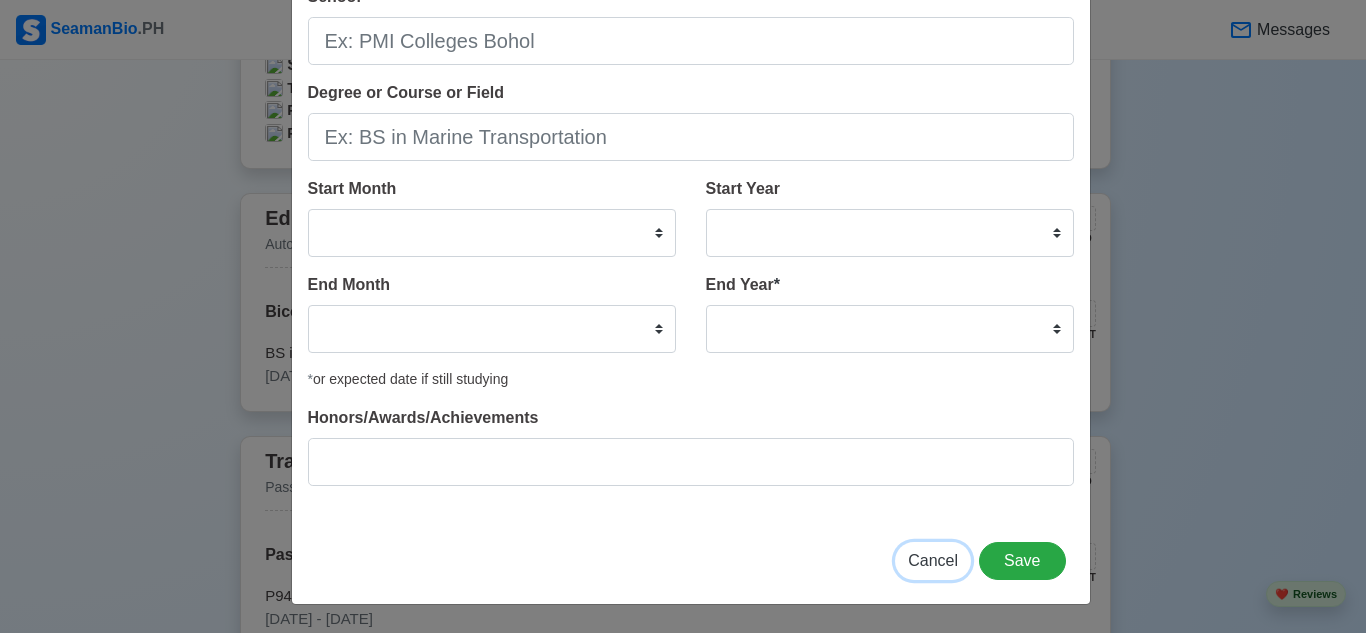 click on "Cancel" at bounding box center [933, 560] 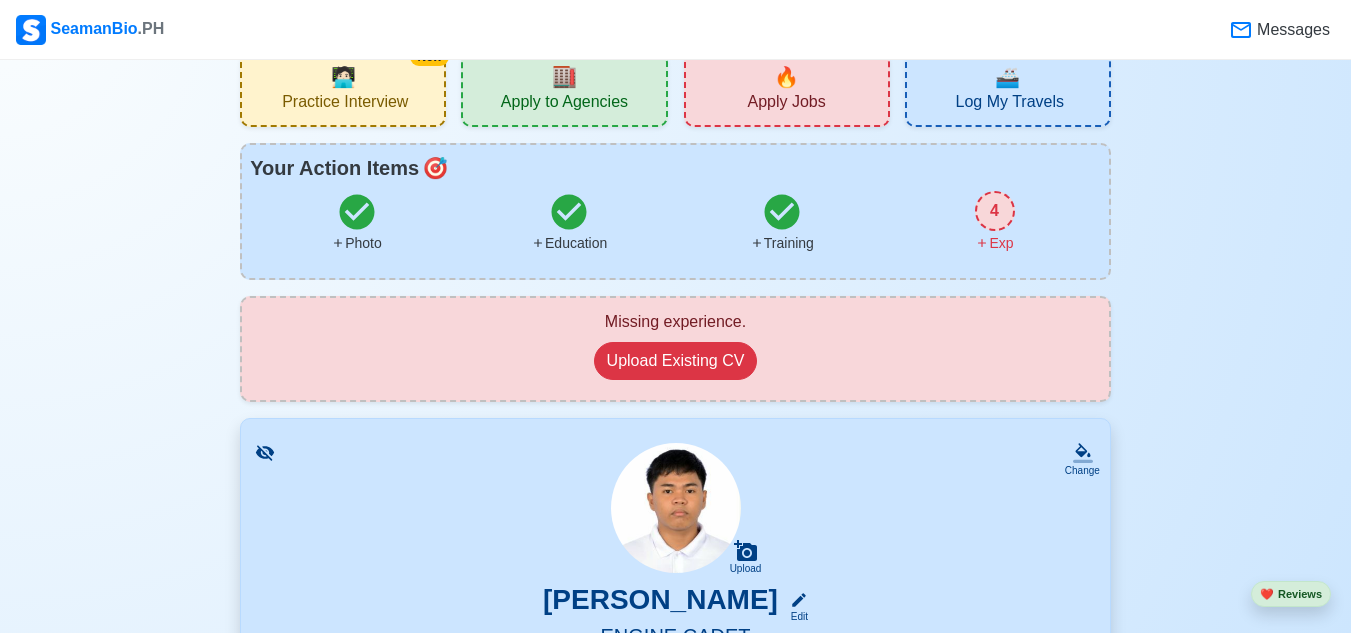 scroll, scrollTop: 0, scrollLeft: 0, axis: both 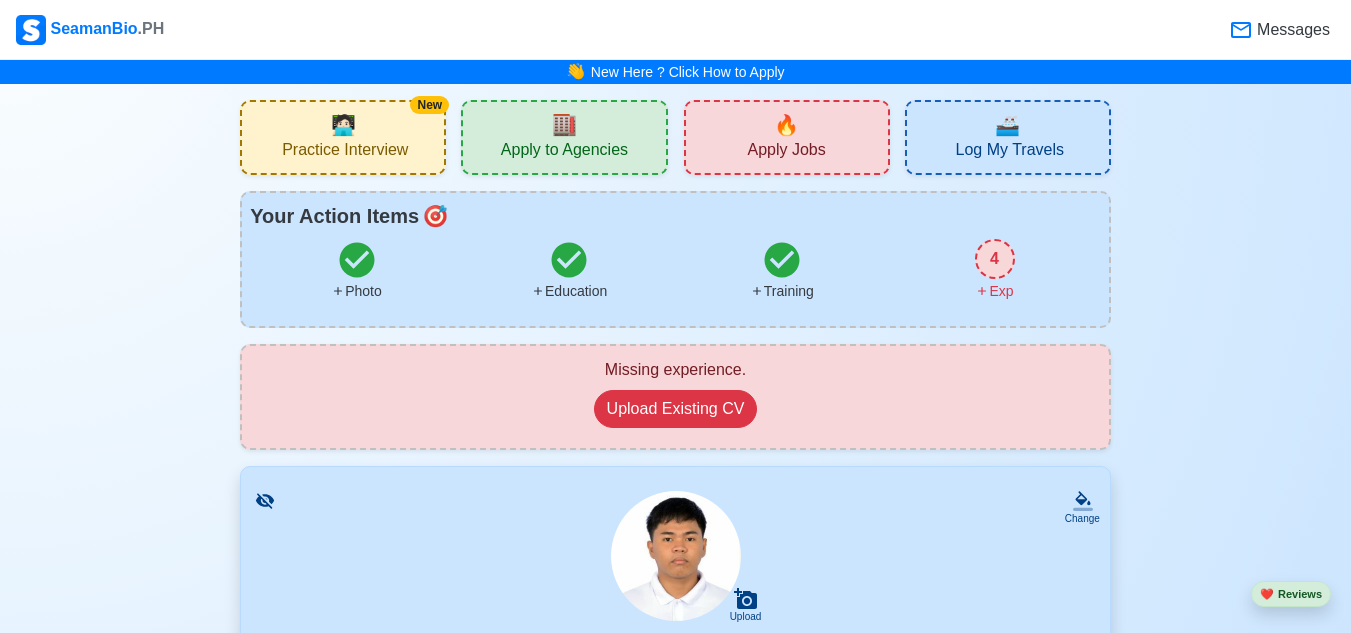 click on "4" at bounding box center [995, 259] 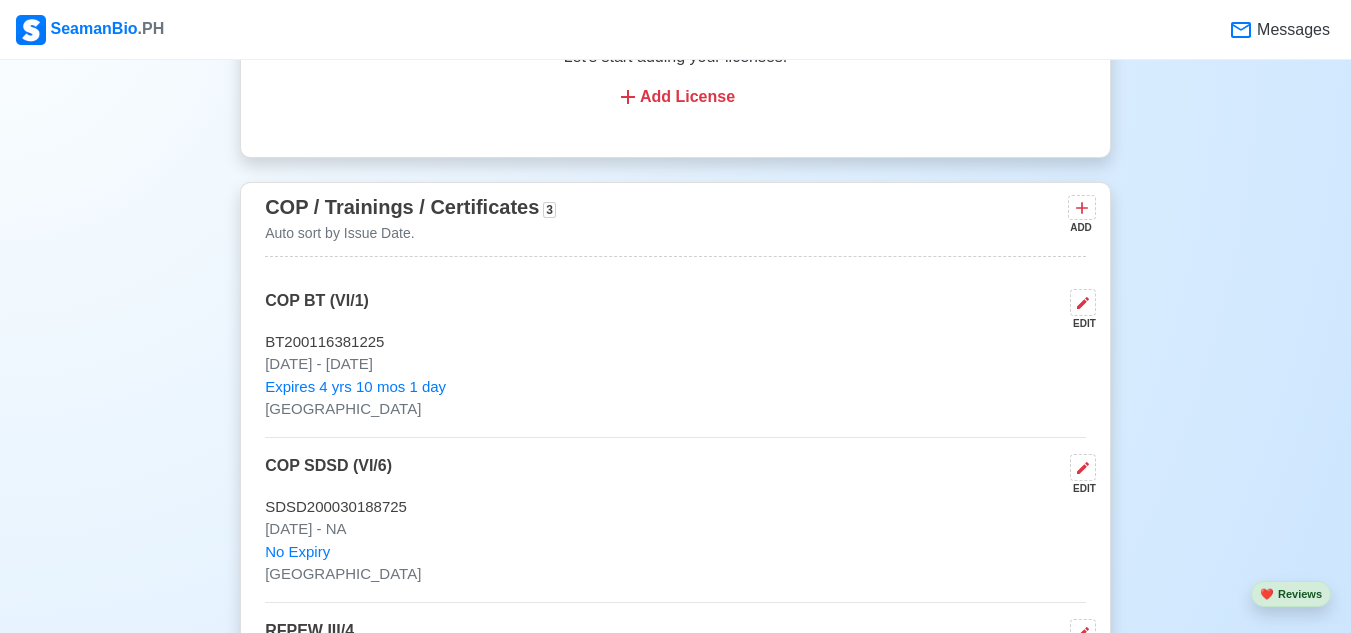 scroll, scrollTop: 3109, scrollLeft: 0, axis: vertical 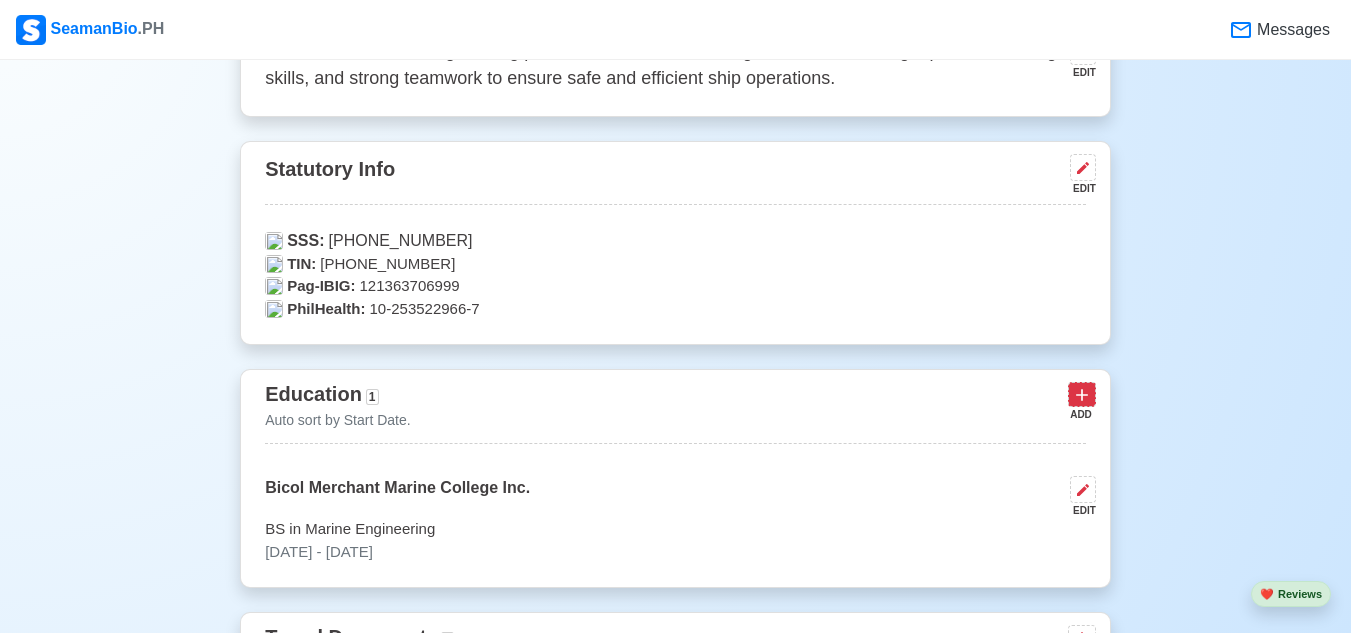 click 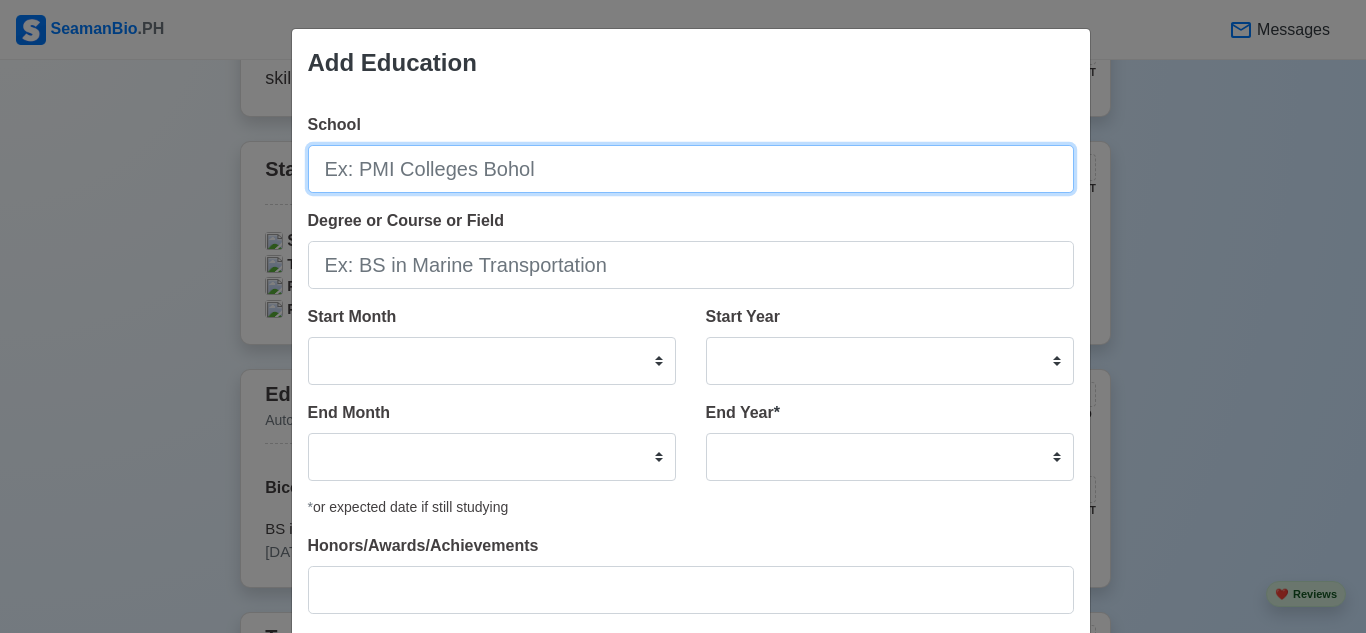 click on "School" at bounding box center [691, 169] 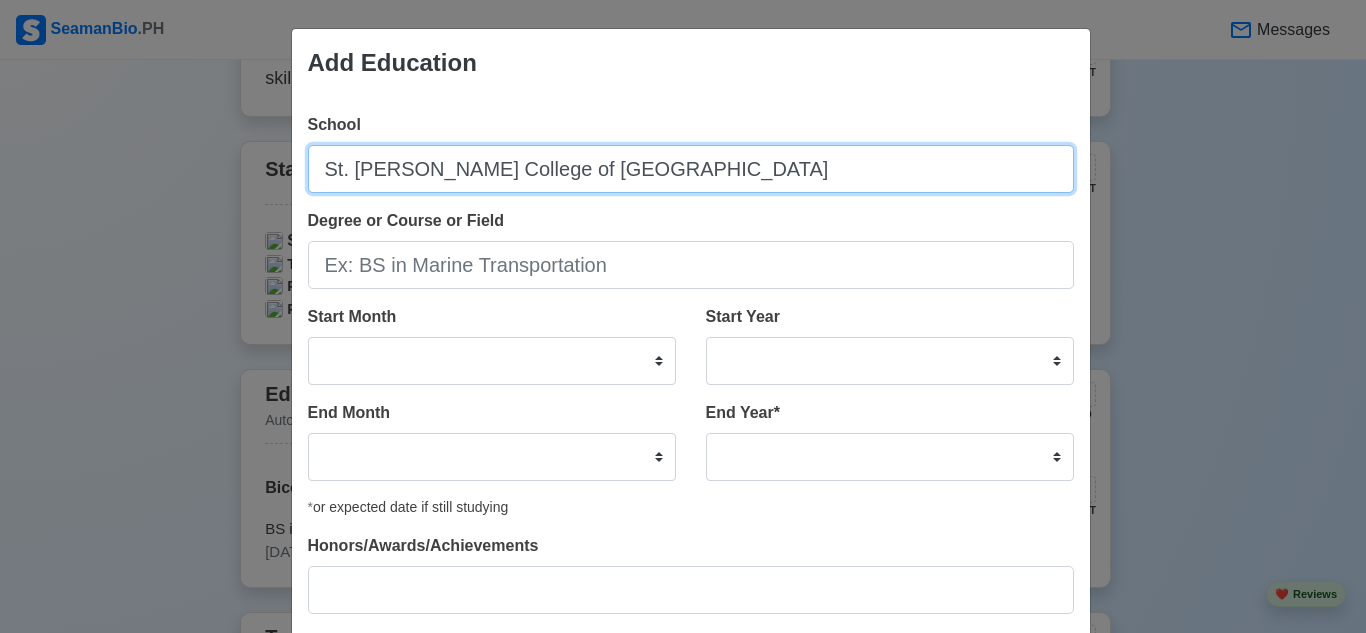 type on "St. [PERSON_NAME] College of [GEOGRAPHIC_DATA]" 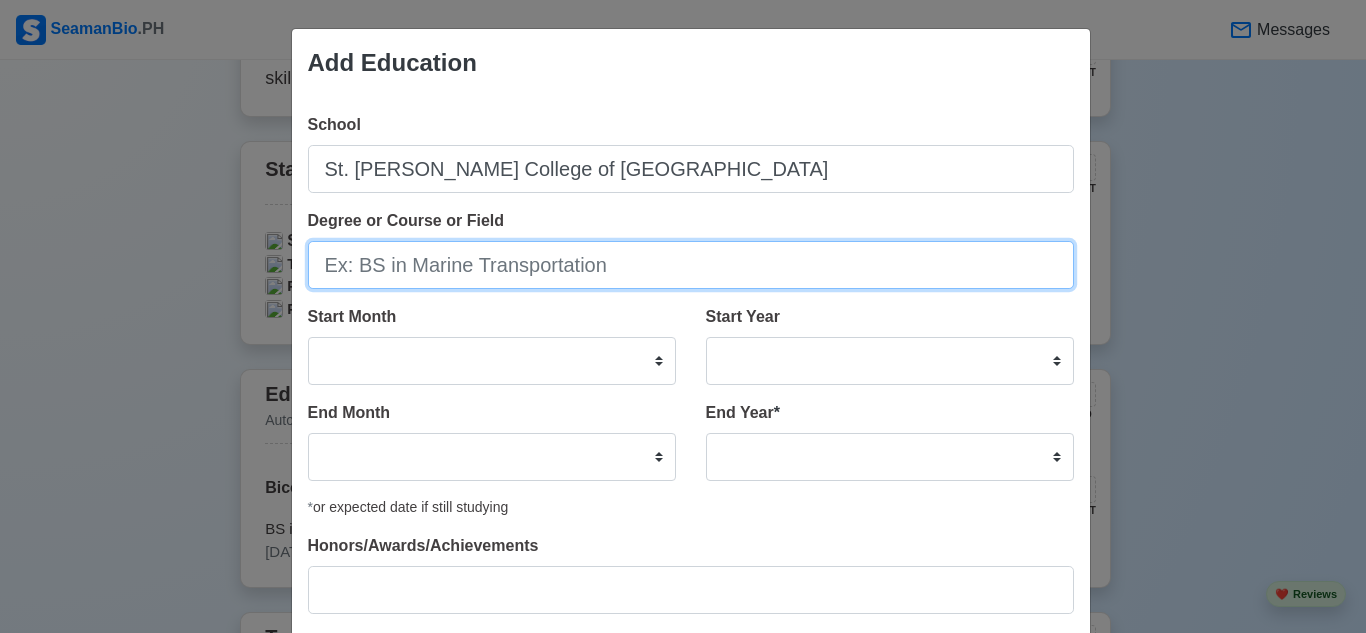 click on "Degree or Course or Field" at bounding box center [691, 265] 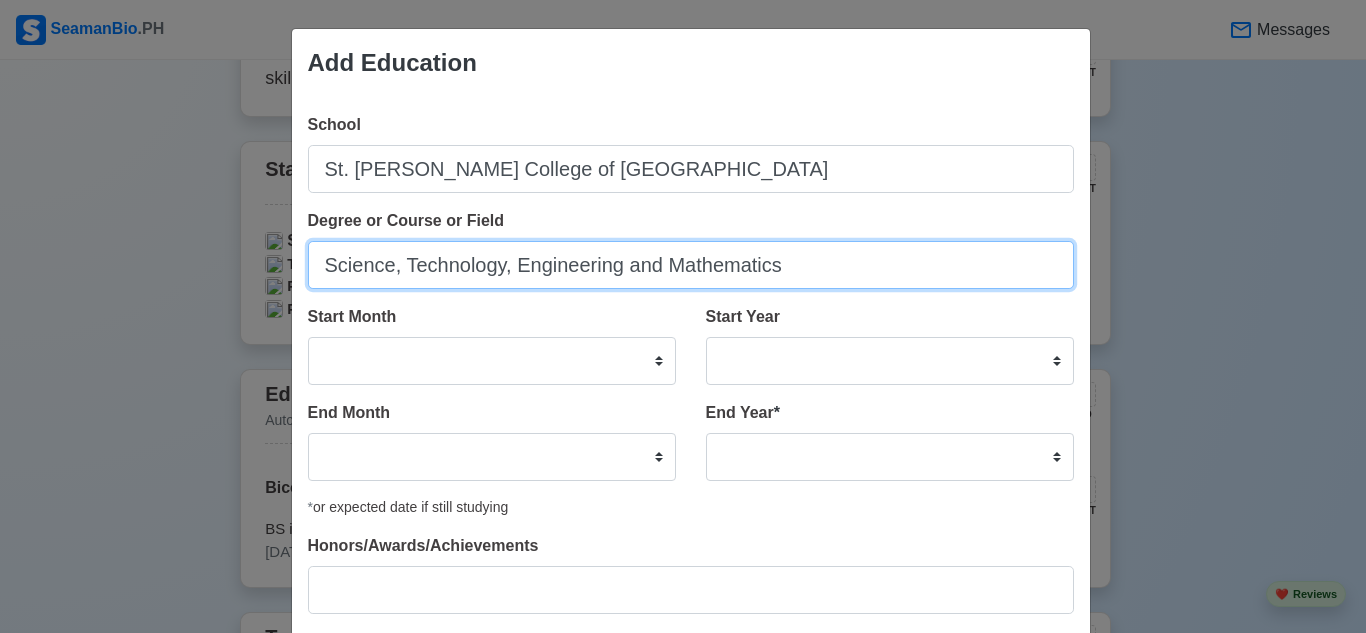 type on "Science, Technology, Engineering and Mathematics" 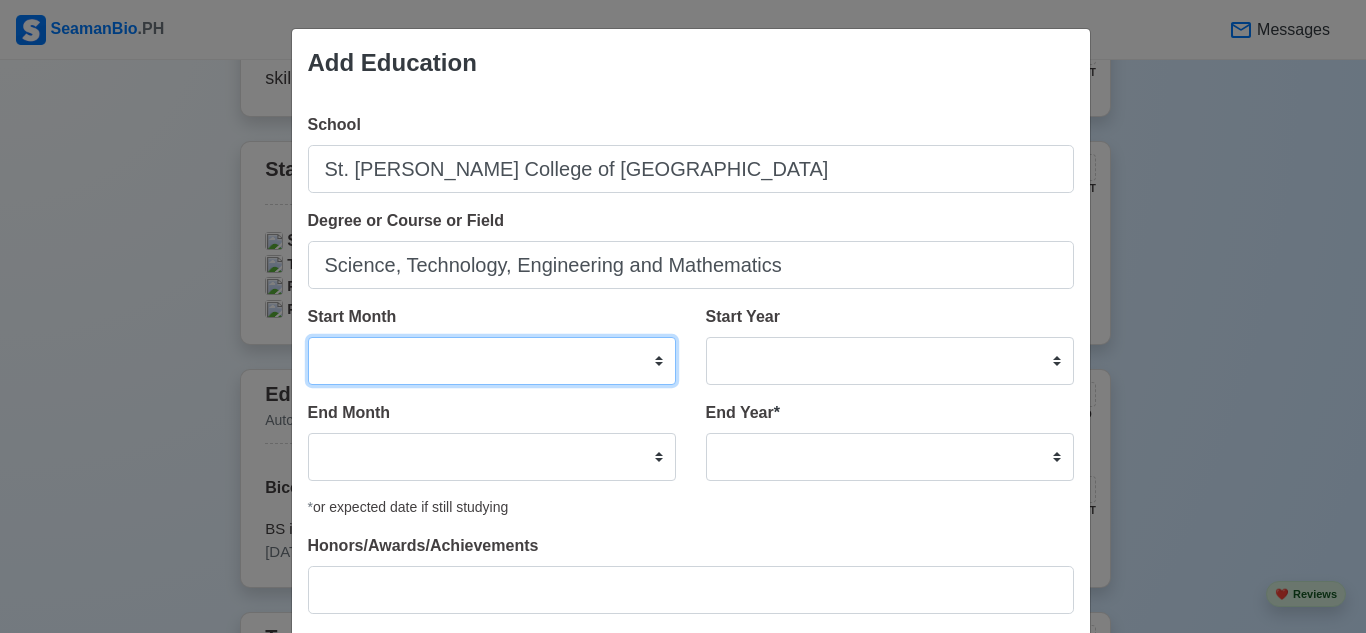 click on "January February March April May June July August September October November December" at bounding box center [492, 361] 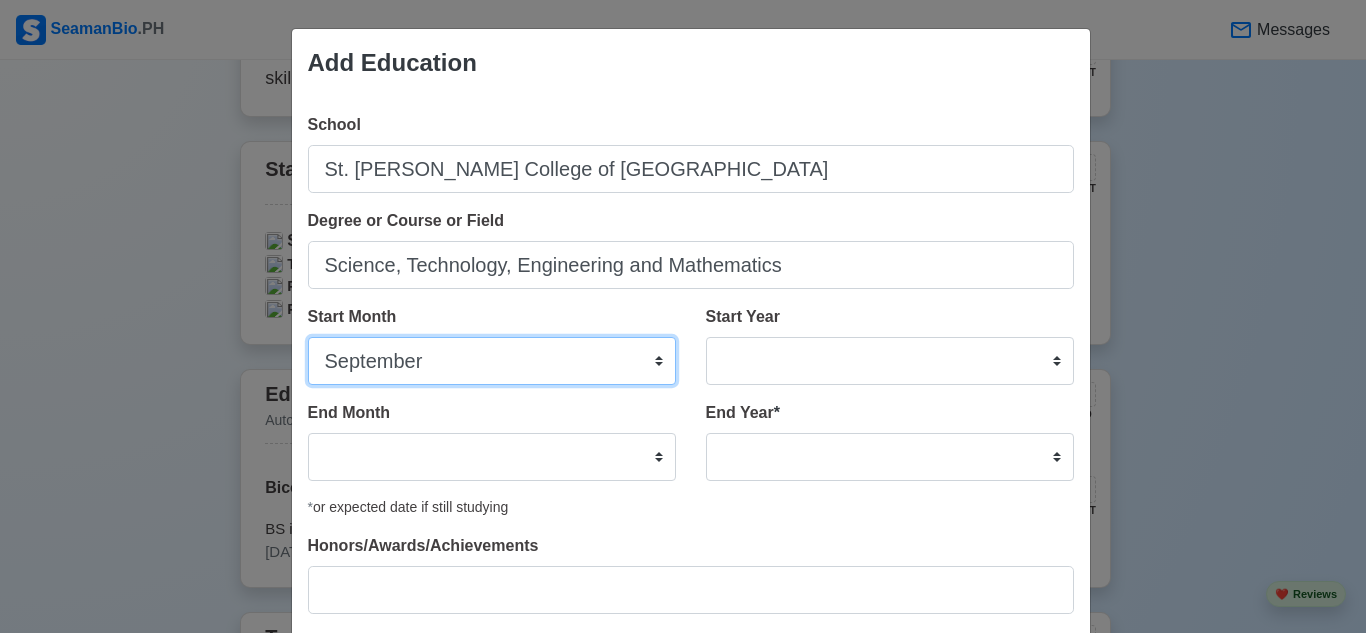 click on "January February March April May June July August September October November December" at bounding box center (492, 361) 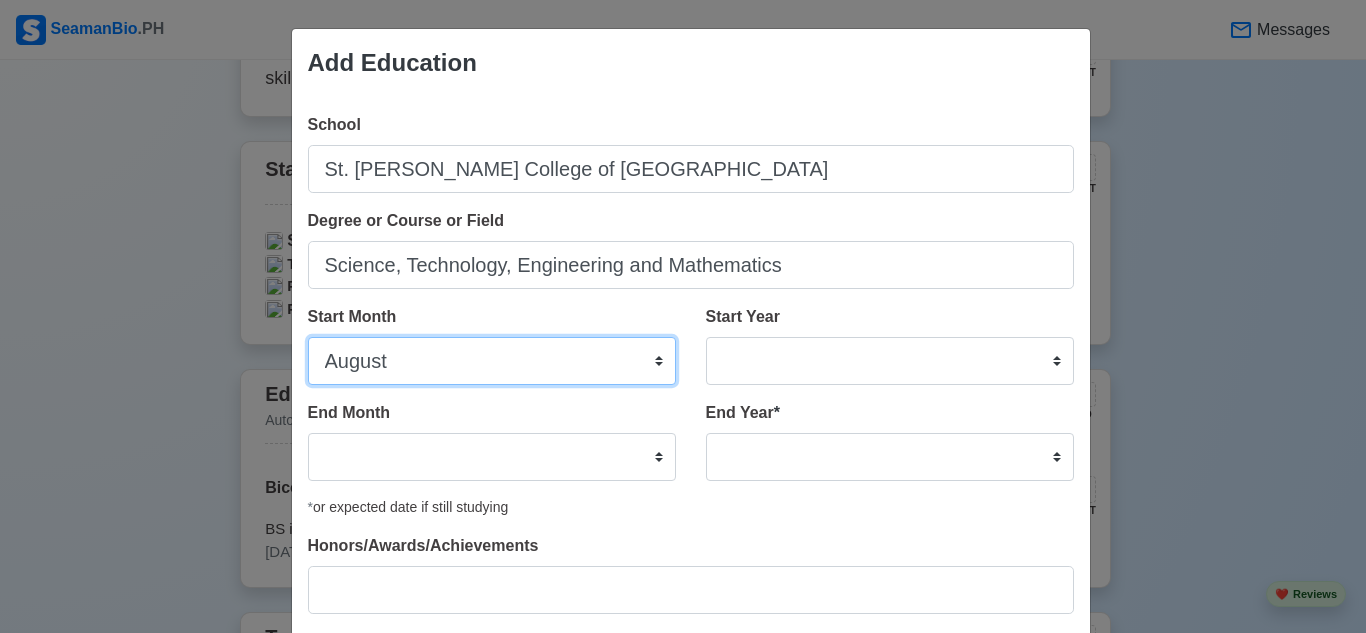 click on "January February March April May June July August September October November December" at bounding box center (492, 361) 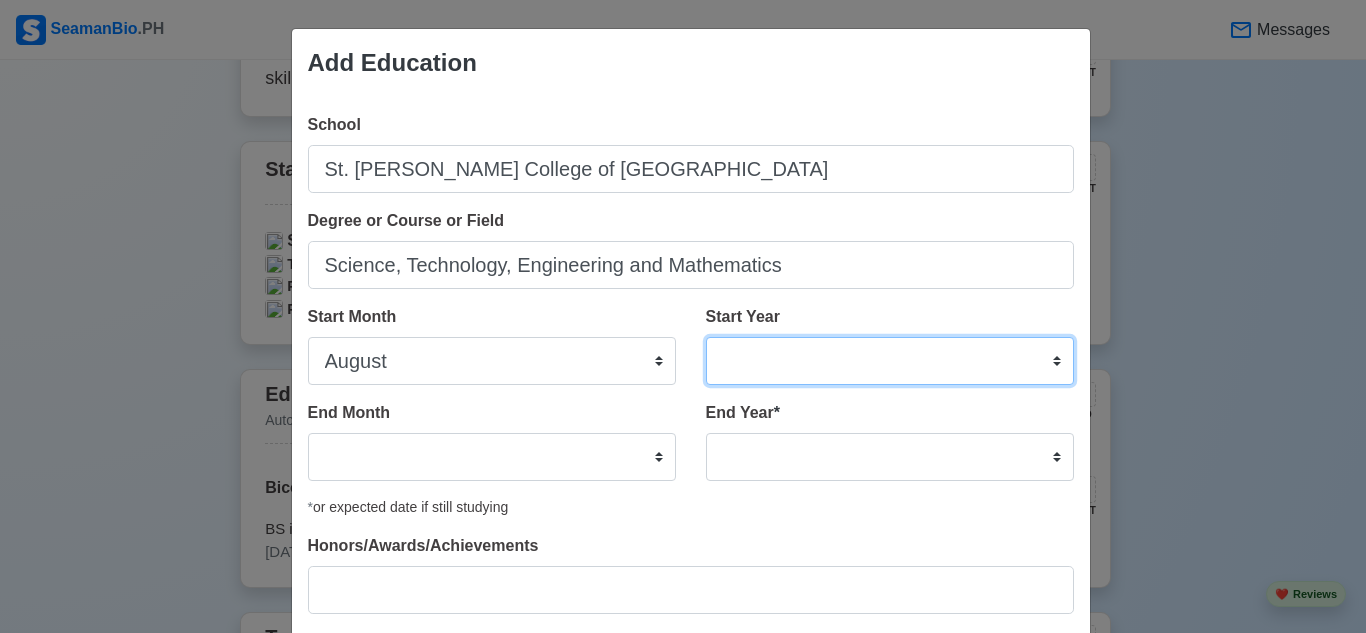 click on "2025 2024 2023 2022 2021 2020 2019 2018 2017 2016 2015 2014 2013 2012 2011 2010 2009 2008 2007 2006 2005 2004 2003 2002 2001 2000 1999 1998 1997 1996 1995 1994 1993 1992 1991 1990 1989 1988 1987 1986 1985 1984 1983 1982 1981 1980 1979 1978 1977 1976 1975 1974 1973 1972 1971 1970 1969 1968 1967 1966 1965 1964 1963 1962 1961 1960 1959 1958 1957 1956 1955 1954 1953 1952 1951 1950 1949 1948 1947 1946 1945 1944 1943 1942 1941 1940 1939 1938 1937 1936 1935 1934 1933 1932 1931 1930 1929 1928 1927 1926 1925" at bounding box center [890, 361] 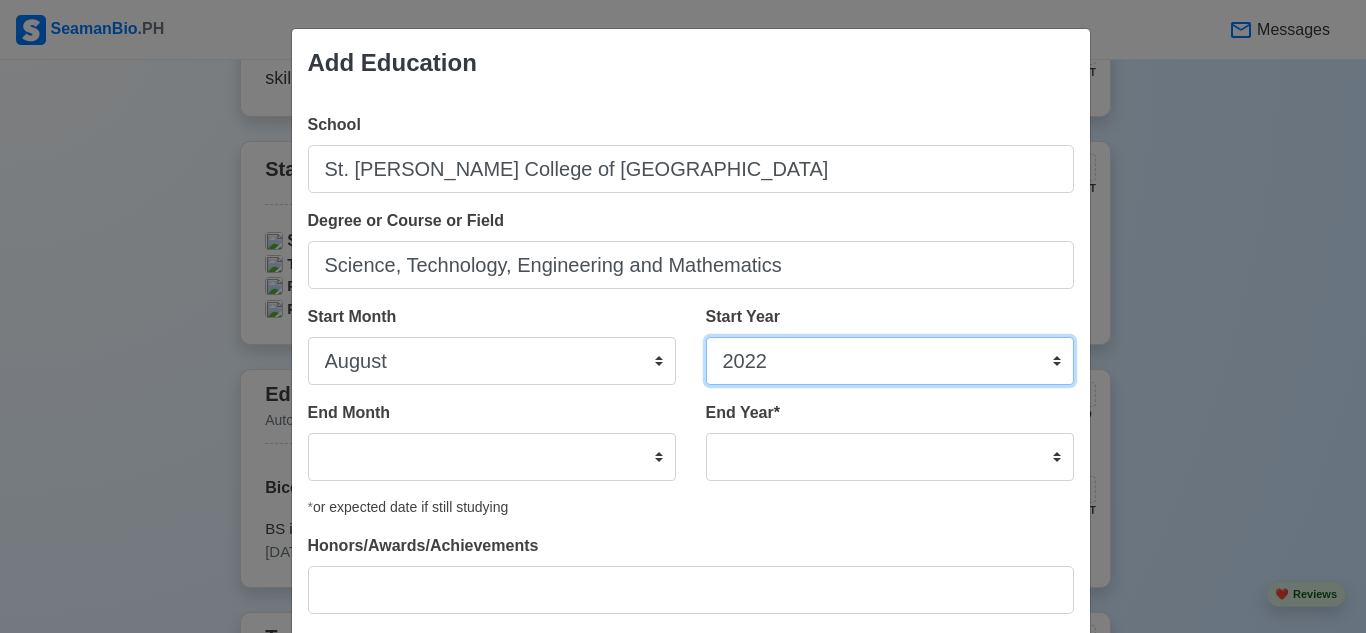 click on "2025 2024 2023 2022 2021 2020 2019 2018 2017 2016 2015 2014 2013 2012 2011 2010 2009 2008 2007 2006 2005 2004 2003 2002 2001 2000 1999 1998 1997 1996 1995 1994 1993 1992 1991 1990 1989 1988 1987 1986 1985 1984 1983 1982 1981 1980 1979 1978 1977 1976 1975 1974 1973 1972 1971 1970 1969 1968 1967 1966 1965 1964 1963 1962 1961 1960 1959 1958 1957 1956 1955 1954 1953 1952 1951 1950 1949 1948 1947 1946 1945 1944 1943 1942 1941 1940 1939 1938 1937 1936 1935 1934 1933 1932 1931 1930 1929 1928 1927 1926 1925" at bounding box center (890, 361) 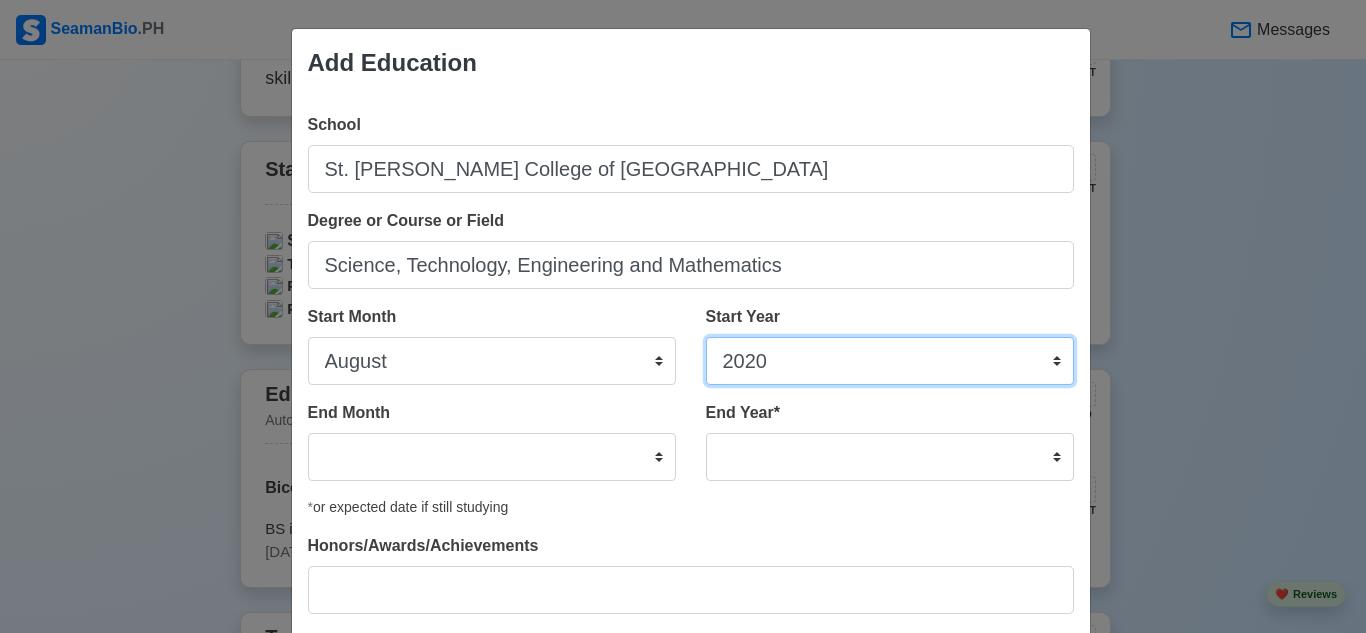 click on "2025 2024 2023 2022 2021 2020 2019 2018 2017 2016 2015 2014 2013 2012 2011 2010 2009 2008 2007 2006 2005 2004 2003 2002 2001 2000 1999 1998 1997 1996 1995 1994 1993 1992 1991 1990 1989 1988 1987 1986 1985 1984 1983 1982 1981 1980 1979 1978 1977 1976 1975 1974 1973 1972 1971 1970 1969 1968 1967 1966 1965 1964 1963 1962 1961 1960 1959 1958 1957 1956 1955 1954 1953 1952 1951 1950 1949 1948 1947 1946 1945 1944 1943 1942 1941 1940 1939 1938 1937 1936 1935 1934 1933 1932 1931 1930 1929 1928 1927 1926 1925" at bounding box center (890, 361) 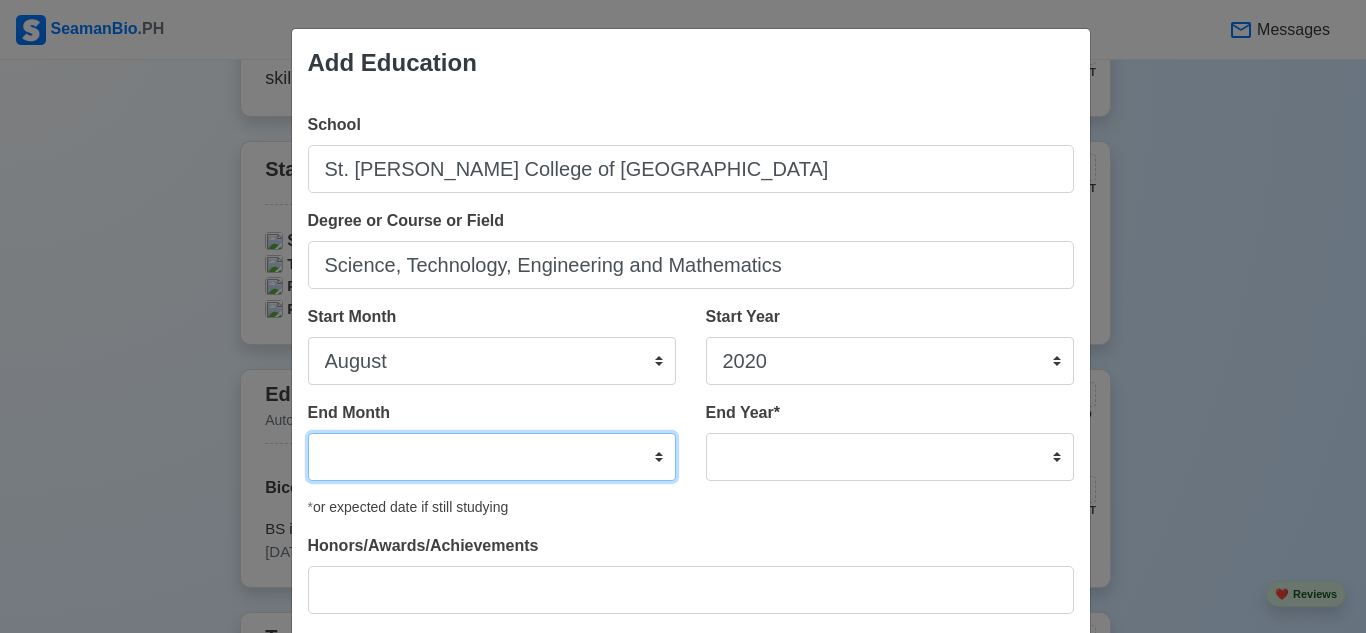 click on "January February March April May June July August September October November December" at bounding box center (492, 457) 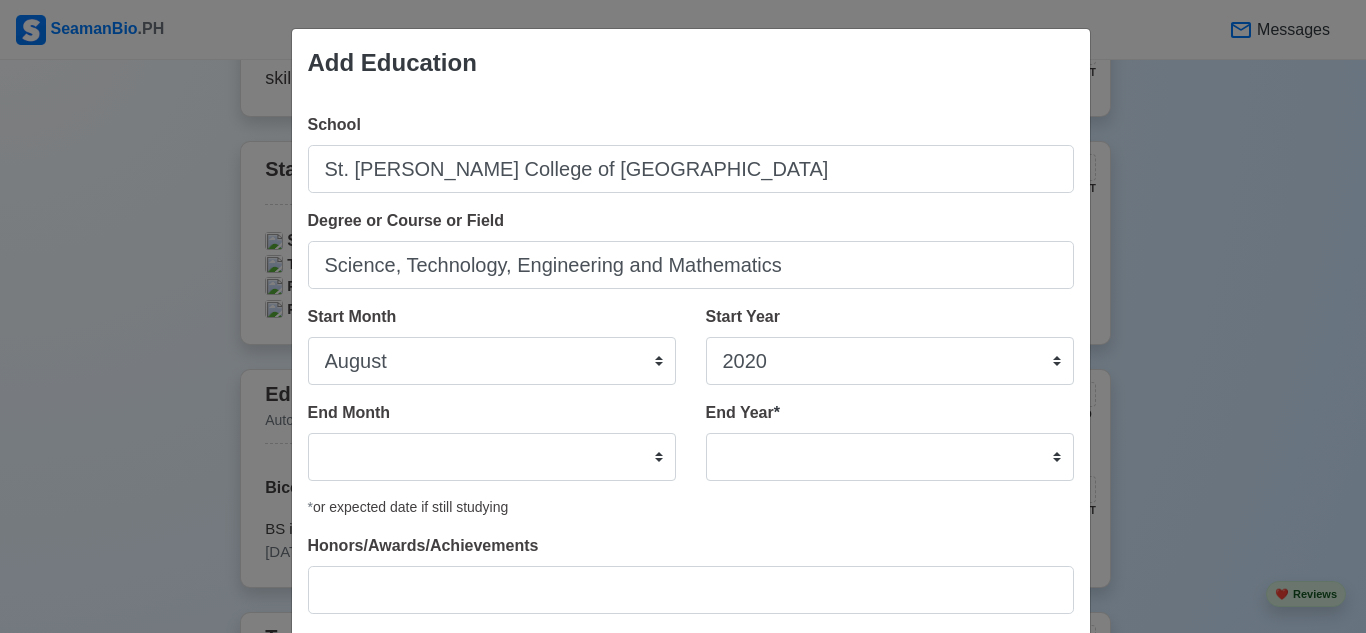 click on "End Year  * 2035 2034 2033 2032 2031 2030 2029 2028 2027 2026 2025 2024 2023 2022 2021 2020 2019 2018 2017 2016 2015 2014 2013 2012 2011 2010 2009 2008 2007 2006 2005 2004 2003 2002 2001 2000 1999 1998 1997 1996 1995 1994 1993 1992 1991 1990 1989 1988 1987 1986 1985 1984 1983 1982 1981 1980 1979 1978 1977 1976 1975 1974 1973 1972 1971 1970 1969 1968 1967 1966 1965 1964 1963 1962 1961 1960 1959 1958 1957 1956 1955 1954 1953 1952 1951 1950 1949 1948 1947 1946 1945 1944 1943 1942 1941 1940 1939 1938 1937 1936 1935" at bounding box center [882, 449] 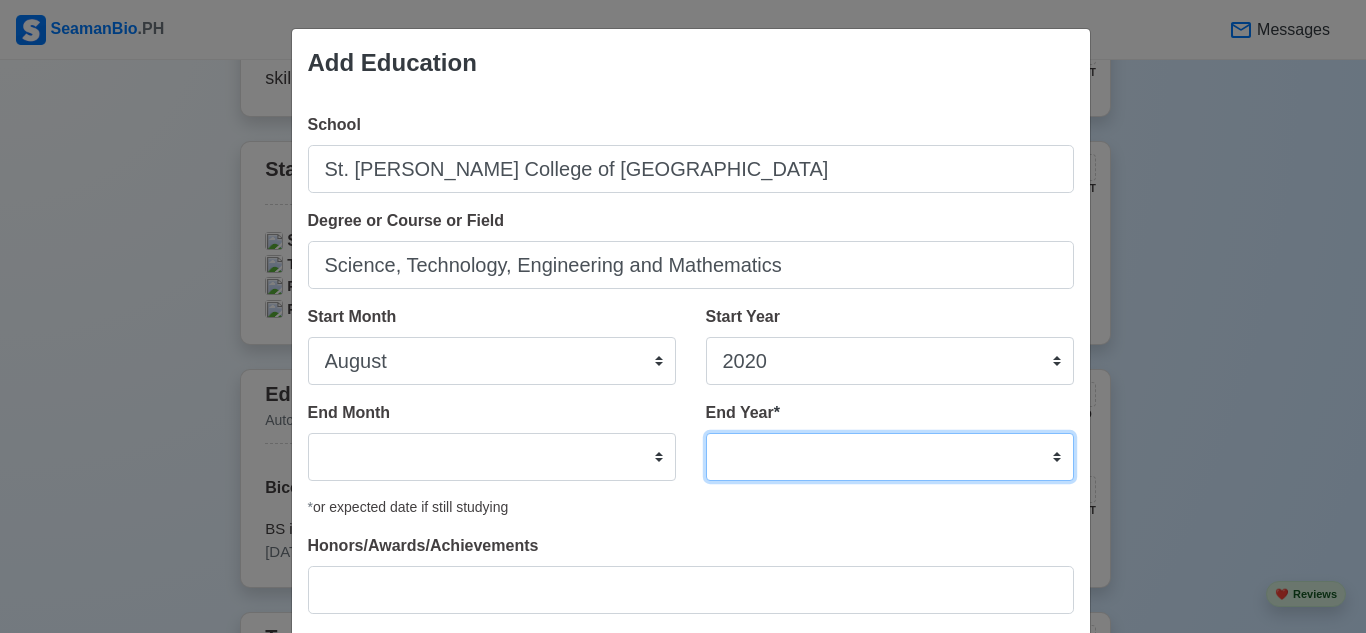 click on "2035 2034 2033 2032 2031 2030 2029 2028 2027 2026 2025 2024 2023 2022 2021 2020 2019 2018 2017 2016 2015 2014 2013 2012 2011 2010 2009 2008 2007 2006 2005 2004 2003 2002 2001 2000 1999 1998 1997 1996 1995 1994 1993 1992 1991 1990 1989 1988 1987 1986 1985 1984 1983 1982 1981 1980 1979 1978 1977 1976 1975 1974 1973 1972 1971 1970 1969 1968 1967 1966 1965 1964 1963 1962 1961 1960 1959 1958 1957 1956 1955 1954 1953 1952 1951 1950 1949 1948 1947 1946 1945 1944 1943 1942 1941 1940 1939 1938 1937 1936 1935" at bounding box center (890, 457) 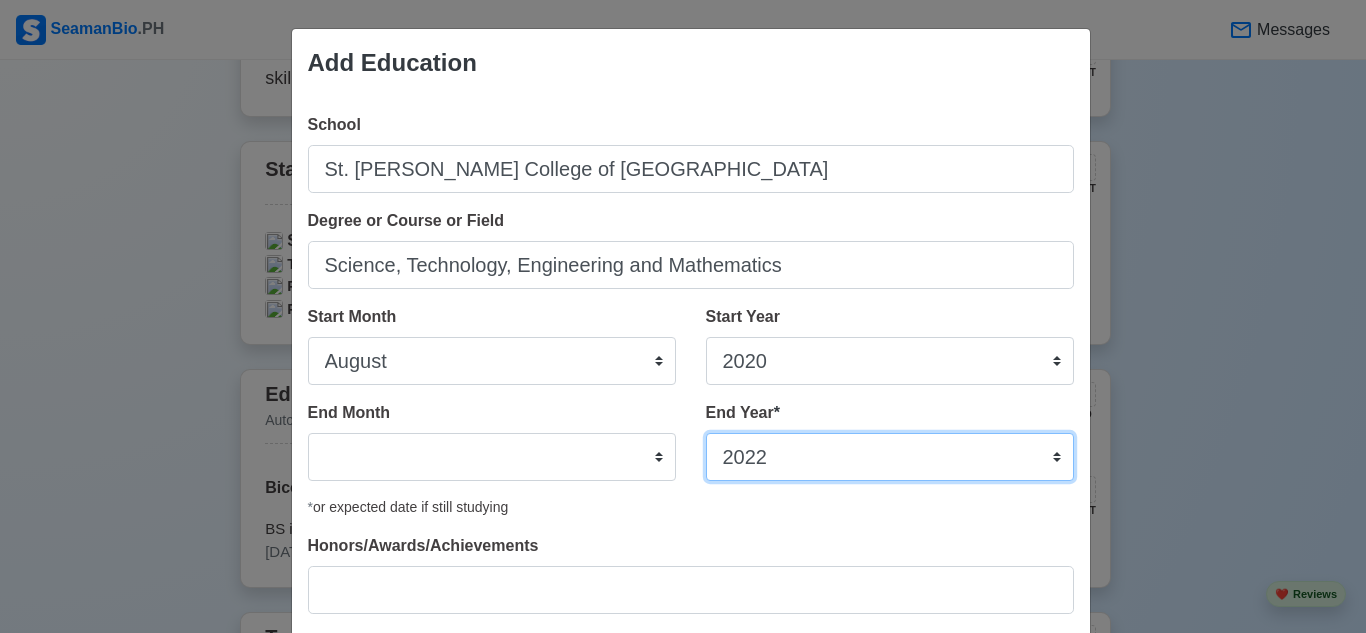 click on "2035 2034 2033 2032 2031 2030 2029 2028 2027 2026 2025 2024 2023 2022 2021 2020 2019 2018 2017 2016 2015 2014 2013 2012 2011 2010 2009 2008 2007 2006 2005 2004 2003 2002 2001 2000 1999 1998 1997 1996 1995 1994 1993 1992 1991 1990 1989 1988 1987 1986 1985 1984 1983 1982 1981 1980 1979 1978 1977 1976 1975 1974 1973 1972 1971 1970 1969 1968 1967 1966 1965 1964 1963 1962 1961 1960 1959 1958 1957 1956 1955 1954 1953 1952 1951 1950 1949 1948 1947 1946 1945 1944 1943 1942 1941 1940 1939 1938 1937 1936 1935" at bounding box center [890, 457] 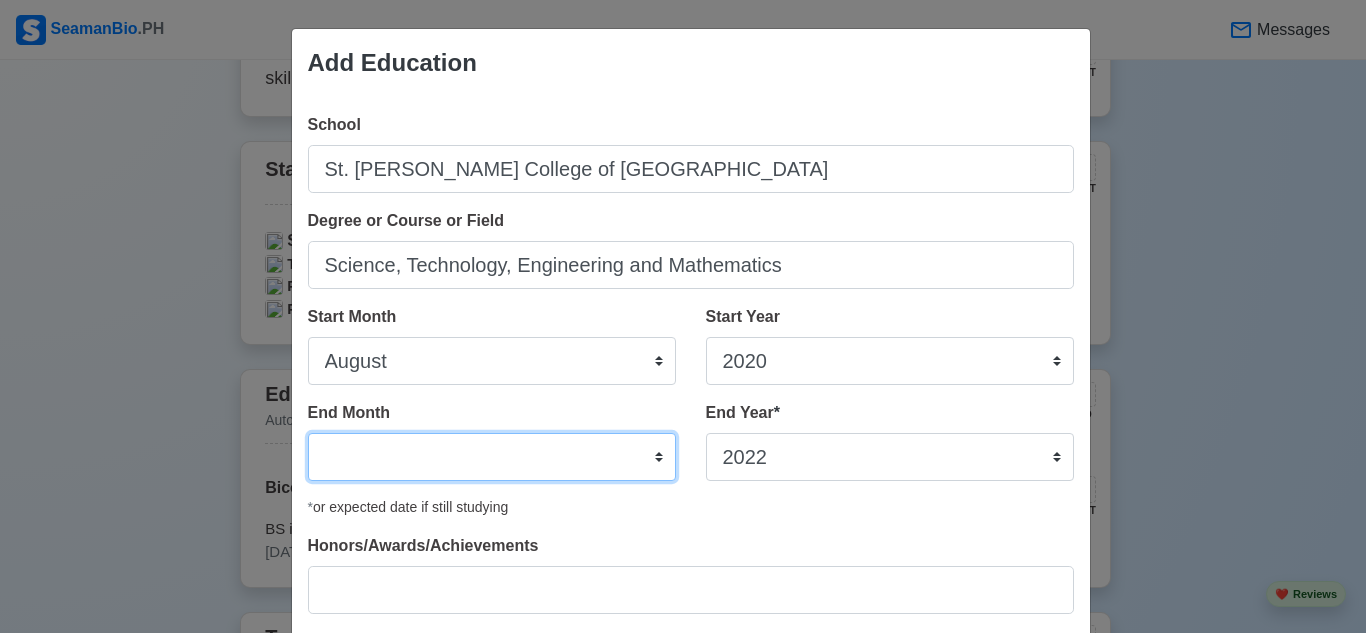 click on "January February March April May June July August September October November December" at bounding box center (492, 457) 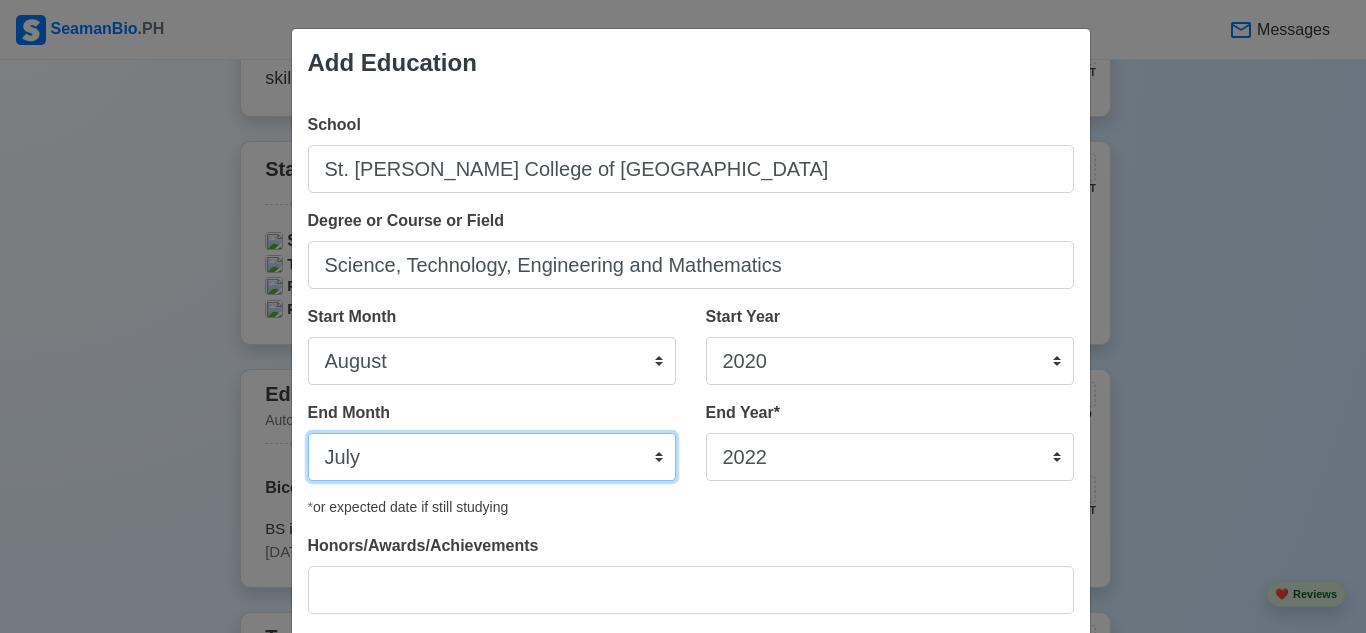click on "January February March April May June July August September October November December" at bounding box center [492, 457] 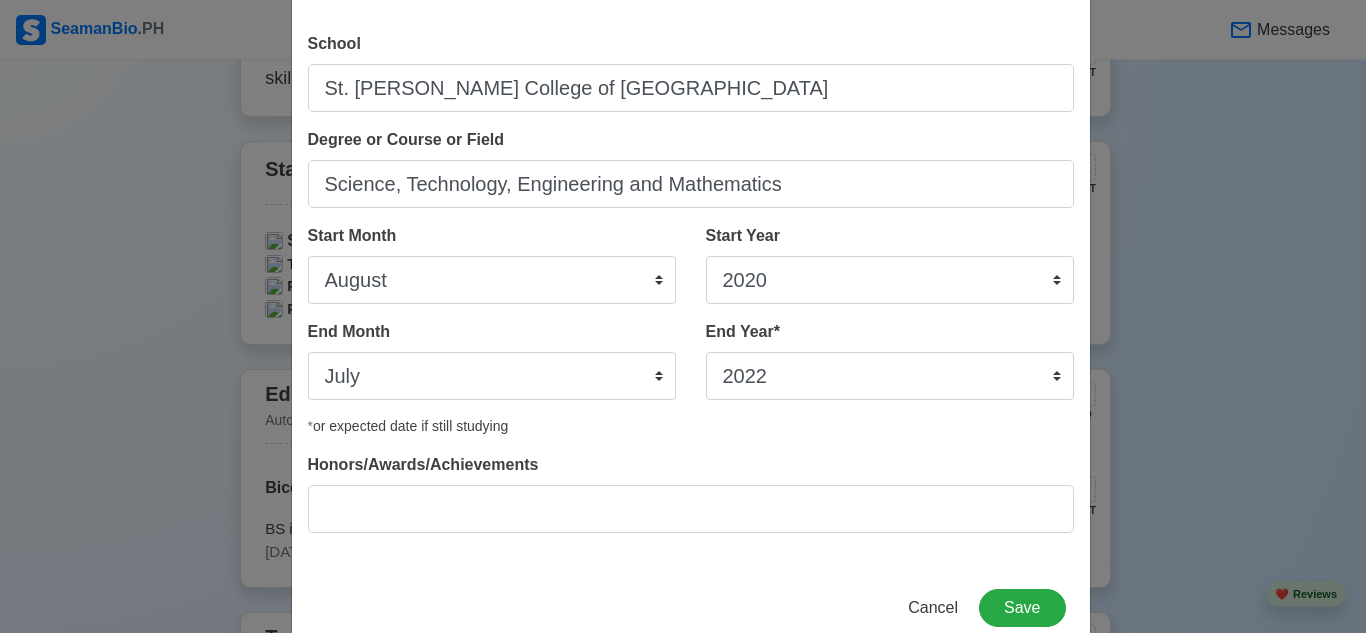 scroll, scrollTop: 128, scrollLeft: 0, axis: vertical 